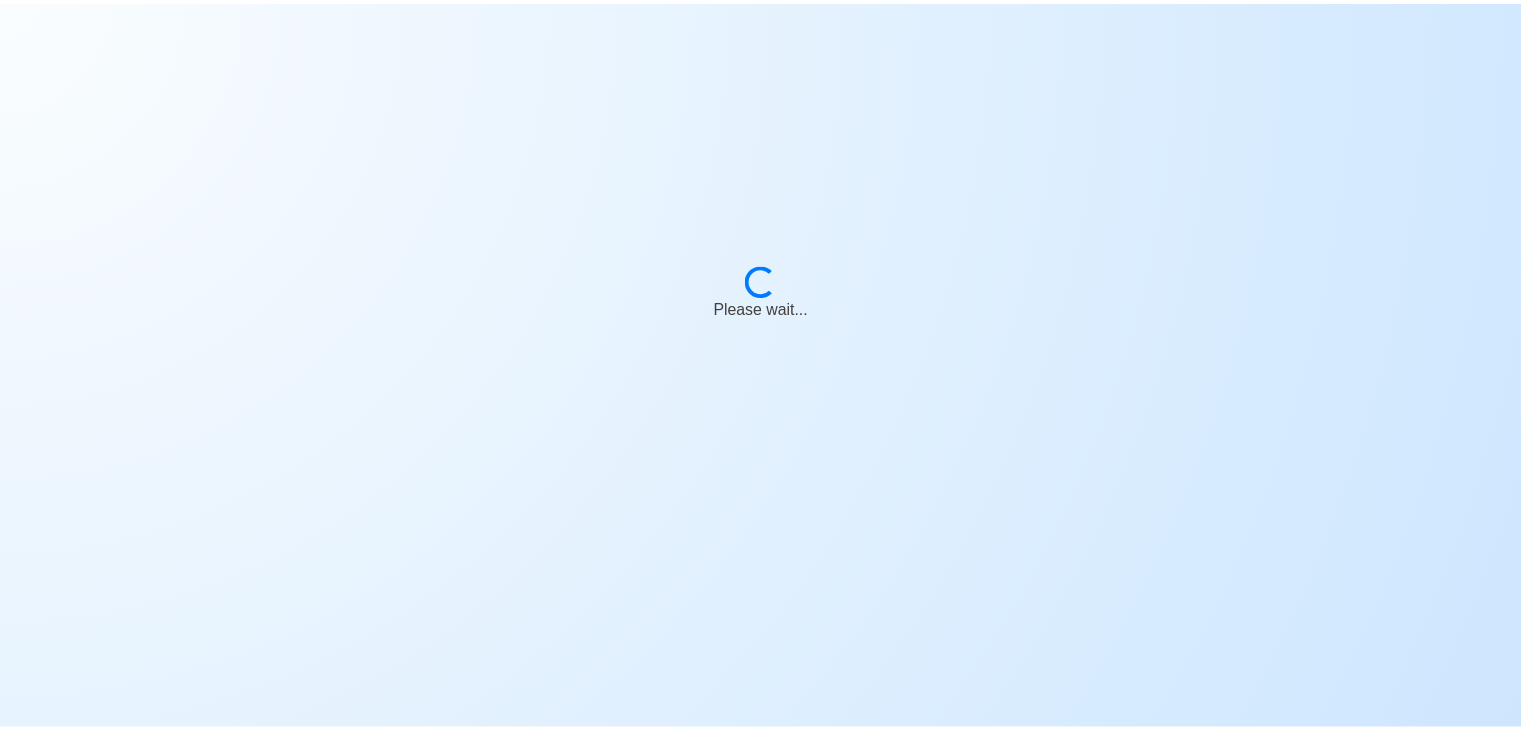 scroll, scrollTop: 0, scrollLeft: 0, axis: both 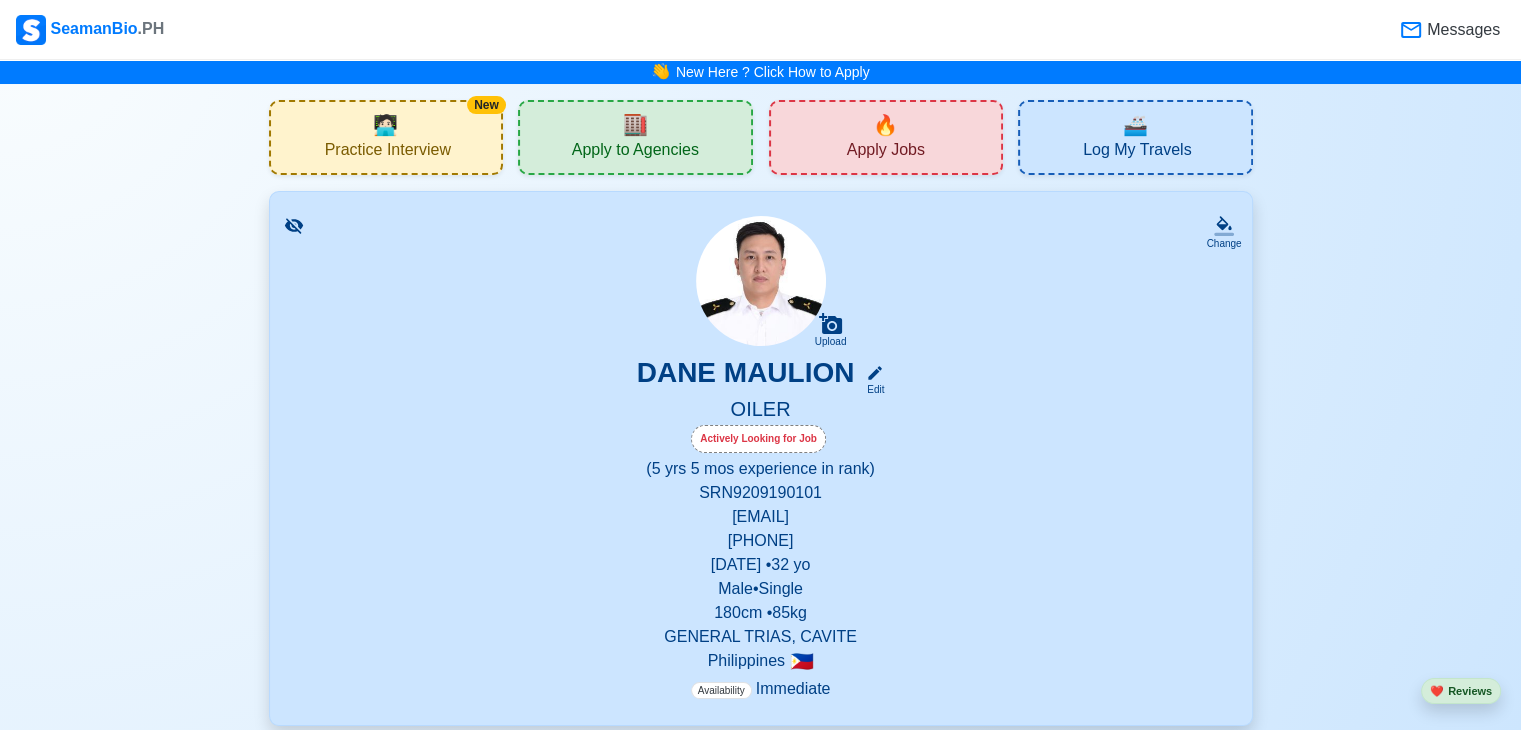 click on "🏬" at bounding box center [635, 125] 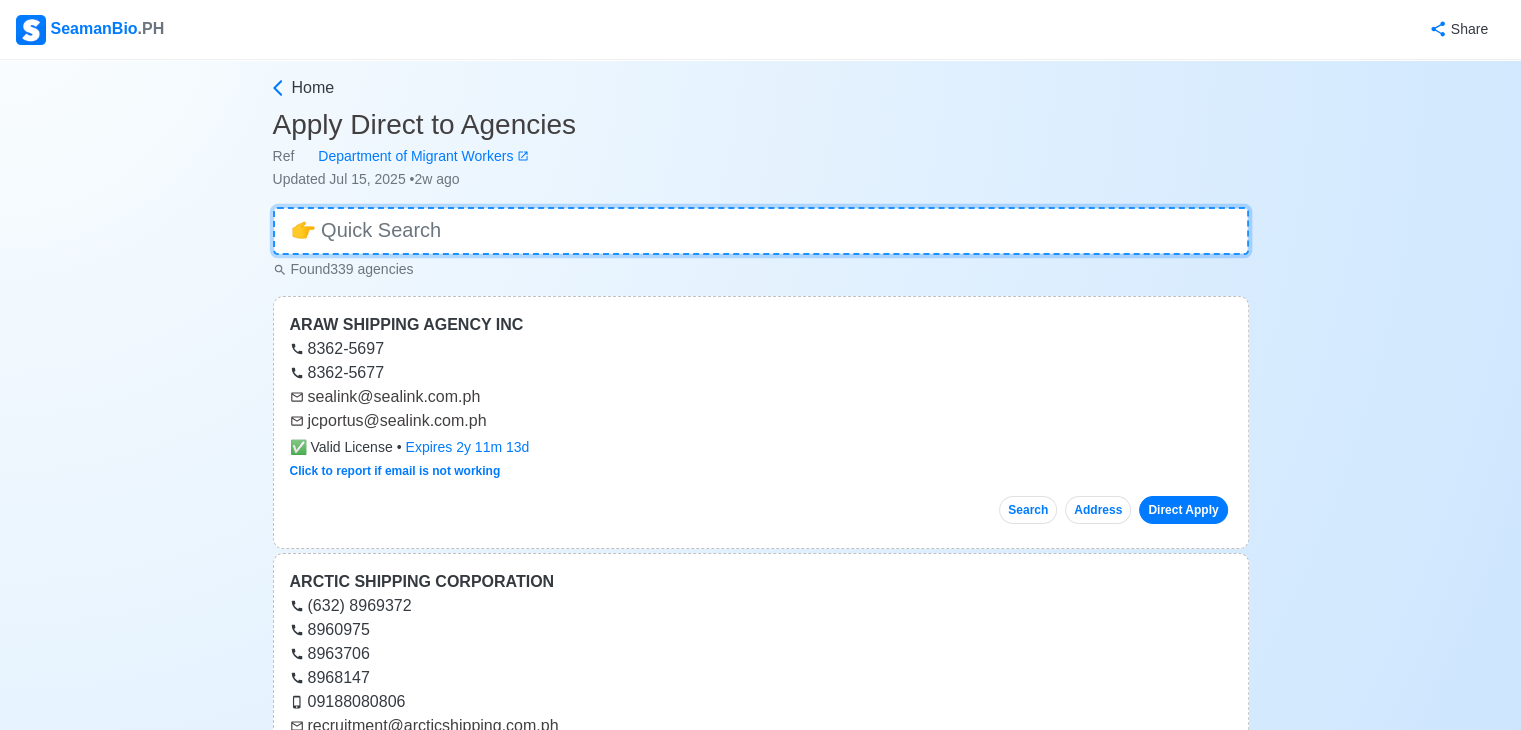 click at bounding box center (761, 231) 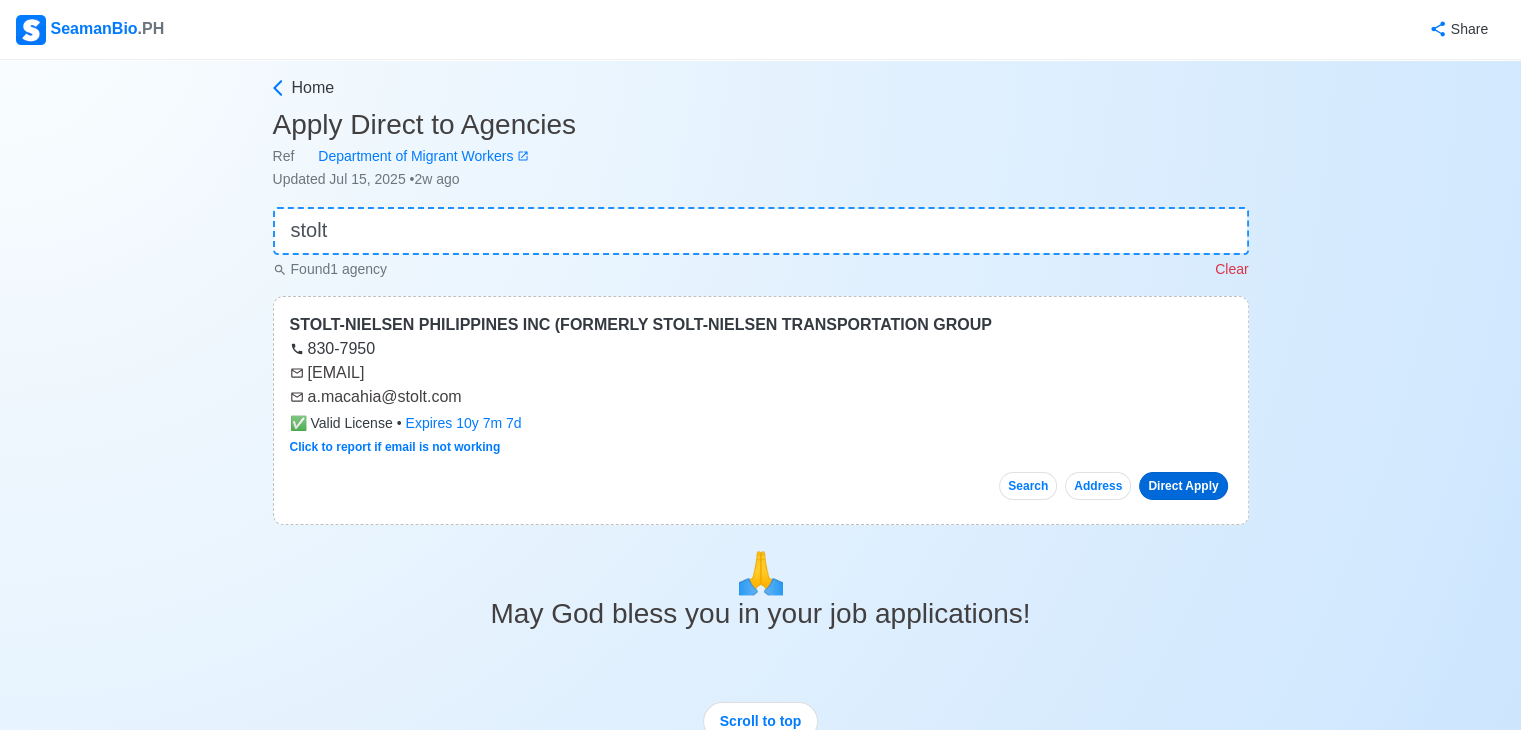 click on "Direct Apply" at bounding box center [1183, 486] 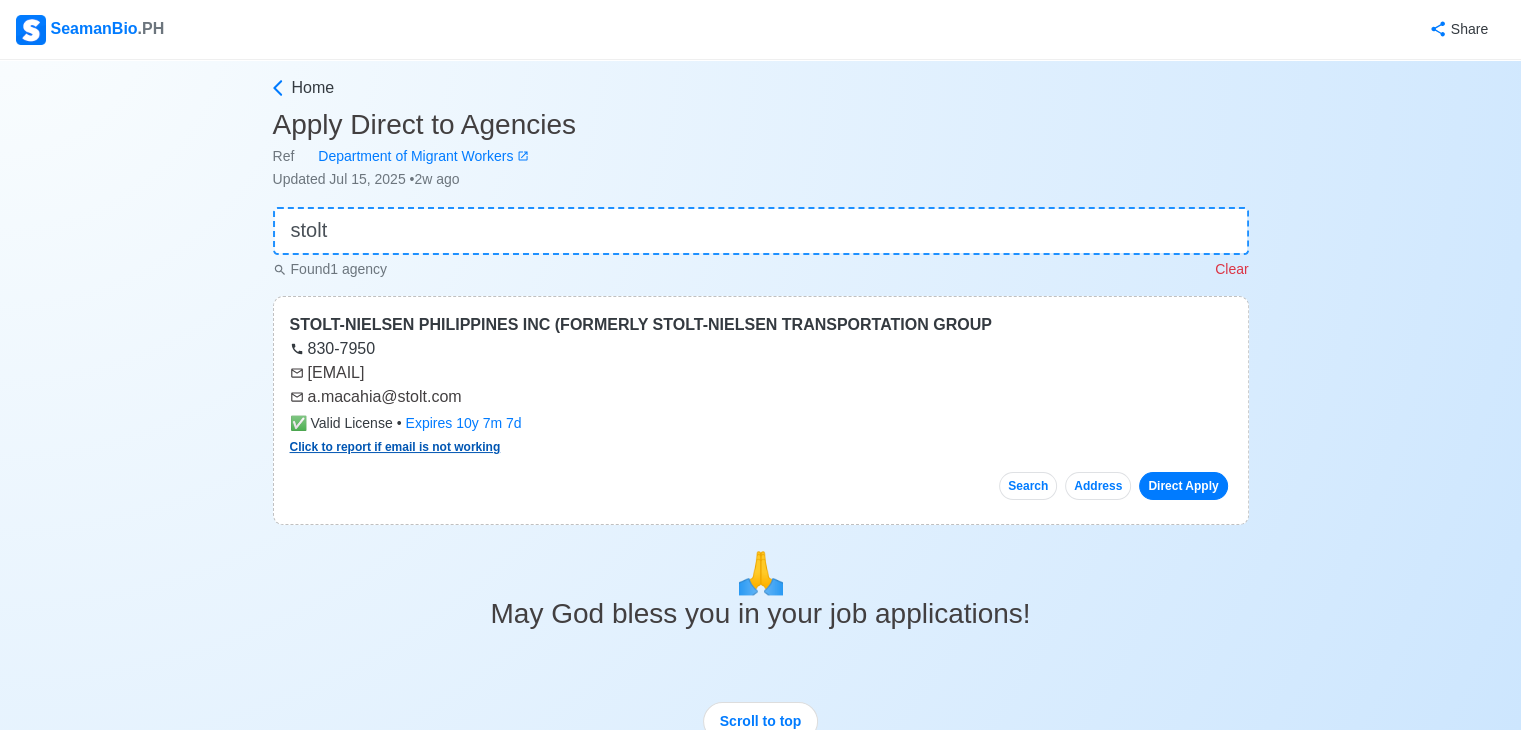 click on "Click to report if email is not working" at bounding box center (395, 447) 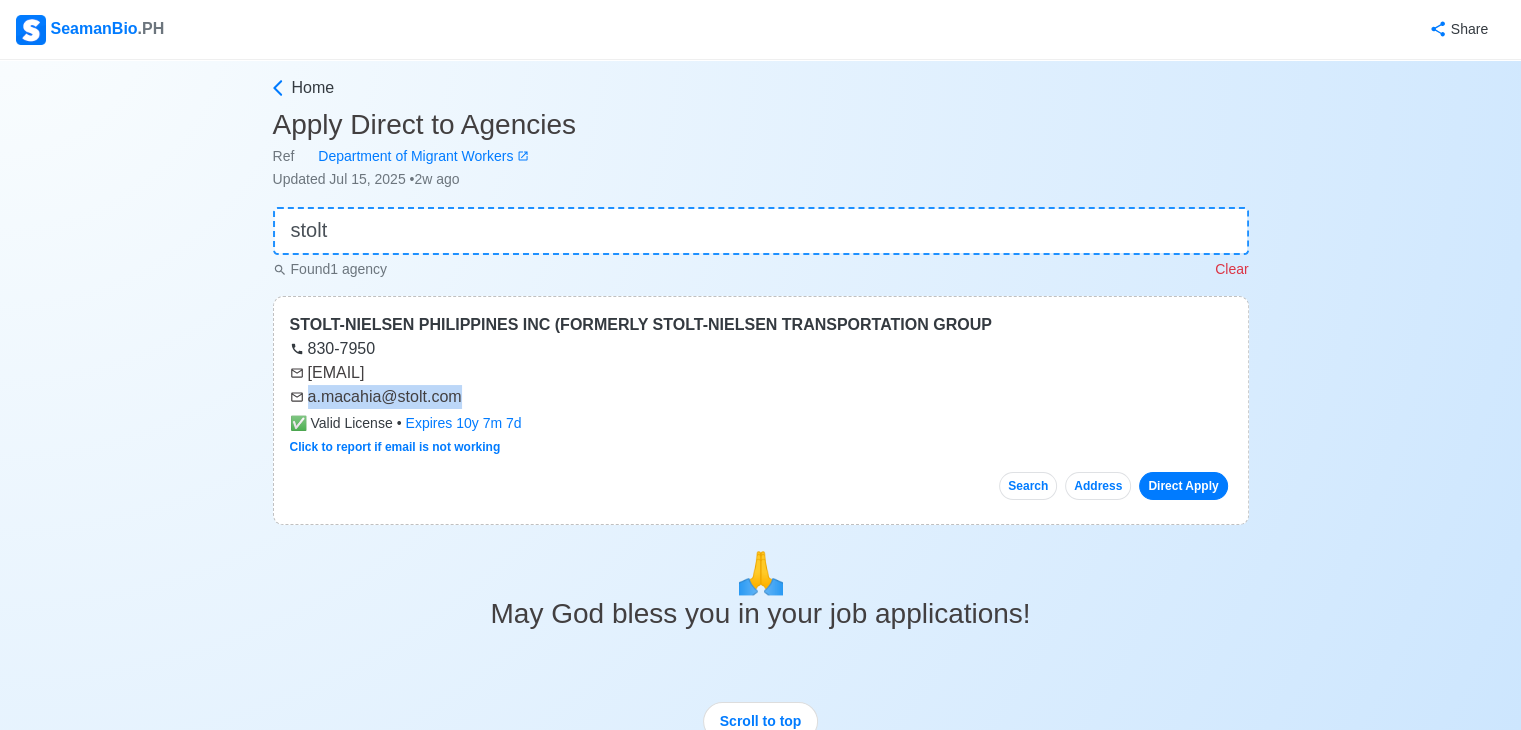 drag, startPoint x: 463, startPoint y: 397, endPoint x: 304, endPoint y: 387, distance: 159.31415 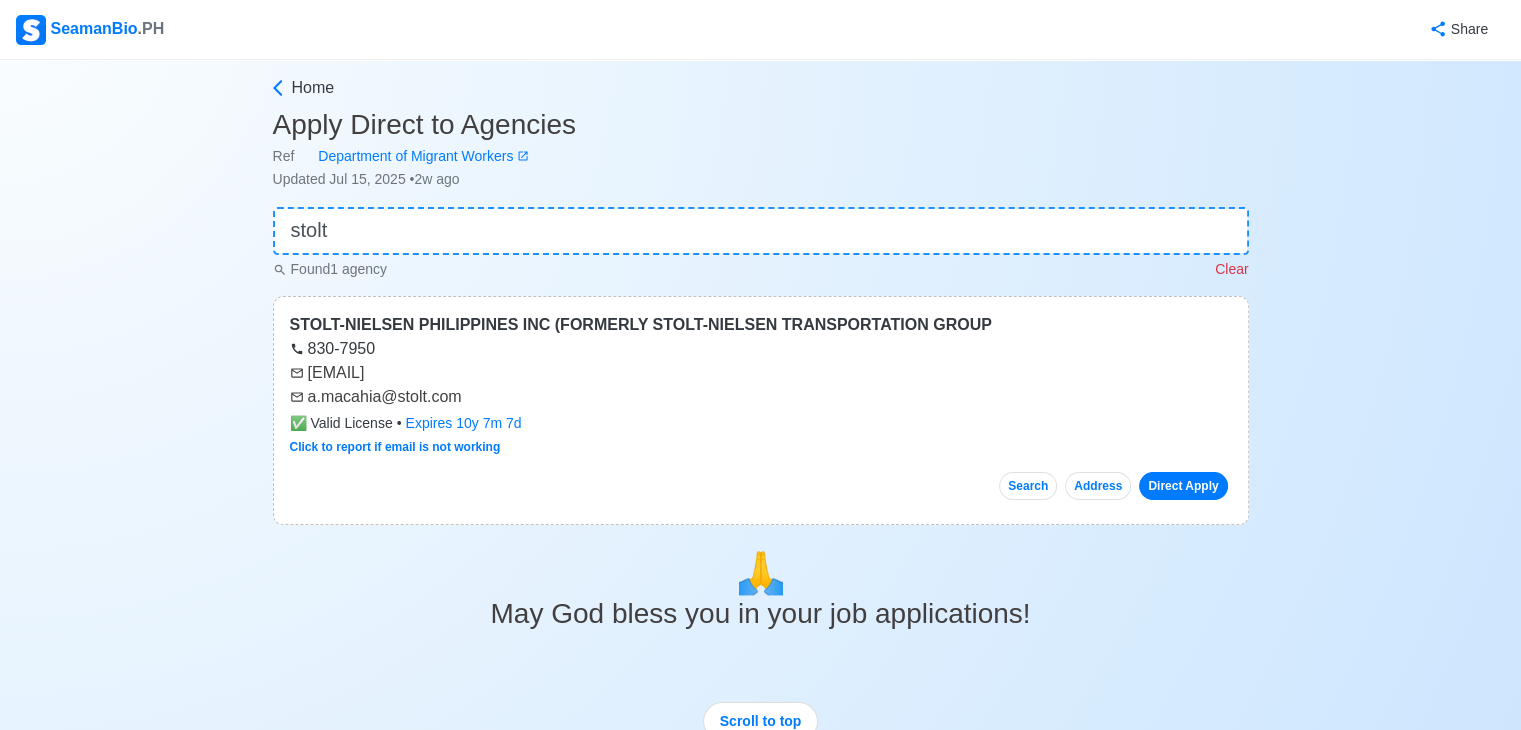 drag, startPoint x: 461, startPoint y: 374, endPoint x: 300, endPoint y: 379, distance: 161.07762 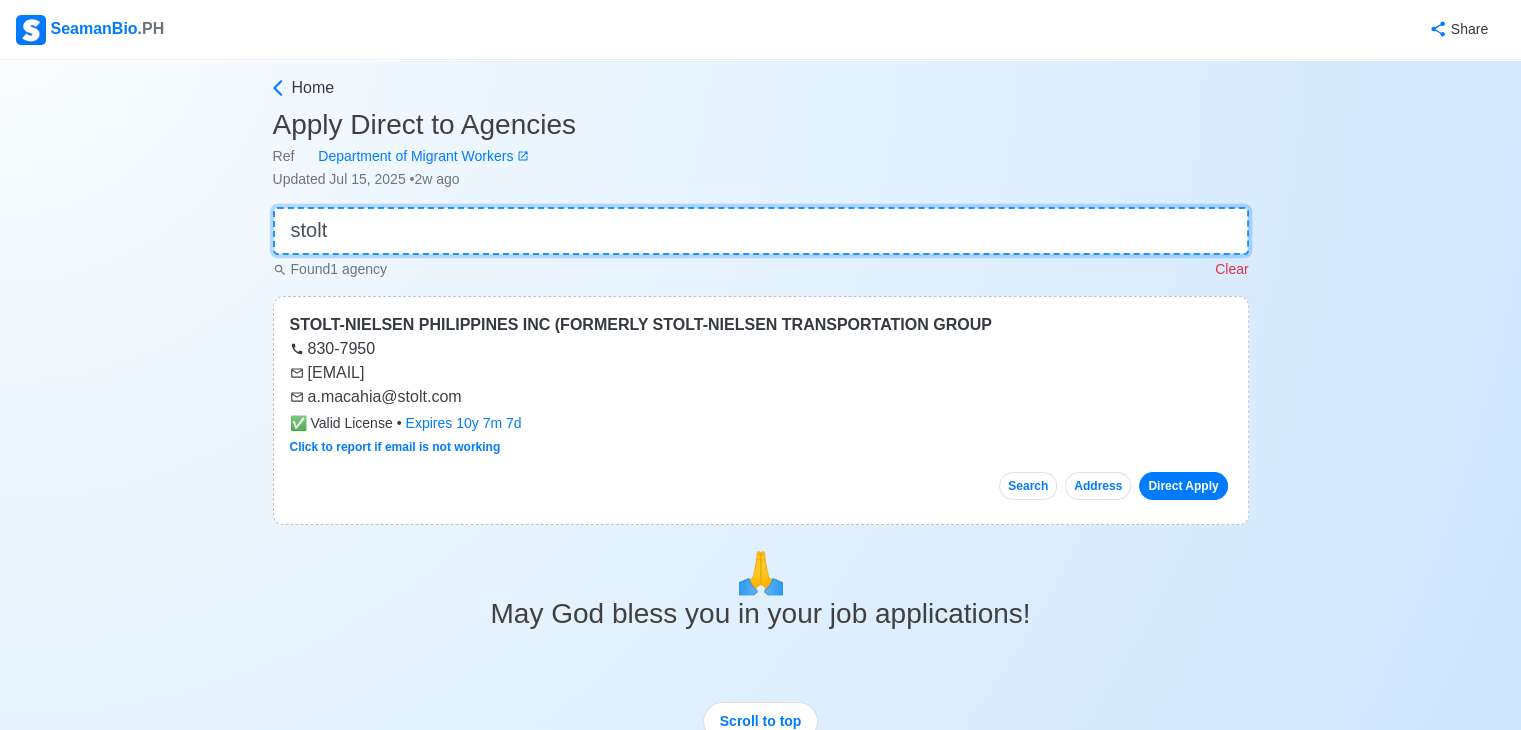 drag, startPoint x: 259, startPoint y: 229, endPoint x: 174, endPoint y: 229, distance: 85 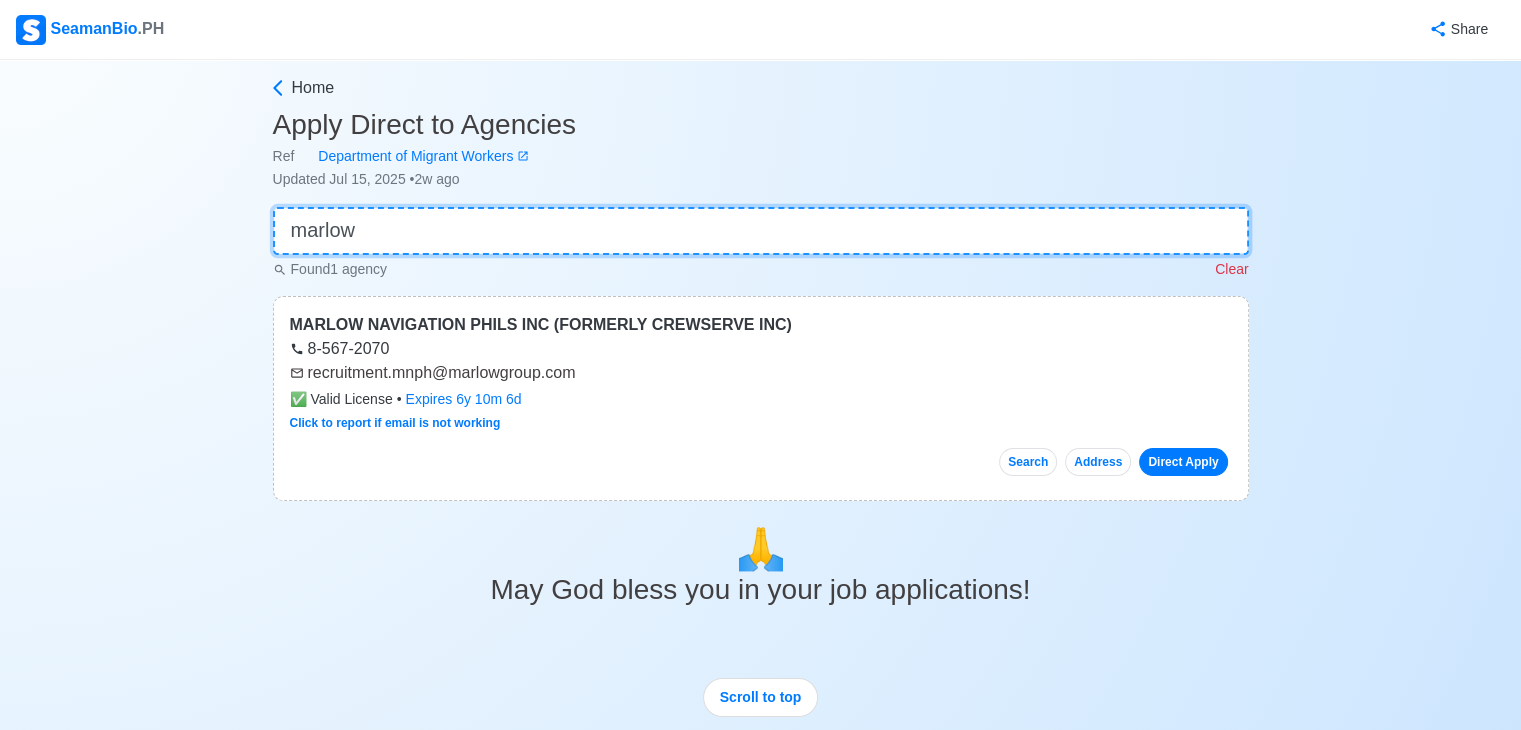 type on "marlow" 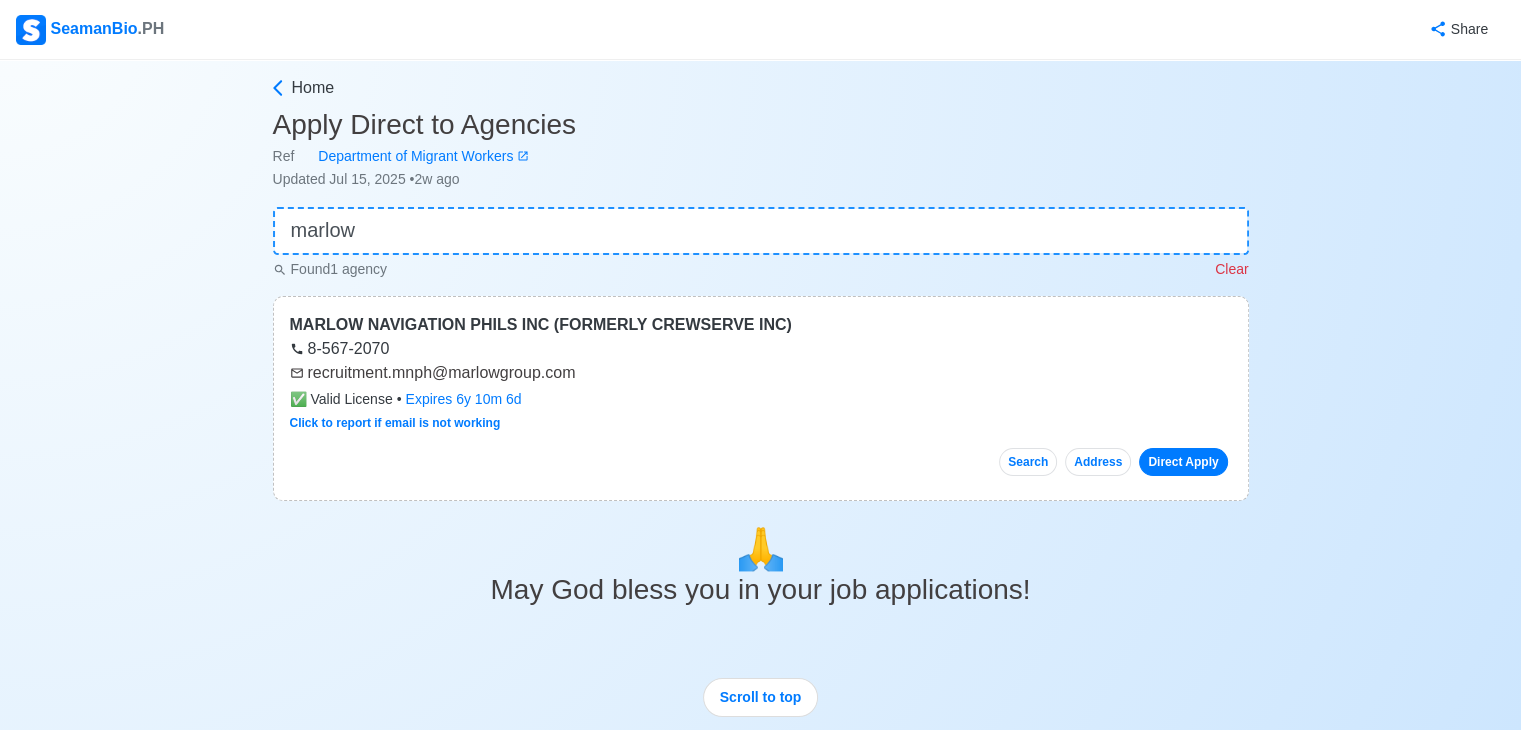 drag, startPoint x: 580, startPoint y: 349, endPoint x: 568, endPoint y: 329, distance: 23.323807 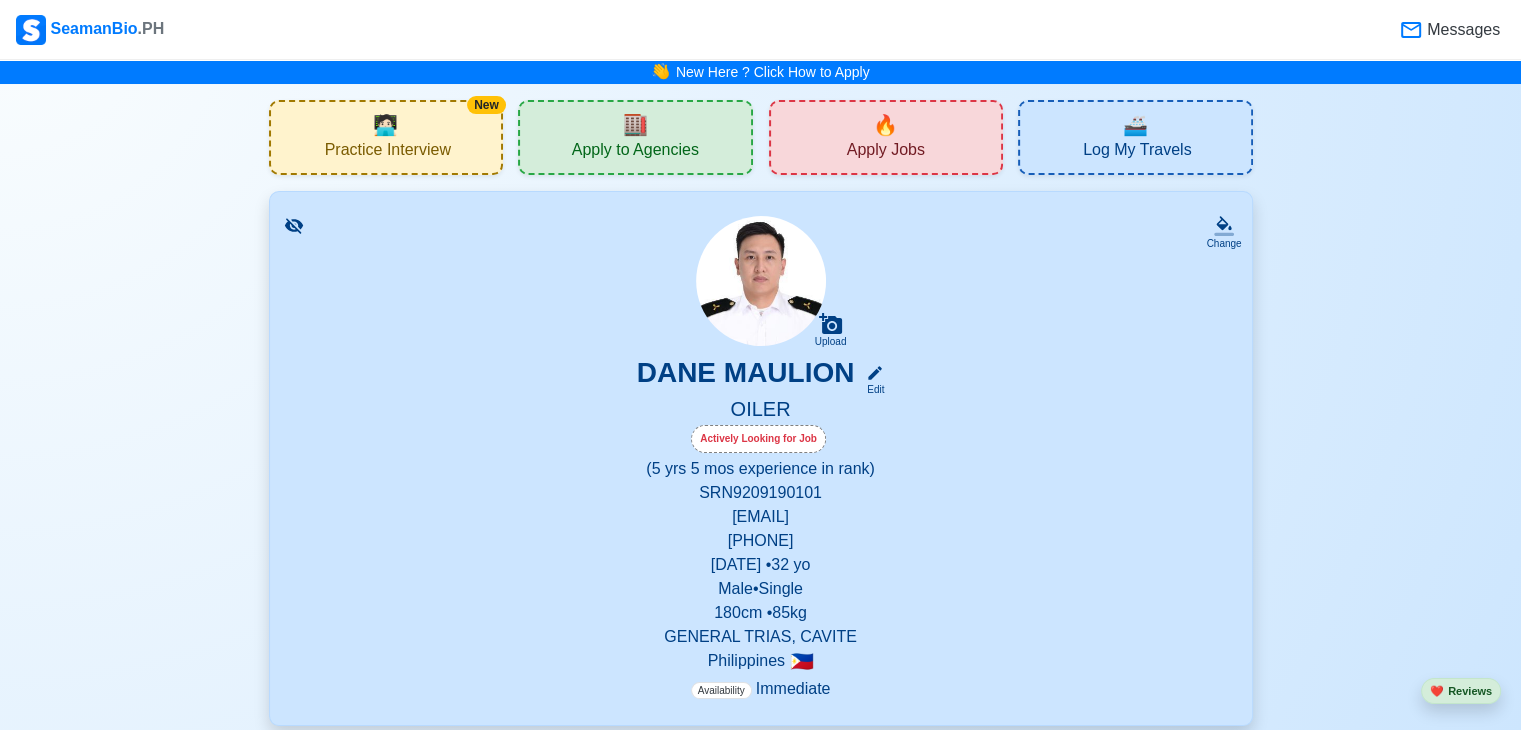 click on "Apply Jobs" at bounding box center [886, 152] 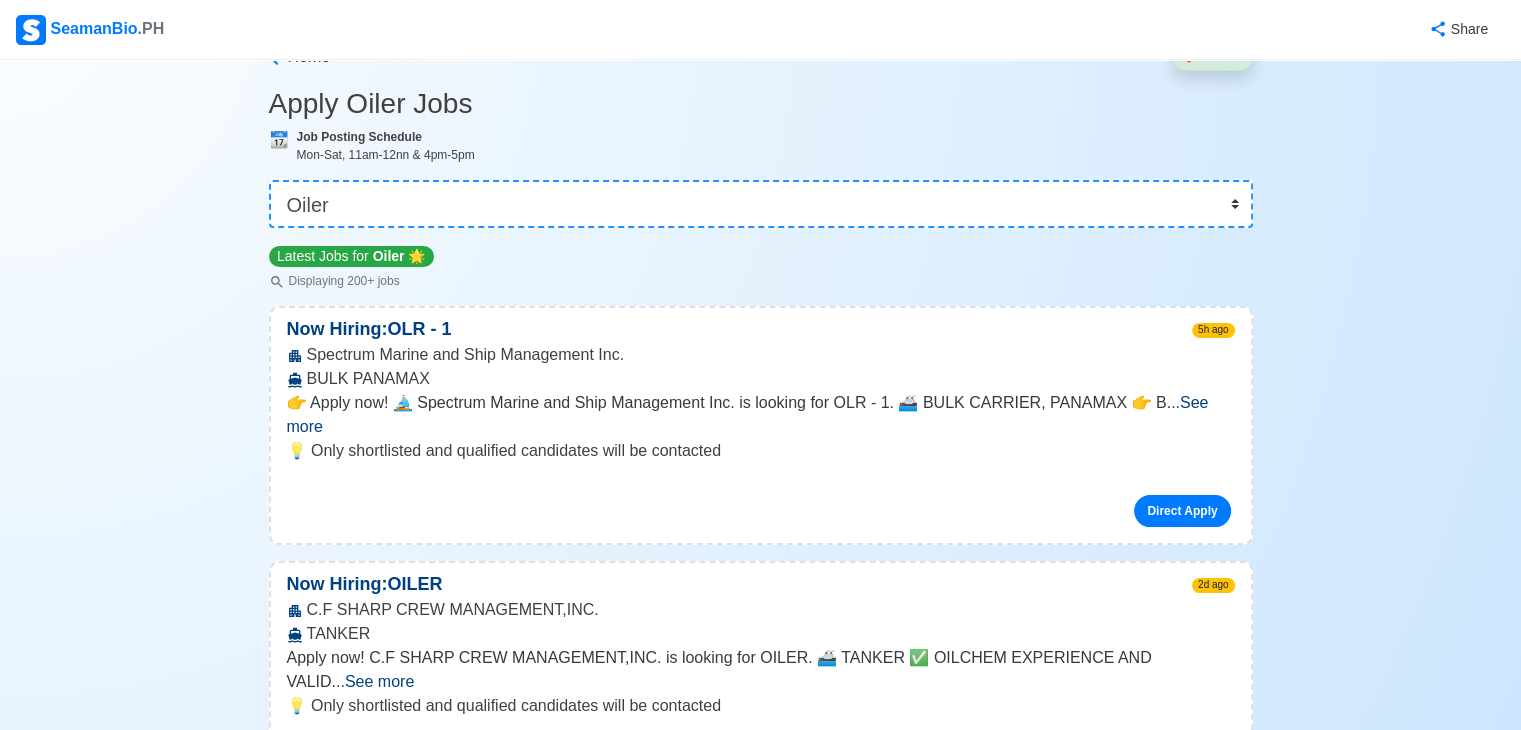 scroll, scrollTop: 100, scrollLeft: 0, axis: vertical 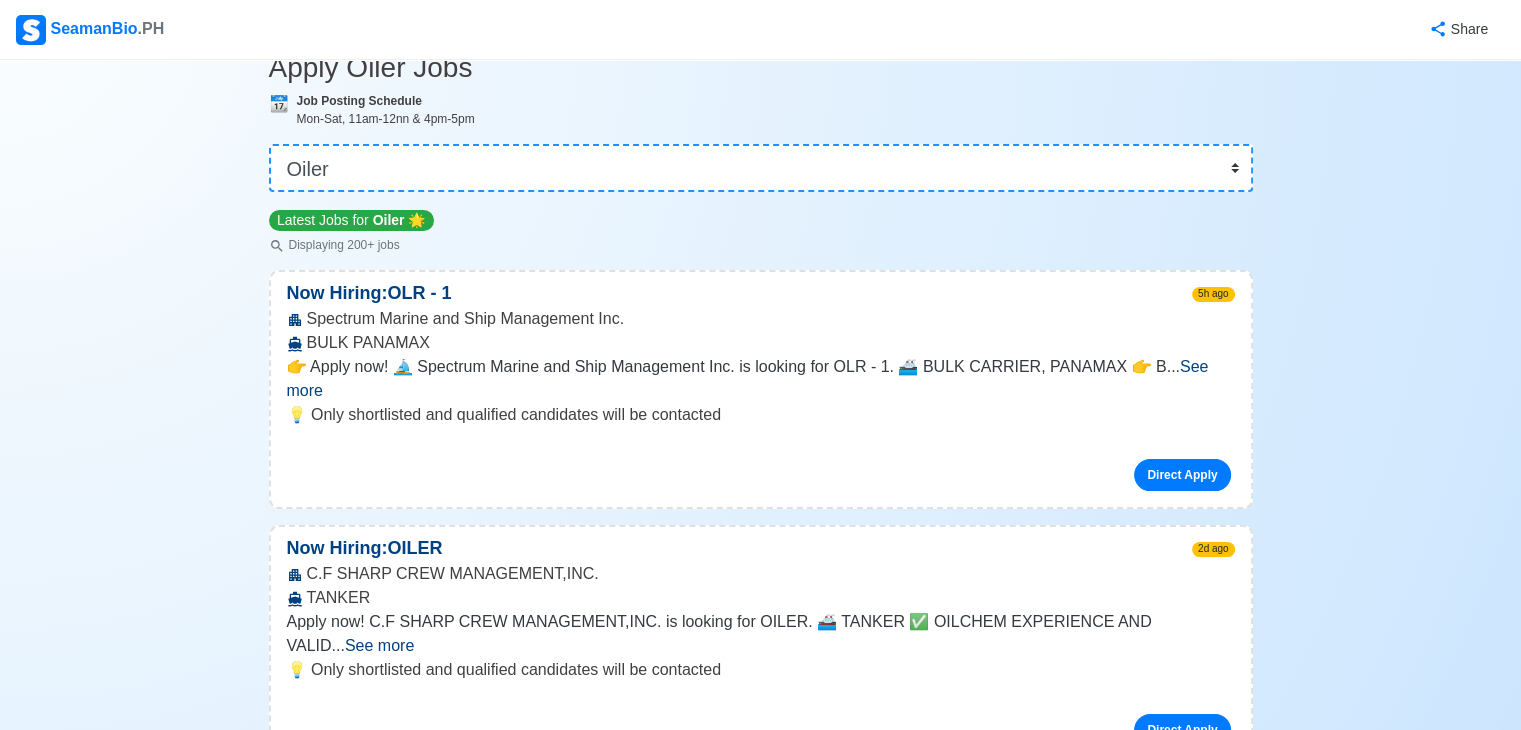 click on "Now Hiring:  OLR - 1" at bounding box center (369, 293) 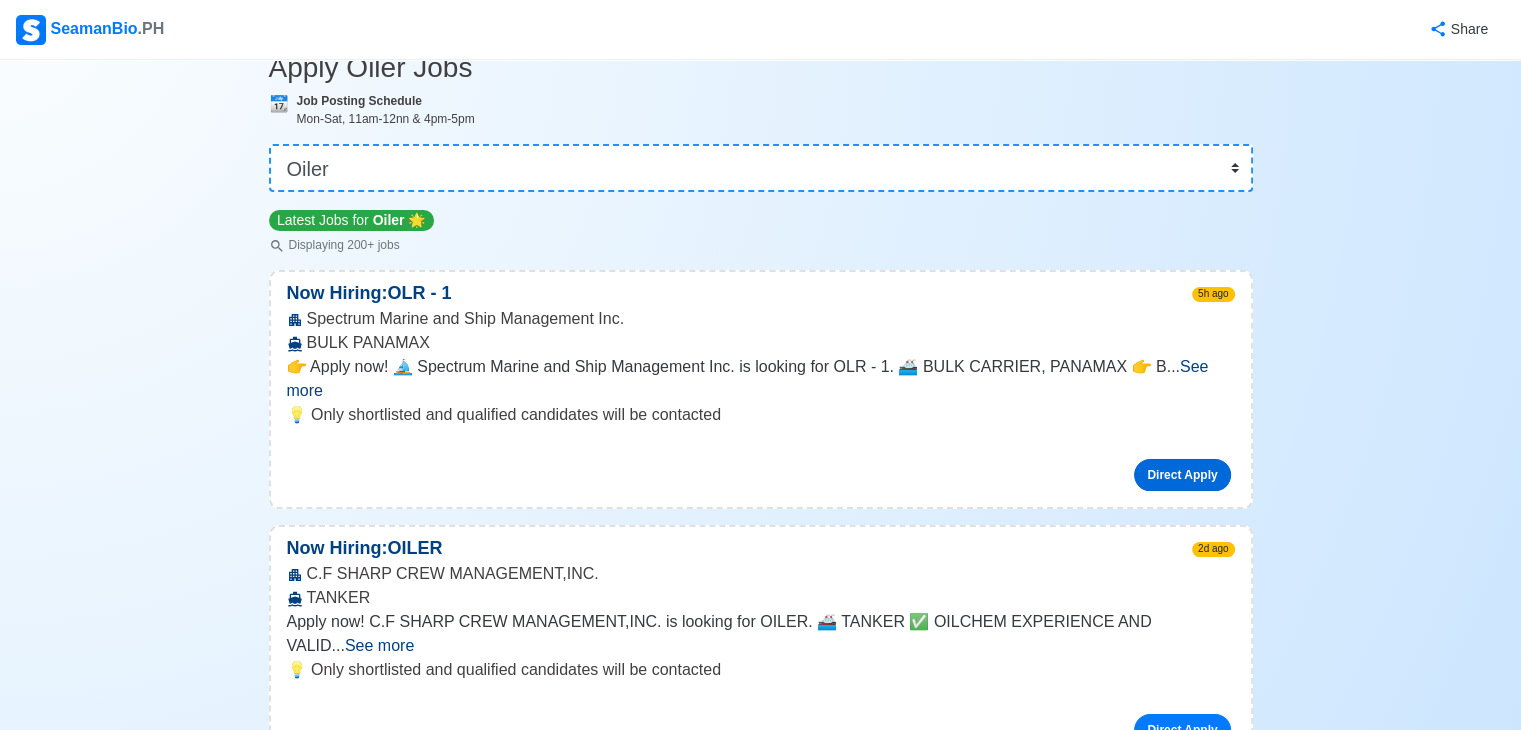 click on "Direct Apply" at bounding box center (1182, 475) 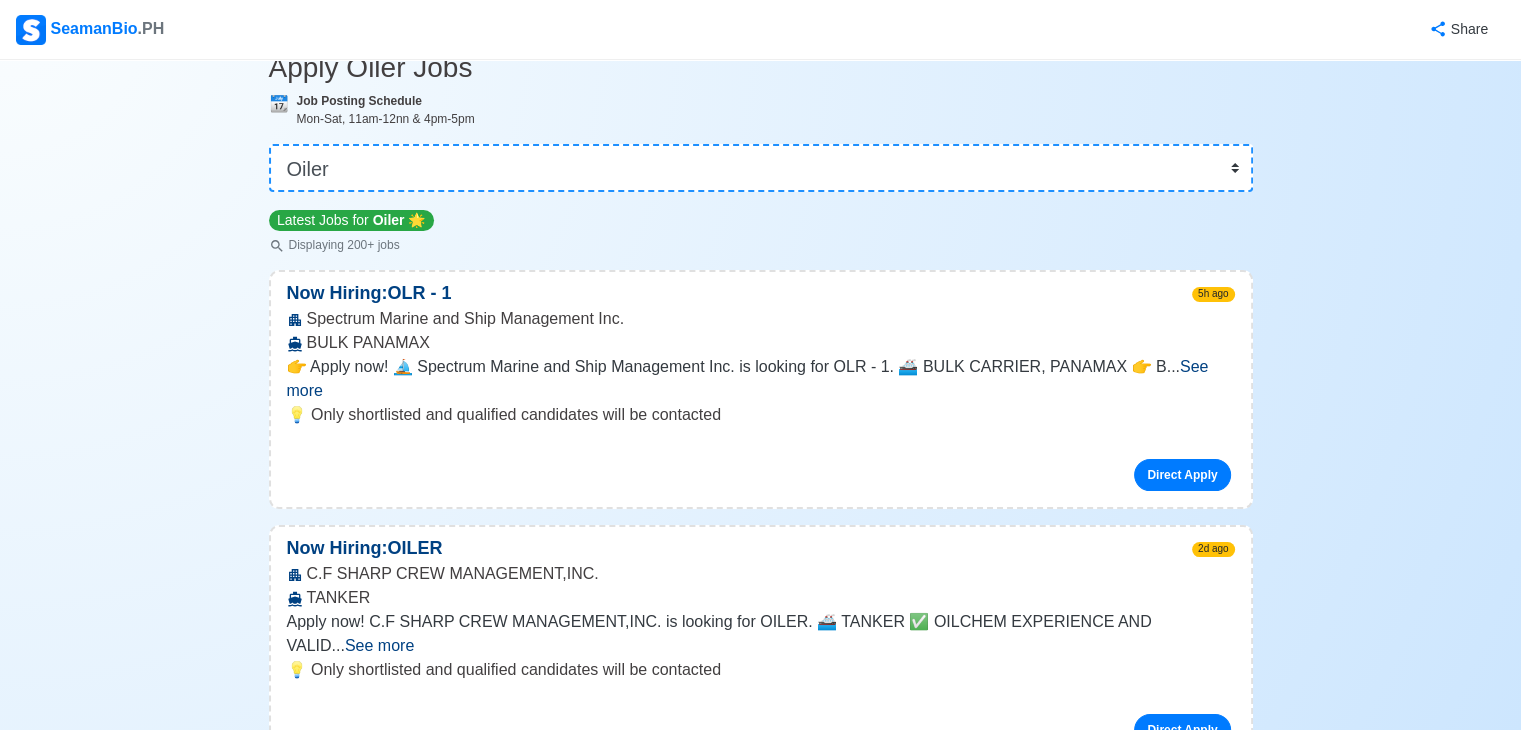 click on "Now Hiring:  OLR - 1" at bounding box center (369, 293) 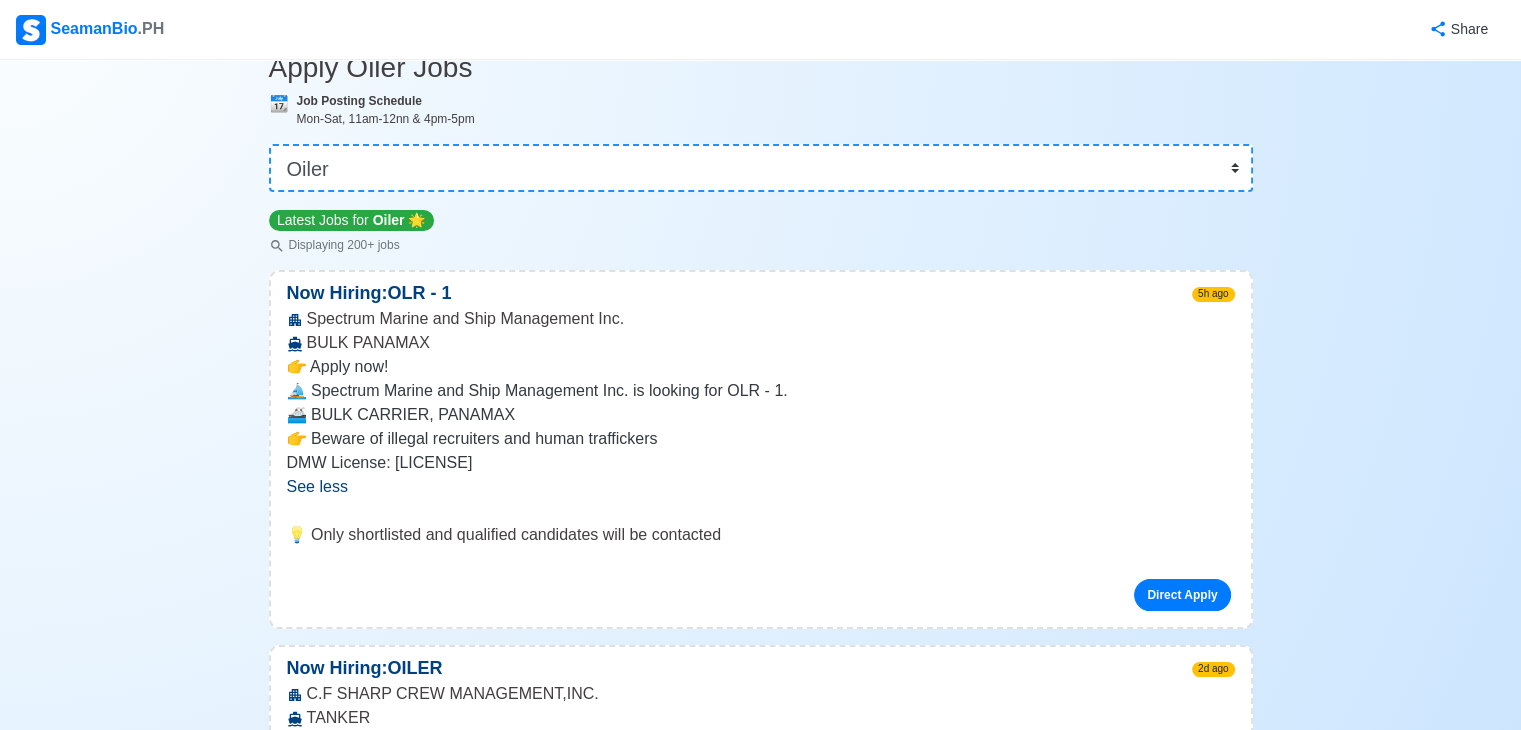 click on "Now Hiring:  OLR - 1" at bounding box center [369, 293] 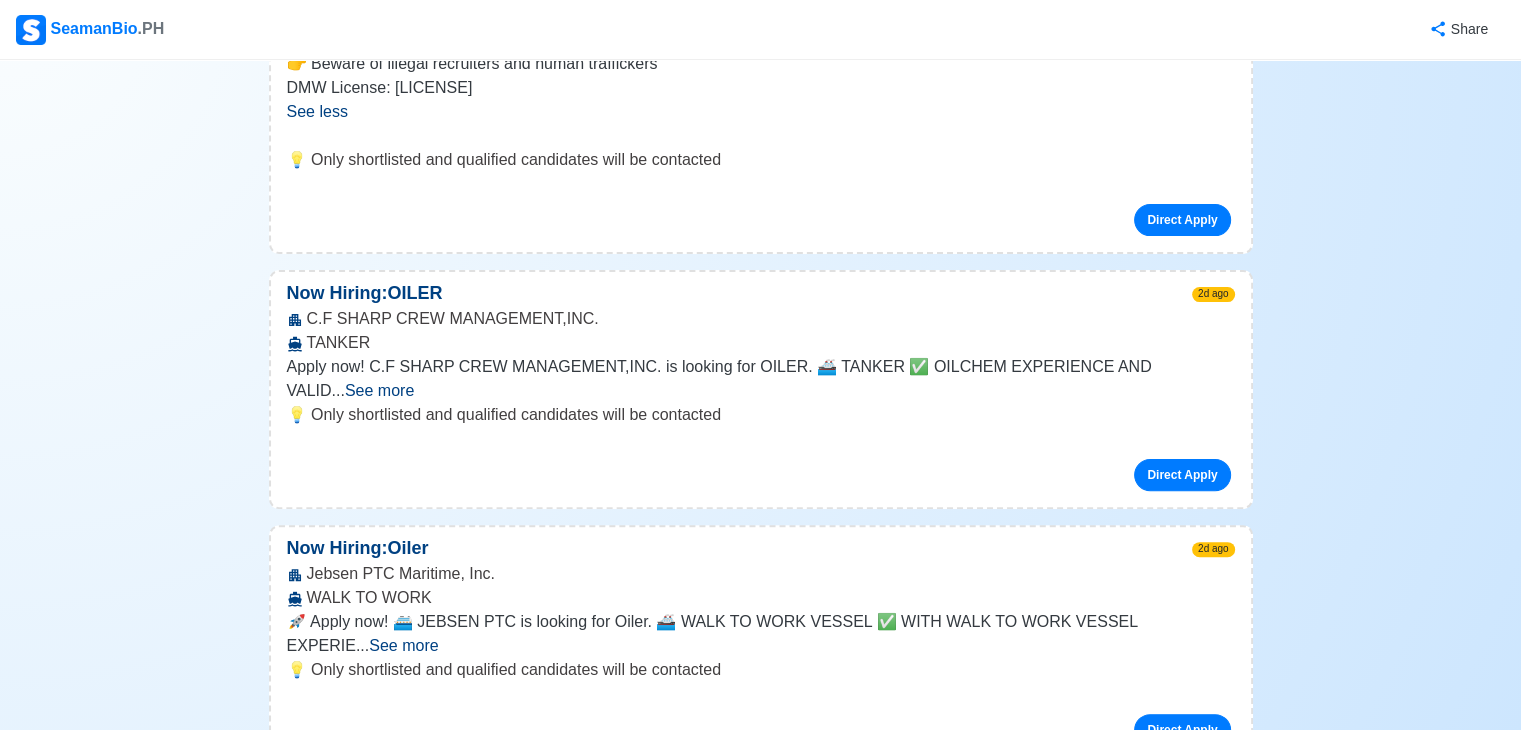 scroll, scrollTop: 500, scrollLeft: 0, axis: vertical 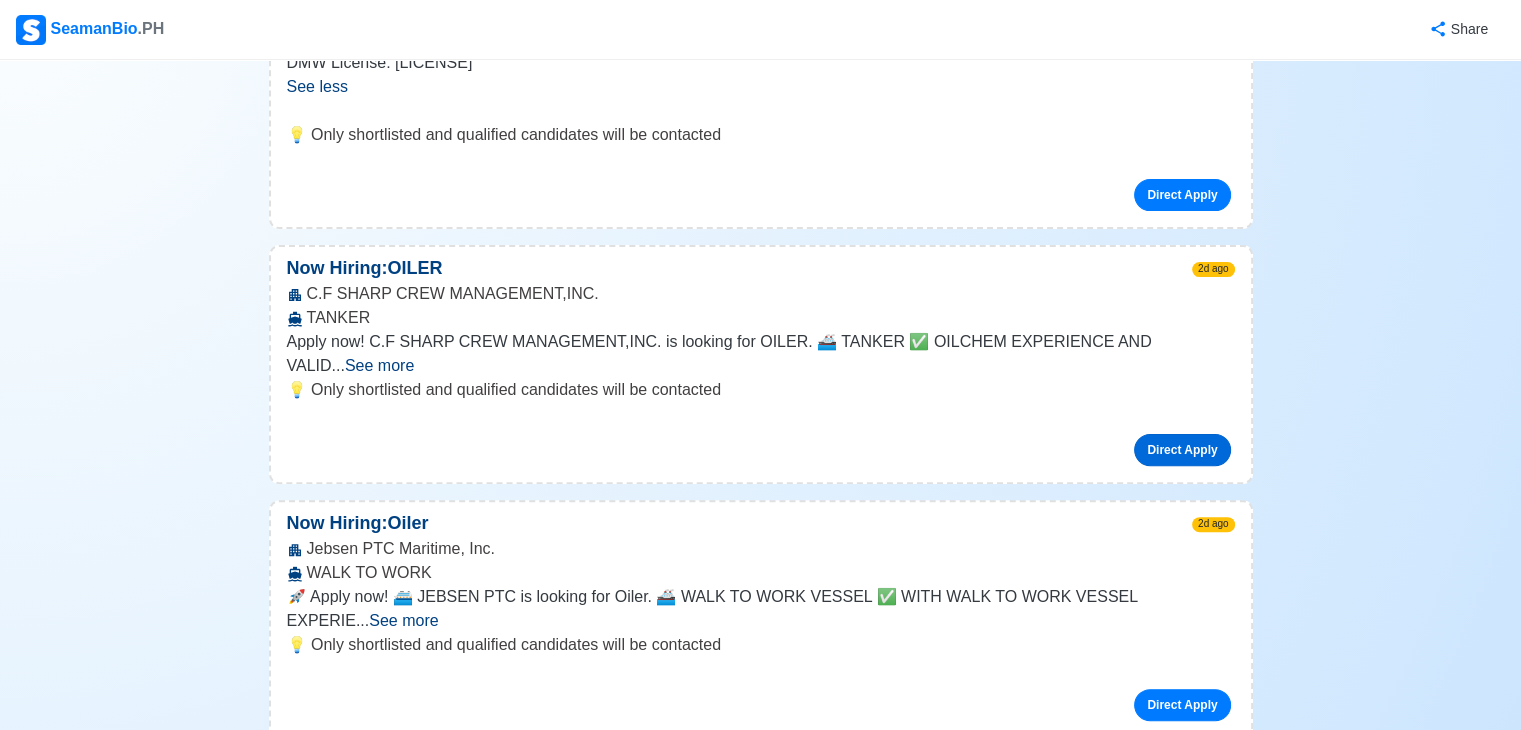 click on "Direct Apply" at bounding box center [1182, 450] 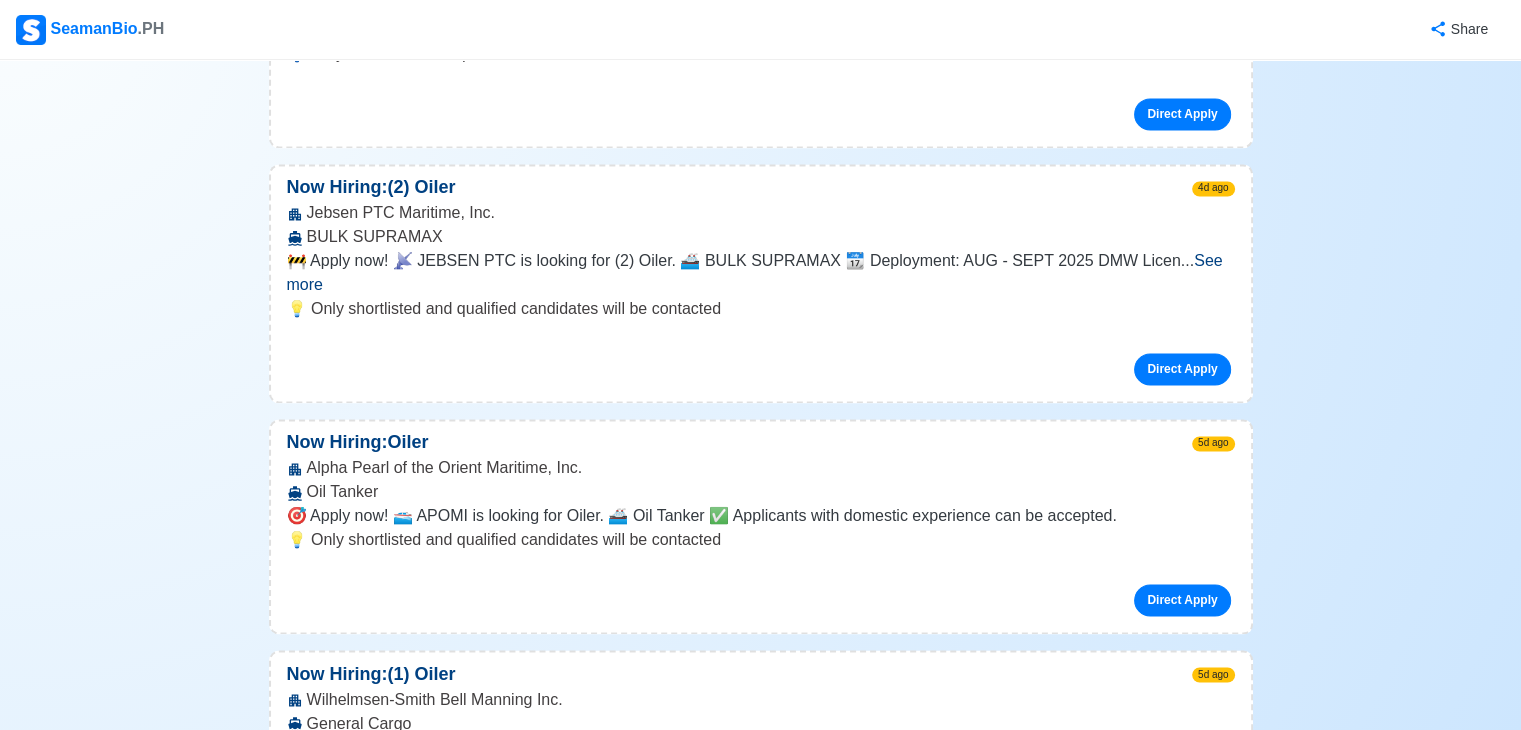 scroll, scrollTop: 2800, scrollLeft: 0, axis: vertical 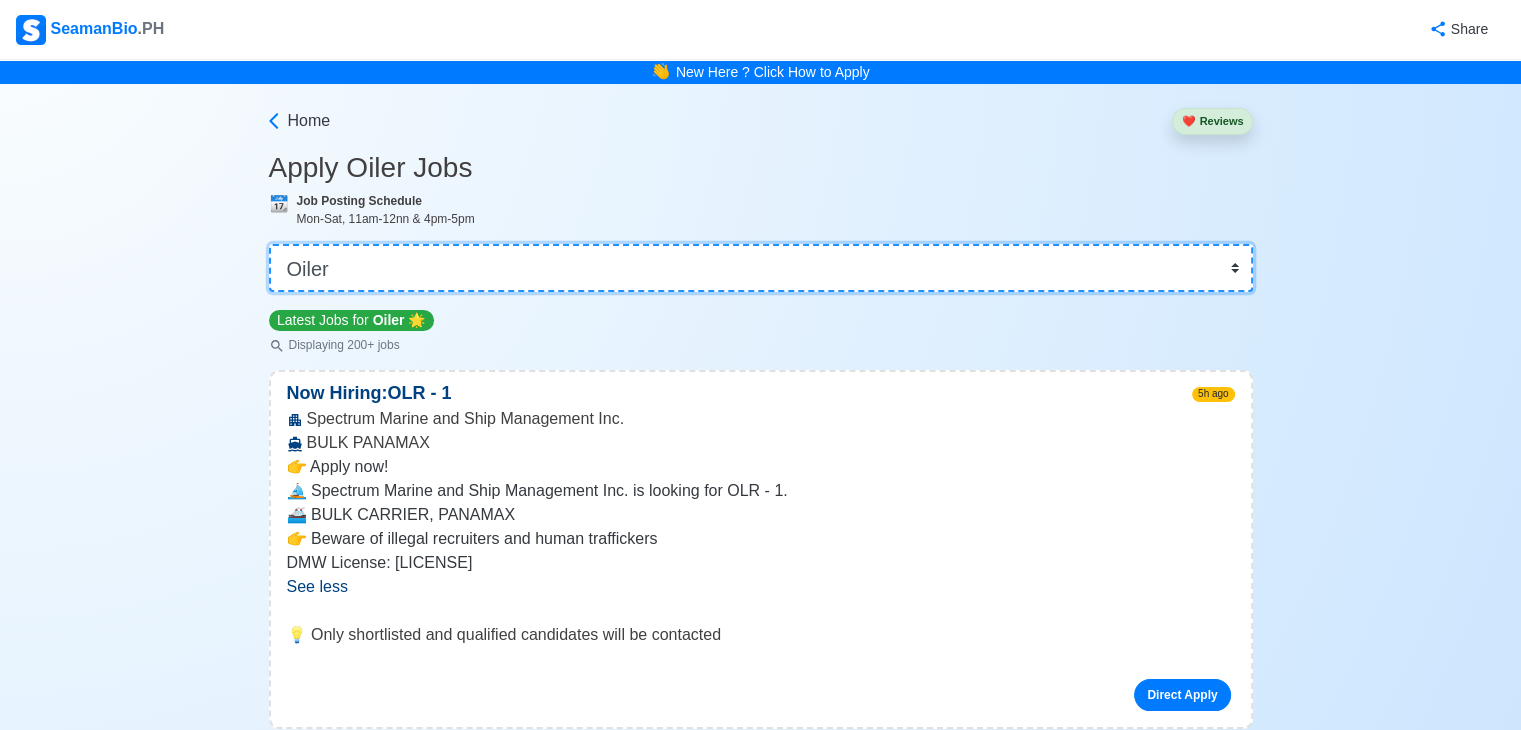 drag, startPoint x: 268, startPoint y: 278, endPoint x: 255, endPoint y: 274, distance: 13.601471 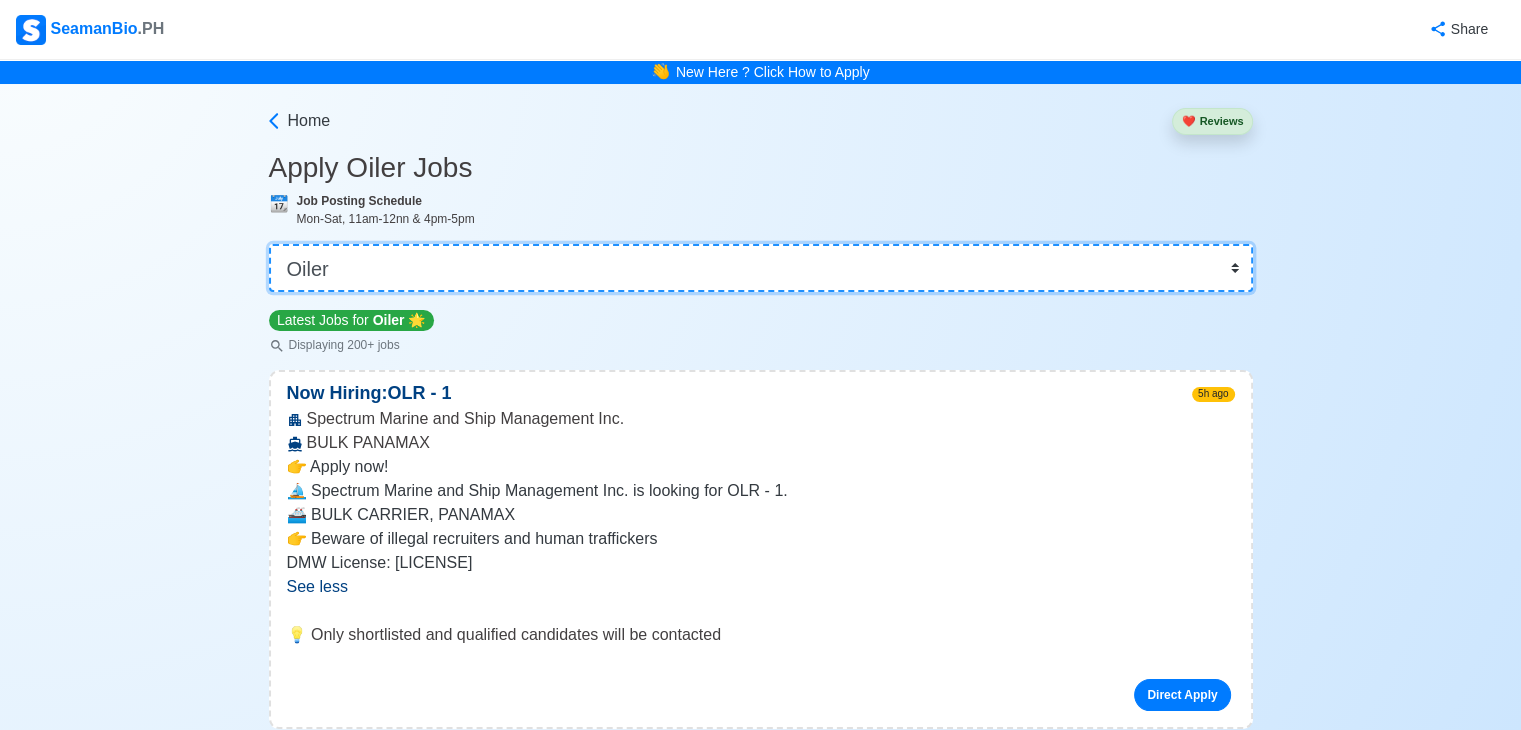 click on "Home ❤️ Reviews Apply Oiler Jobs 📆 Job Posting Schedule Mon-Sat, 11am-12nn & 4pm-5pm 👉 Select Rank or Position Master Chief Officer 2nd Officer 3rd Officer Junior Officer Chief Engineer 2nd Engineer 3rd Engineer 4th Engineer Gas Engineer Junior Engineer 1st Assistant Engineer 2nd Assistant Engineer 3rd Assistant Engineer ETO/ETR Electrician Electrical Engineer Oiler Fitter Welder Chief Cook Chef Cook Messman Wiper Rigger Ordinary Seaman Able Seaman Motorman Pumpman Bosun Cadet Reefer Mechanic Operator Repairman Painter Steward Waiter Others Latest Jobs for   Oiler   🌟 Displaying   200+   jobs Now Hiring:  OLR - 1 5h ago Spectrum Marine and Ship Management Inc.   BULK PANAMAX 👉 Apply now!  ⛵ Spectrum Marine and Ship Management Inc. is looking for OLR - 1.  🚢 BULK CARRIER, PANAMAX  👉 Beware of illegal recruiters and human traffickers  DMW License: DMW-034-SB-050621-R-MLC     ...  See more   See less 💡 Only shortlisted and qualified candidates will be contacted Direct Apply OILER" at bounding box center [760, 25364] 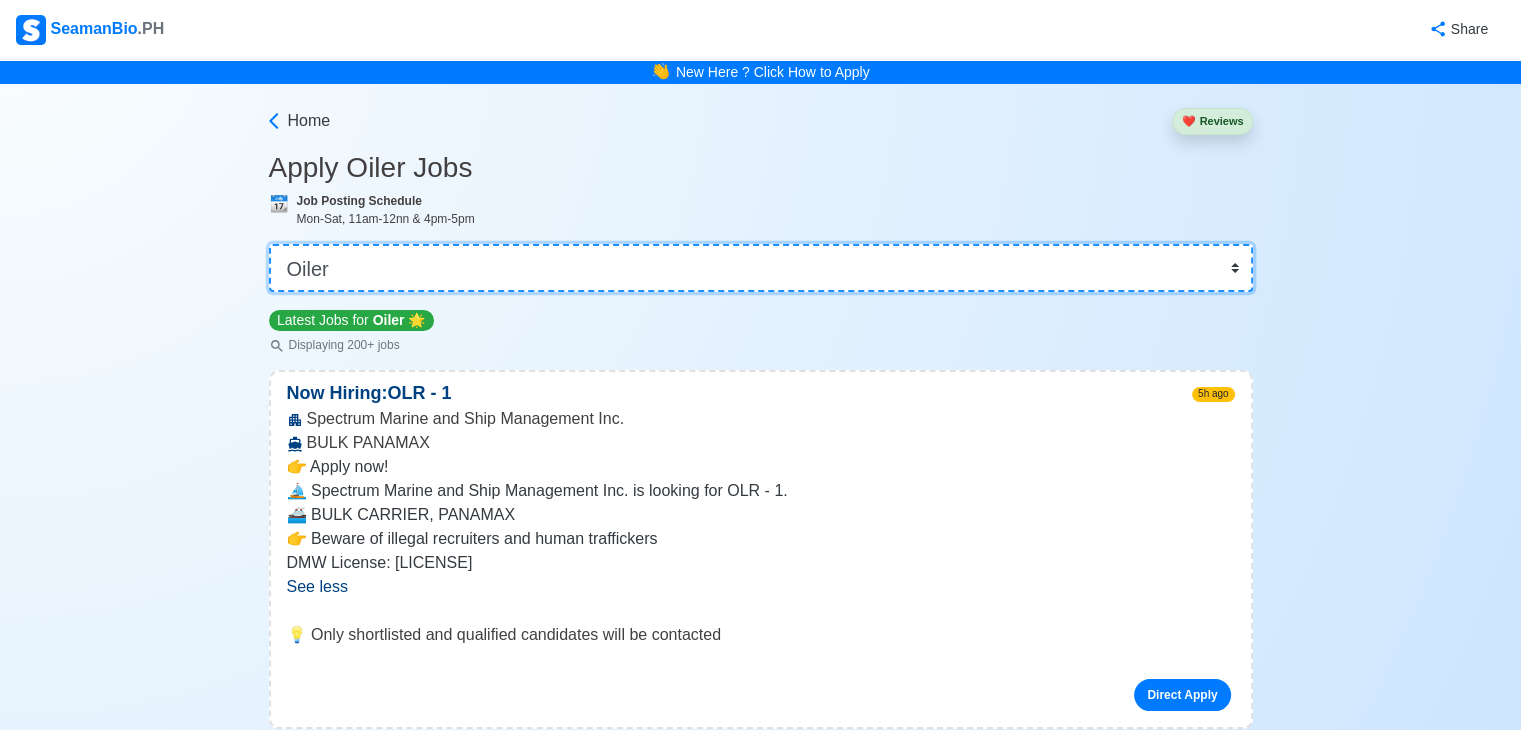 drag, startPoint x: 367, startPoint y: 269, endPoint x: 343, endPoint y: 277, distance: 25.298222 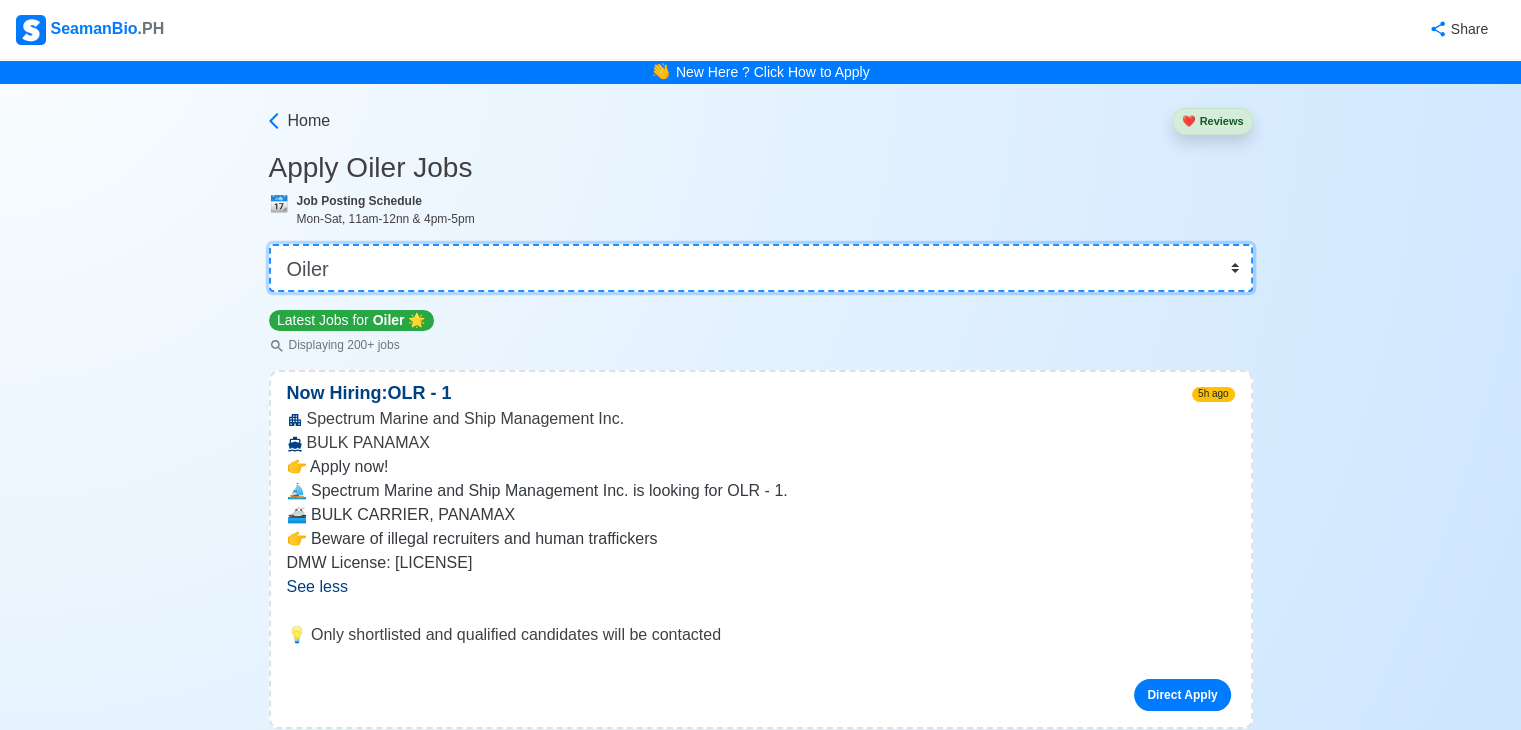click on "👉 Select Rank or Position Master Chief Officer 2nd Officer 3rd Officer Junior Officer Chief Engineer 2nd Engineer 3rd Engineer 4th Engineer Gas Engineer Junior Engineer 1st Assistant Engineer 2nd Assistant Engineer 3rd Assistant Engineer ETO/ETR Electrician Electrical Engineer Oiler Fitter Welder Chief Cook Chef Cook Messman Wiper Rigger Ordinary Seaman Able Seaman Motorman Pumpman Bosun Cadet Reefer Mechanic Operator Repairman Painter Steward Waiter Others" at bounding box center (761, 268) 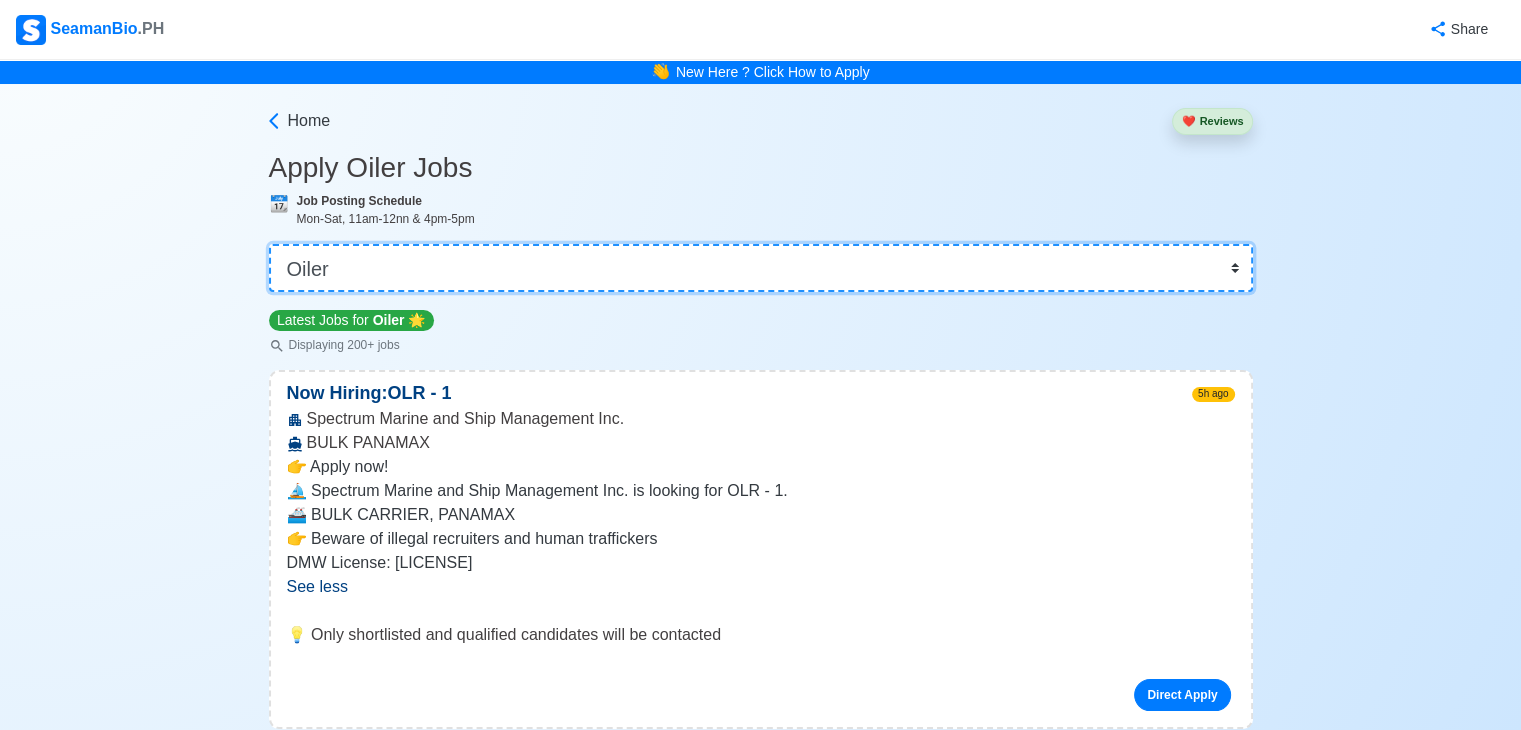 select on "Wiper" 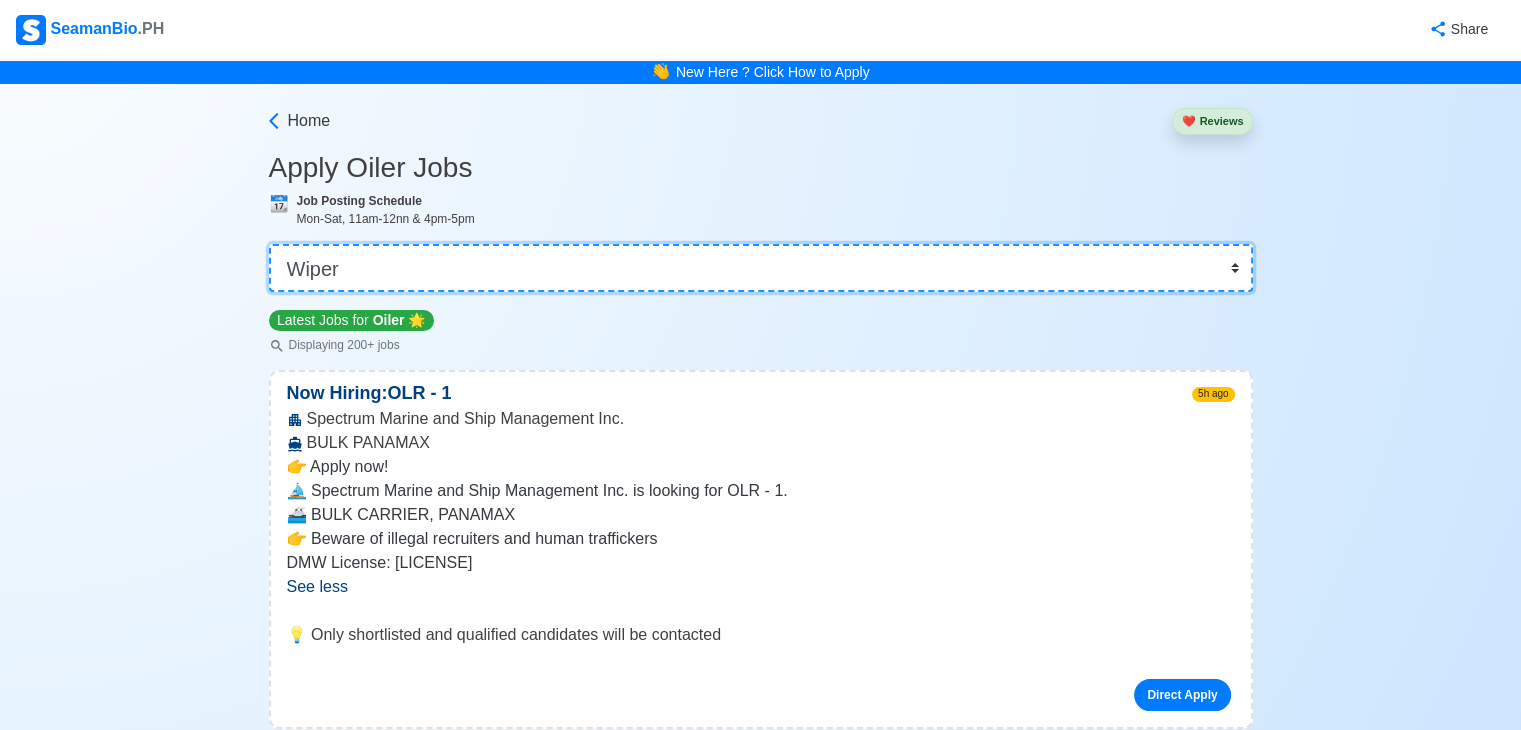 click on "👉 Select Rank or Position Master Chief Officer 2nd Officer 3rd Officer Junior Officer Chief Engineer 2nd Engineer 3rd Engineer 4th Engineer Gas Engineer Junior Engineer 1st Assistant Engineer 2nd Assistant Engineer 3rd Assistant Engineer ETO/ETR Electrician Electrical Engineer Oiler Fitter Welder Chief Cook Chef Cook Messman Wiper Rigger Ordinary Seaman Able Seaman Motorman Pumpman Bosun Cadet Reefer Mechanic Operator Repairman Painter Steward Waiter Others" at bounding box center (761, 268) 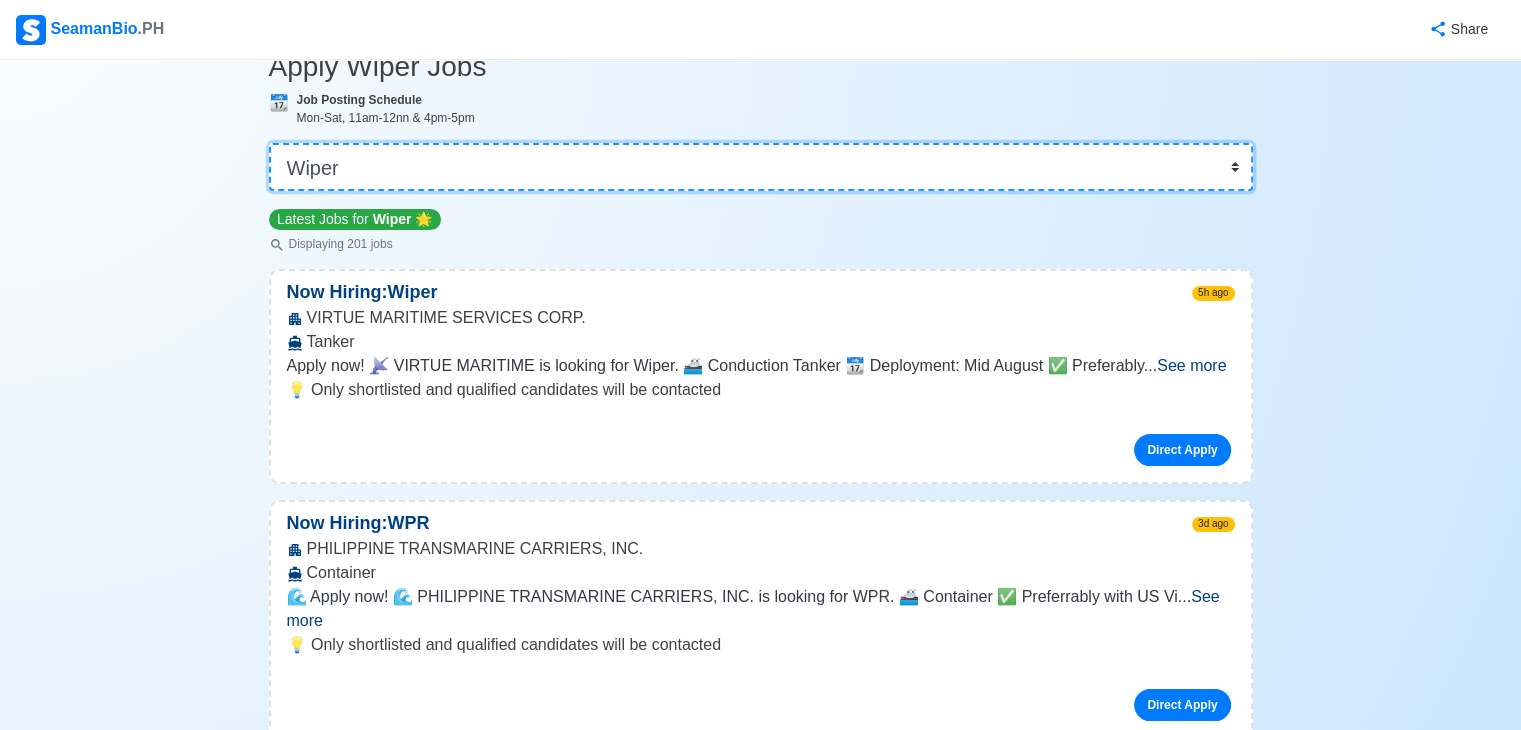 scroll, scrollTop: 300, scrollLeft: 0, axis: vertical 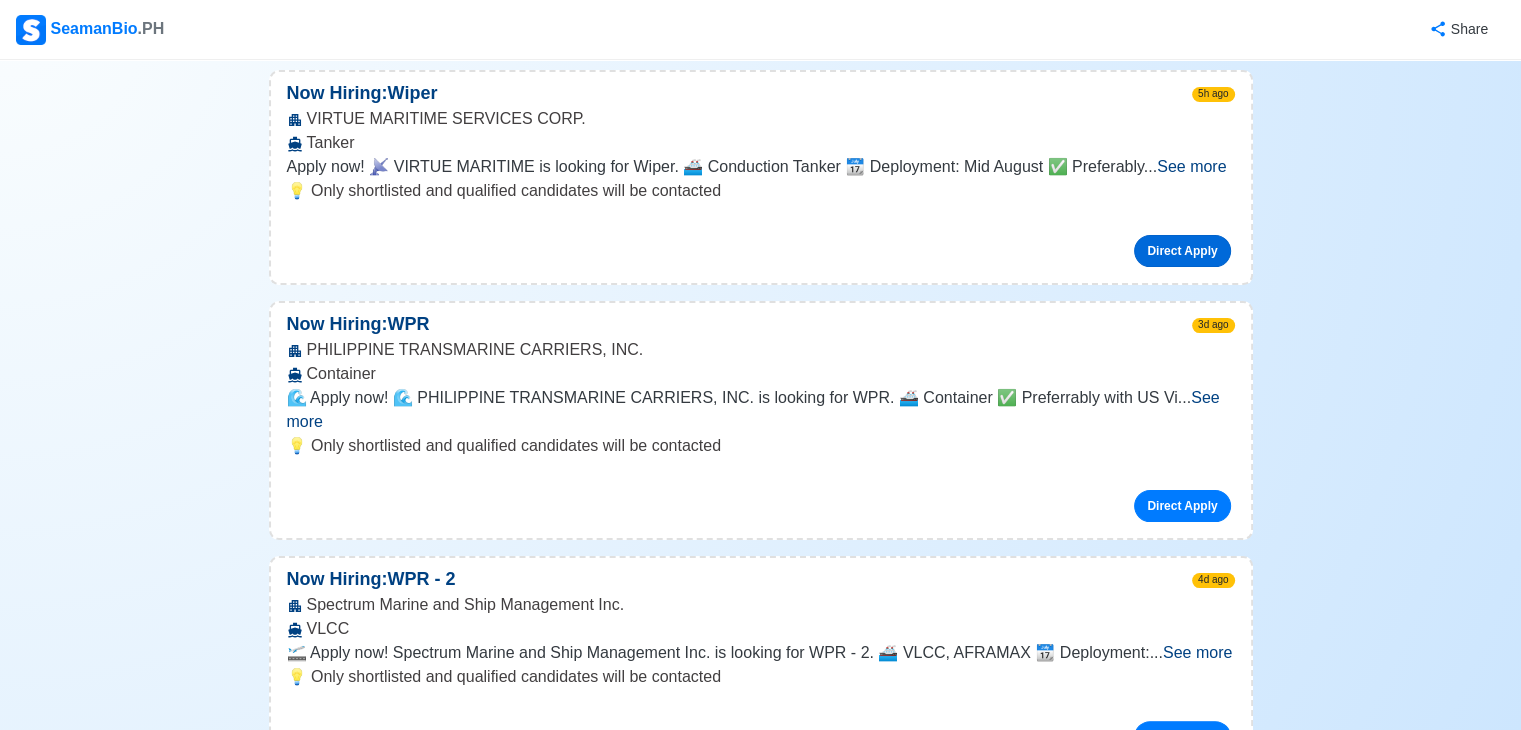click on "Direct Apply" at bounding box center [1182, 251] 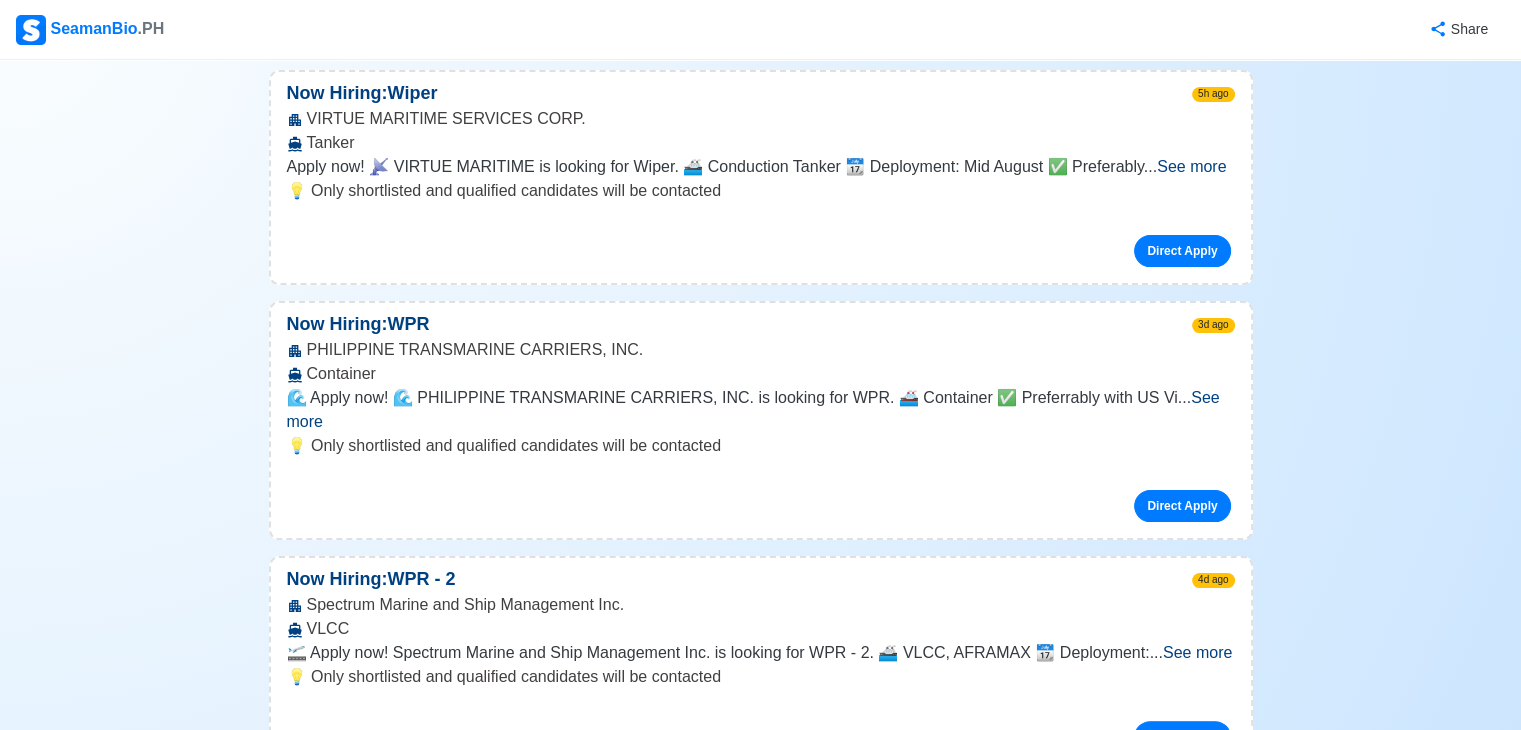 click on "Now Hiring:  Wiper" at bounding box center (362, 93) 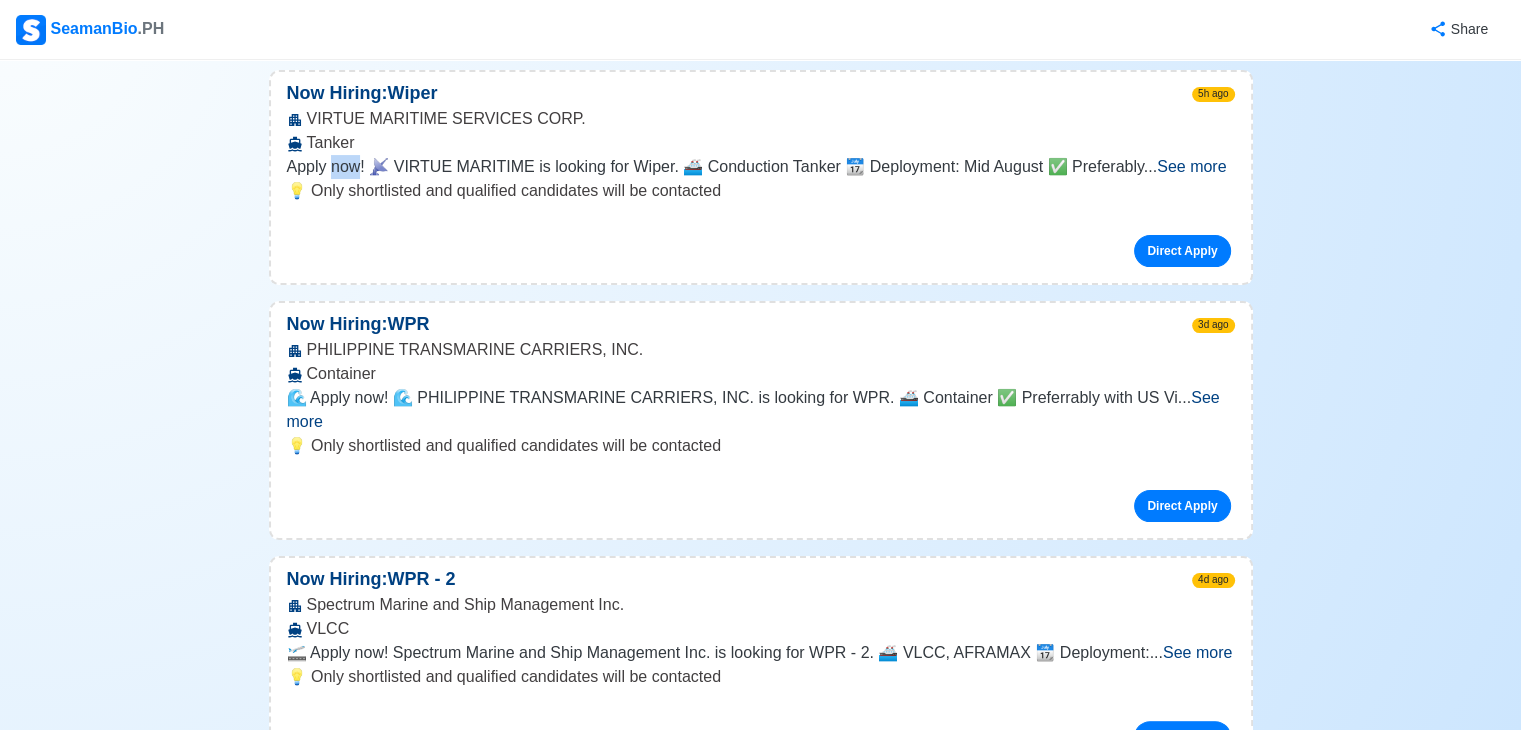 drag, startPoint x: 344, startPoint y: 165, endPoint x: 359, endPoint y: 165, distance: 15 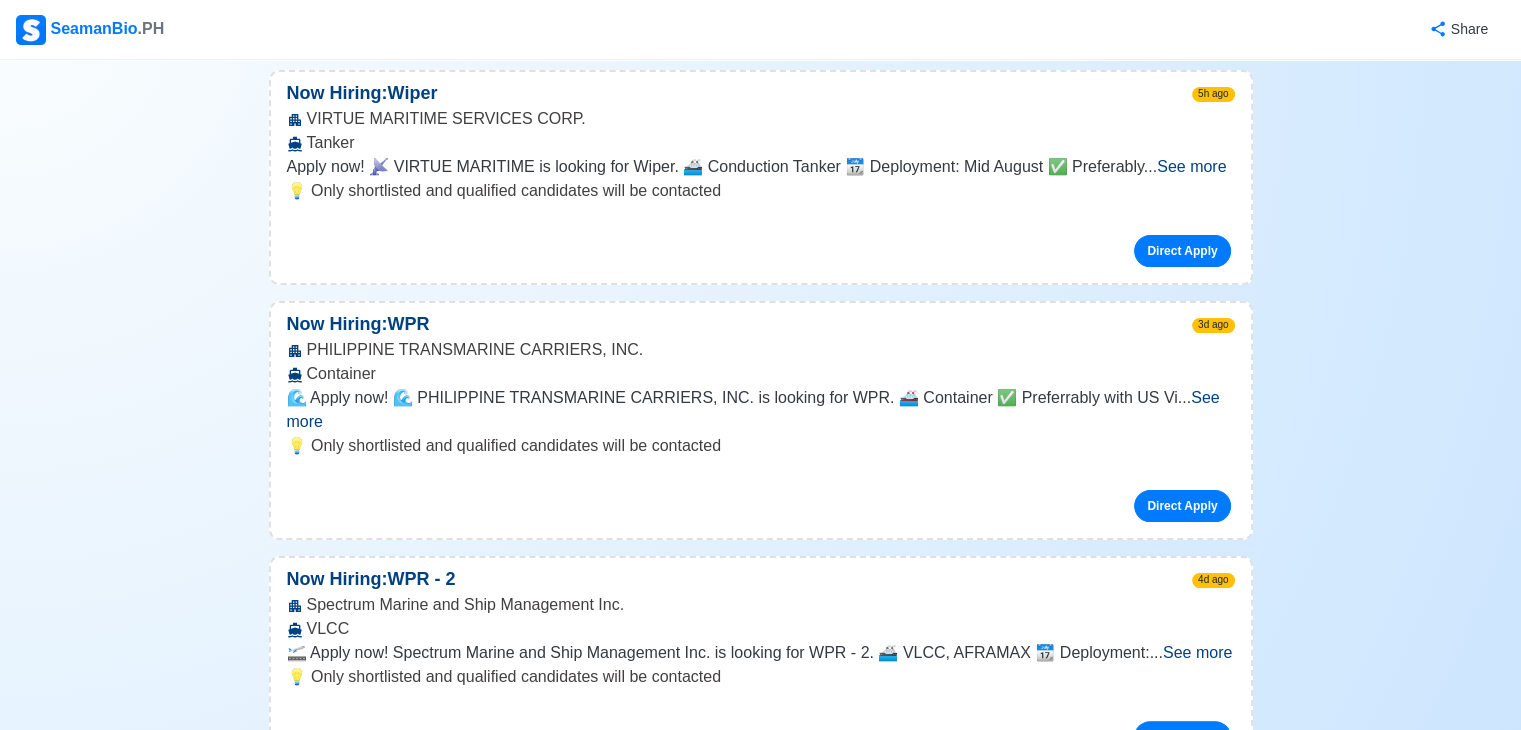 click on "See more" at bounding box center [1191, 166] 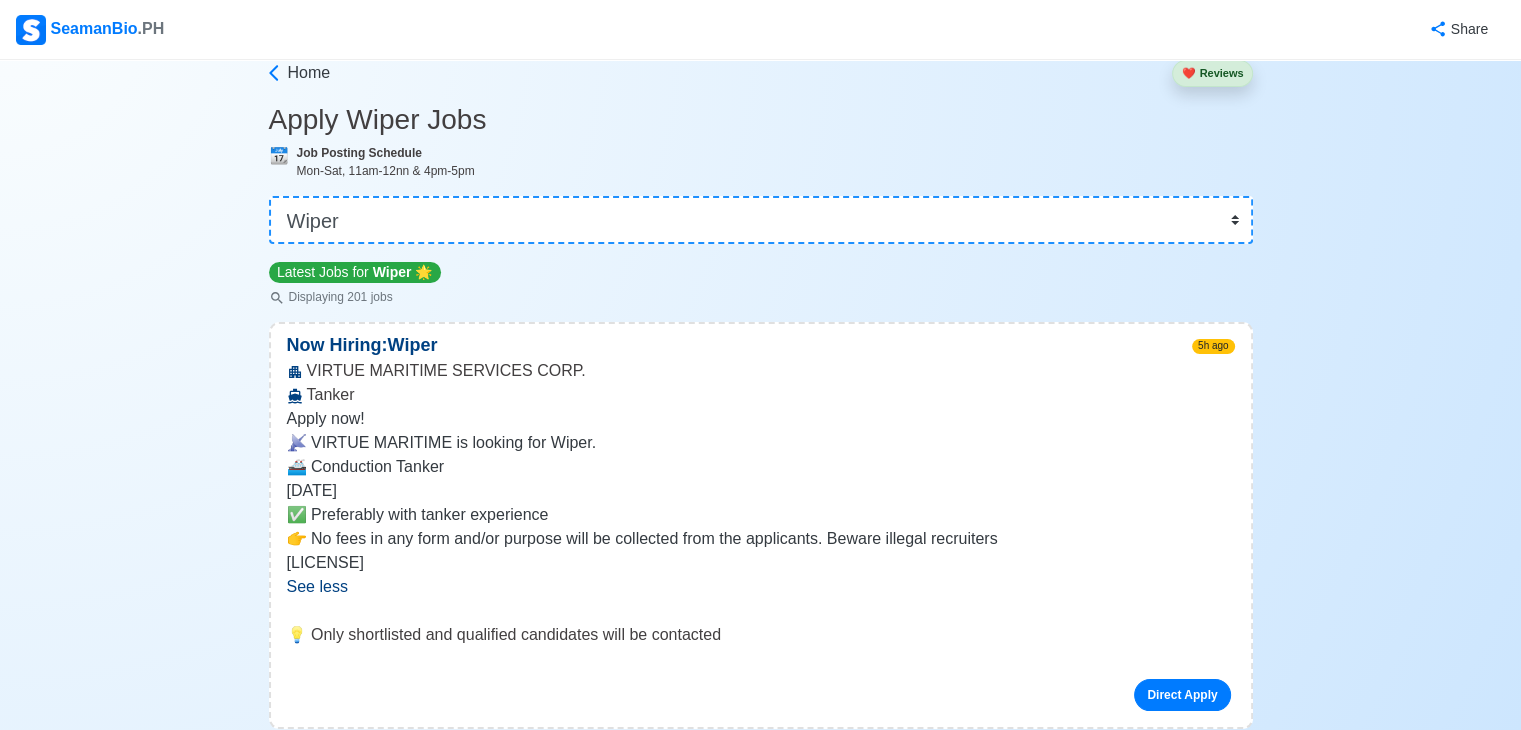 scroll, scrollTop: 0, scrollLeft: 0, axis: both 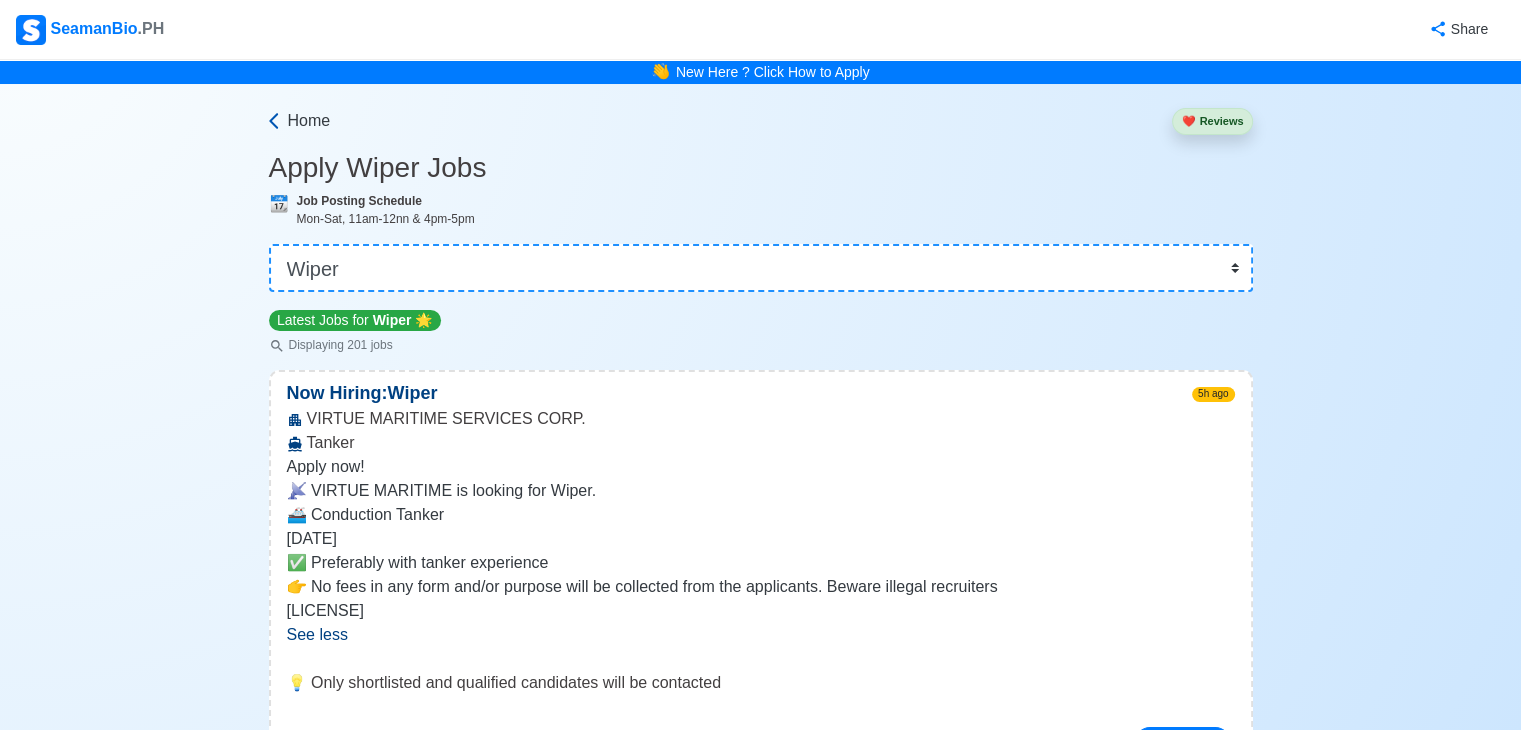 click on "Home" at bounding box center (297, 121) 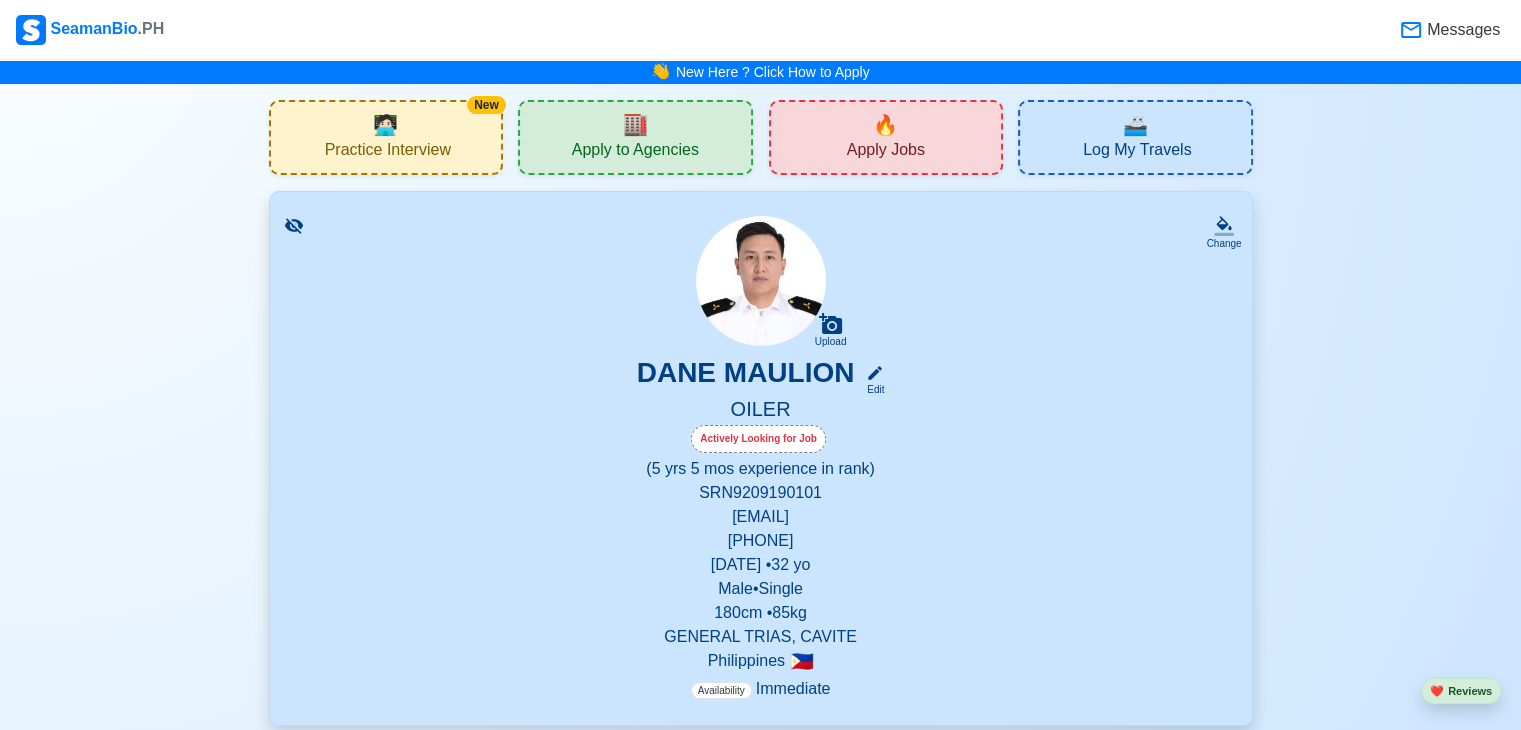 click on "🏬   Apply to Agencies" at bounding box center [635, 137] 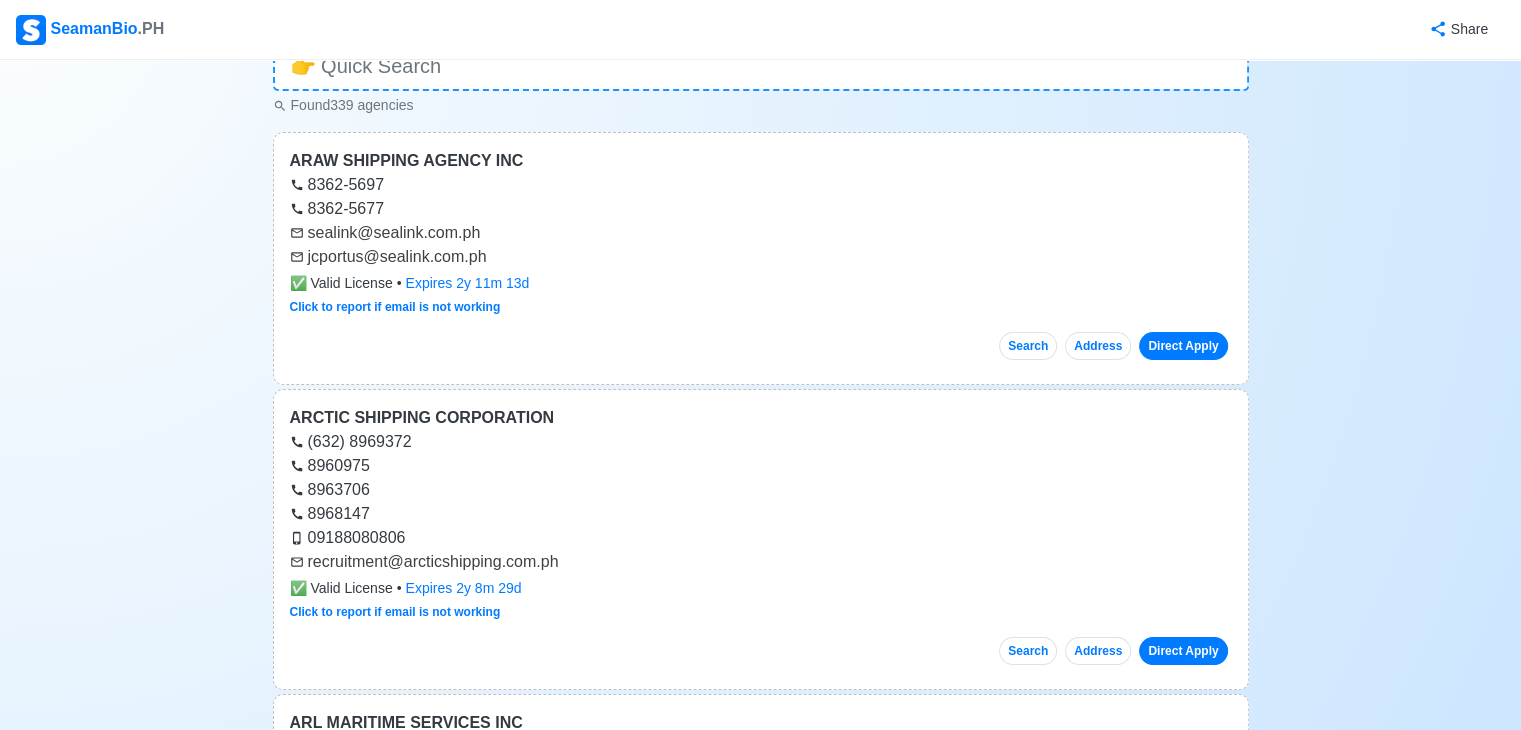 scroll, scrollTop: 0, scrollLeft: 0, axis: both 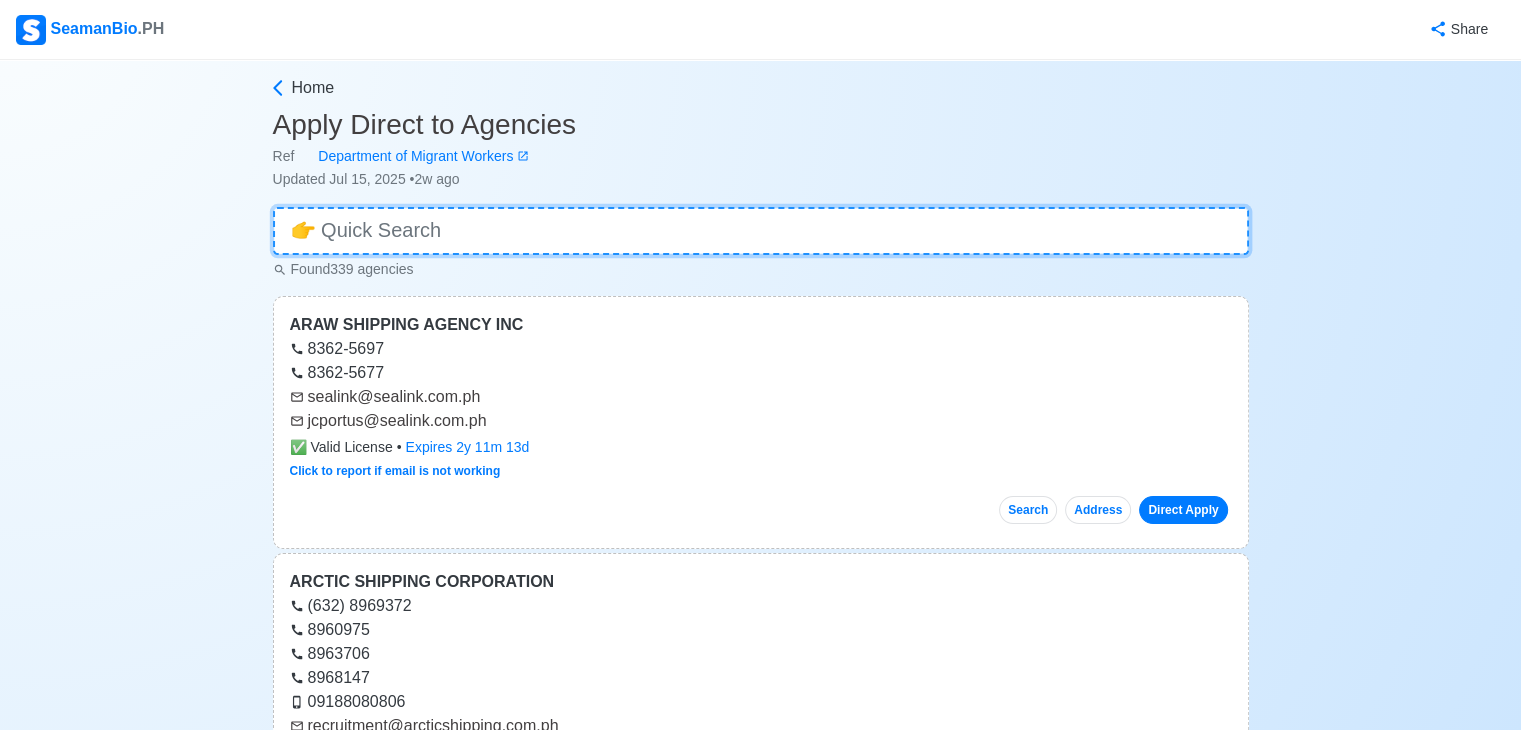 click at bounding box center [761, 231] 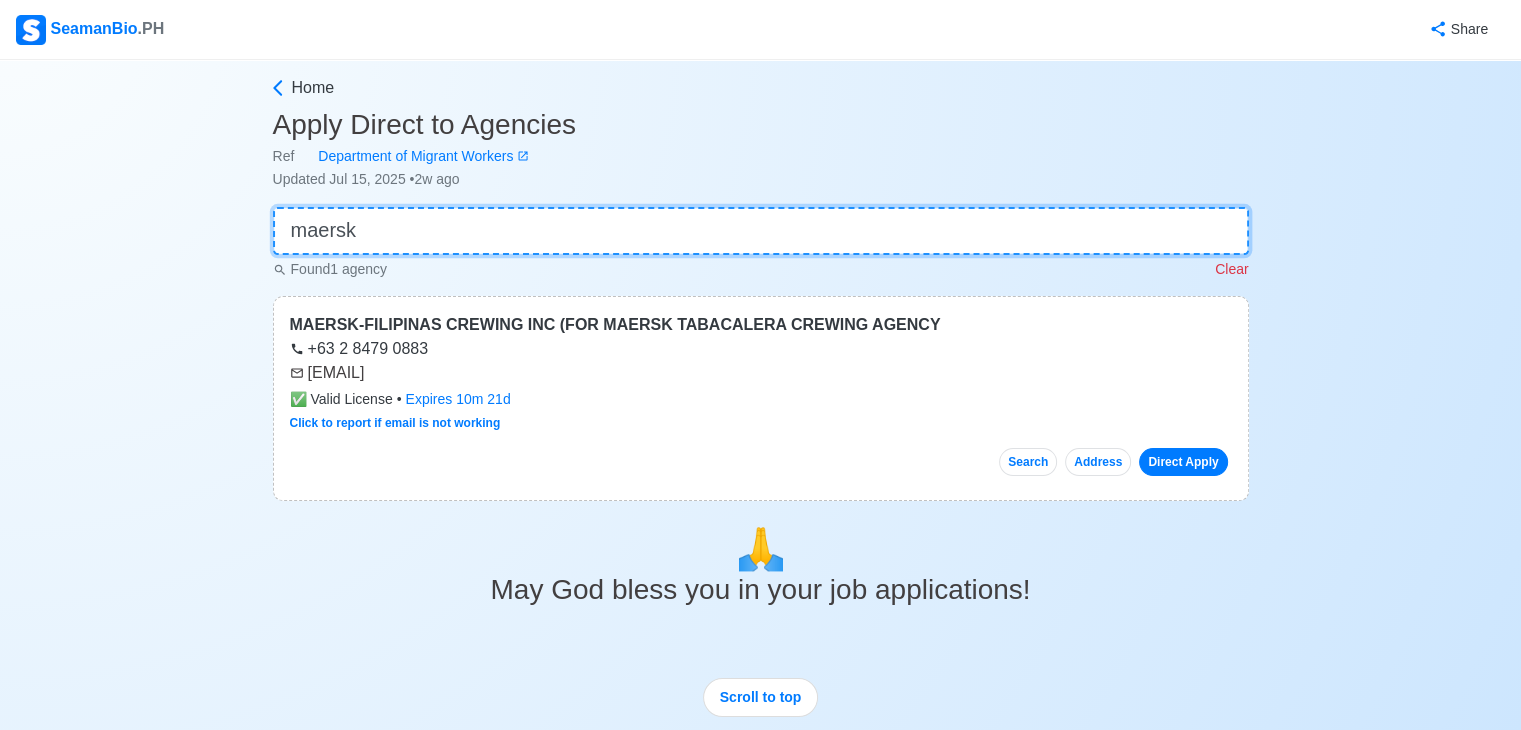 drag, startPoint x: 439, startPoint y: 220, endPoint x: 240, endPoint y: 238, distance: 199.81241 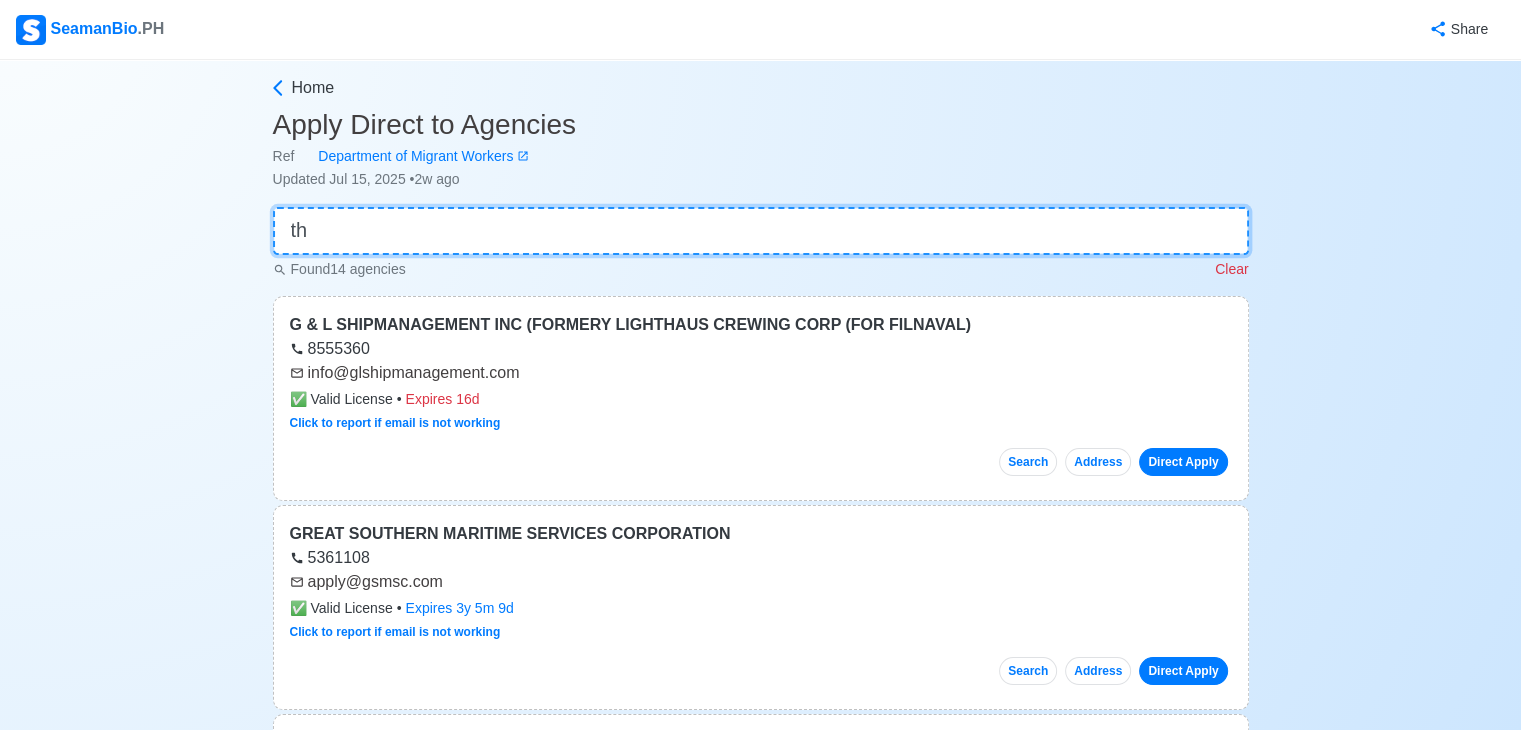 type on "t" 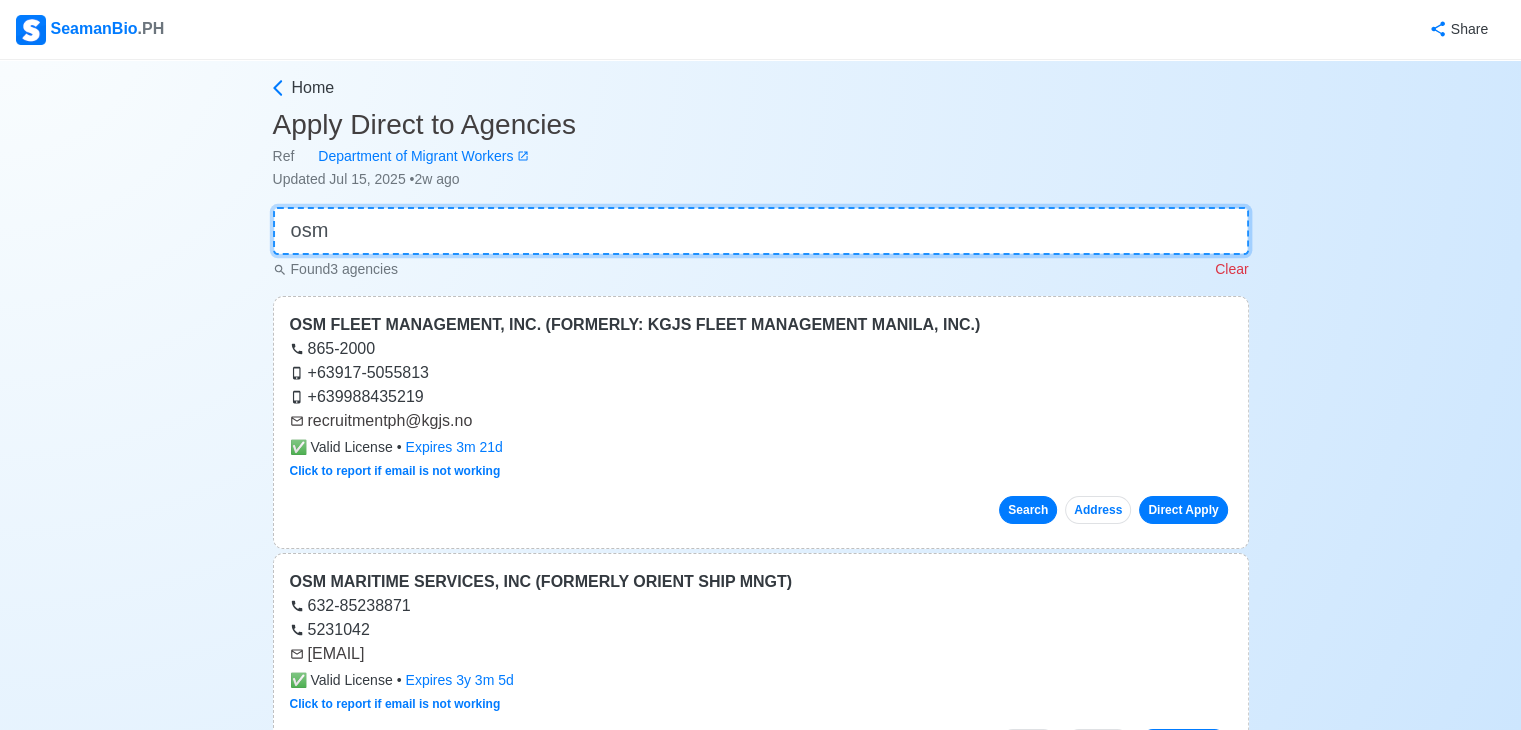 type on "osm" 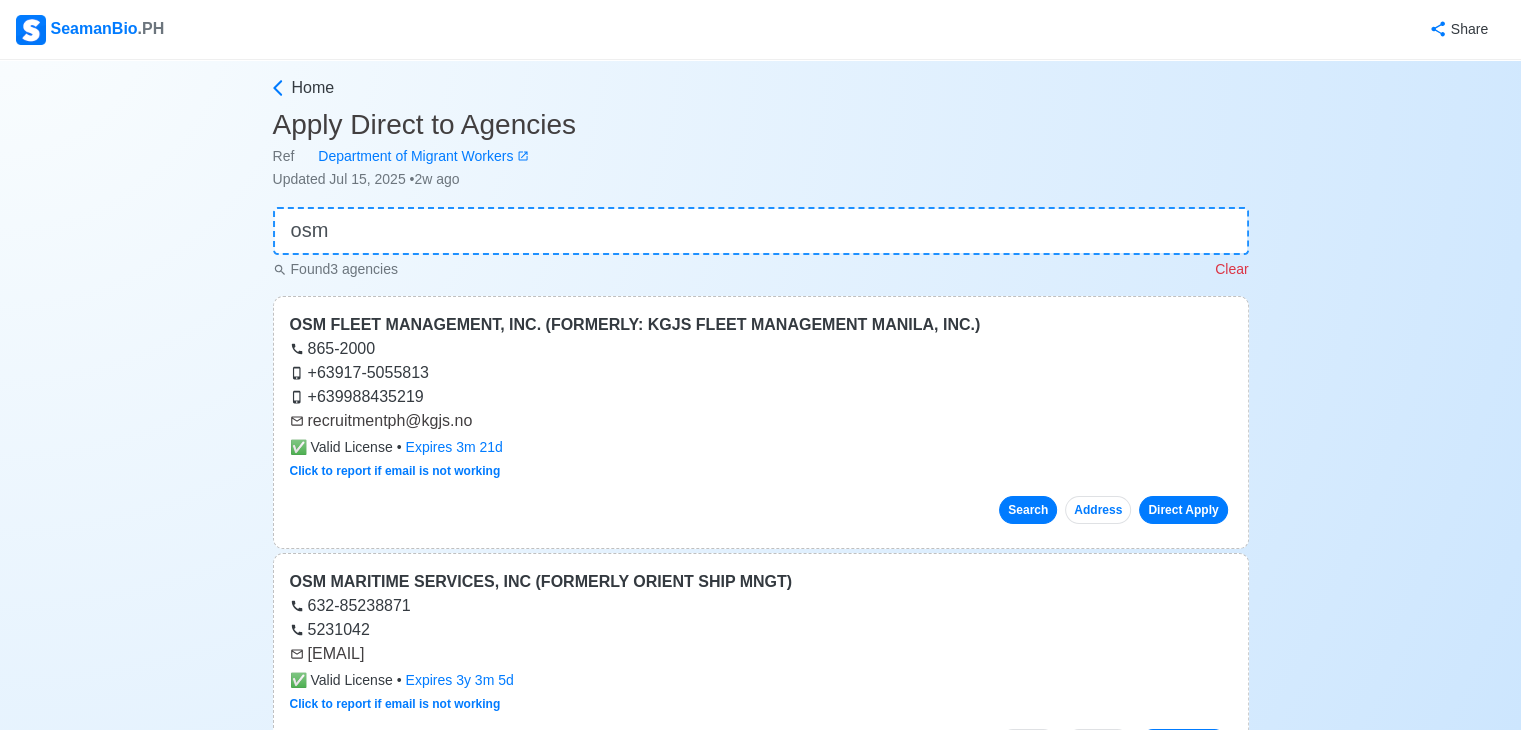 click on "Search" at bounding box center (1028, 510) 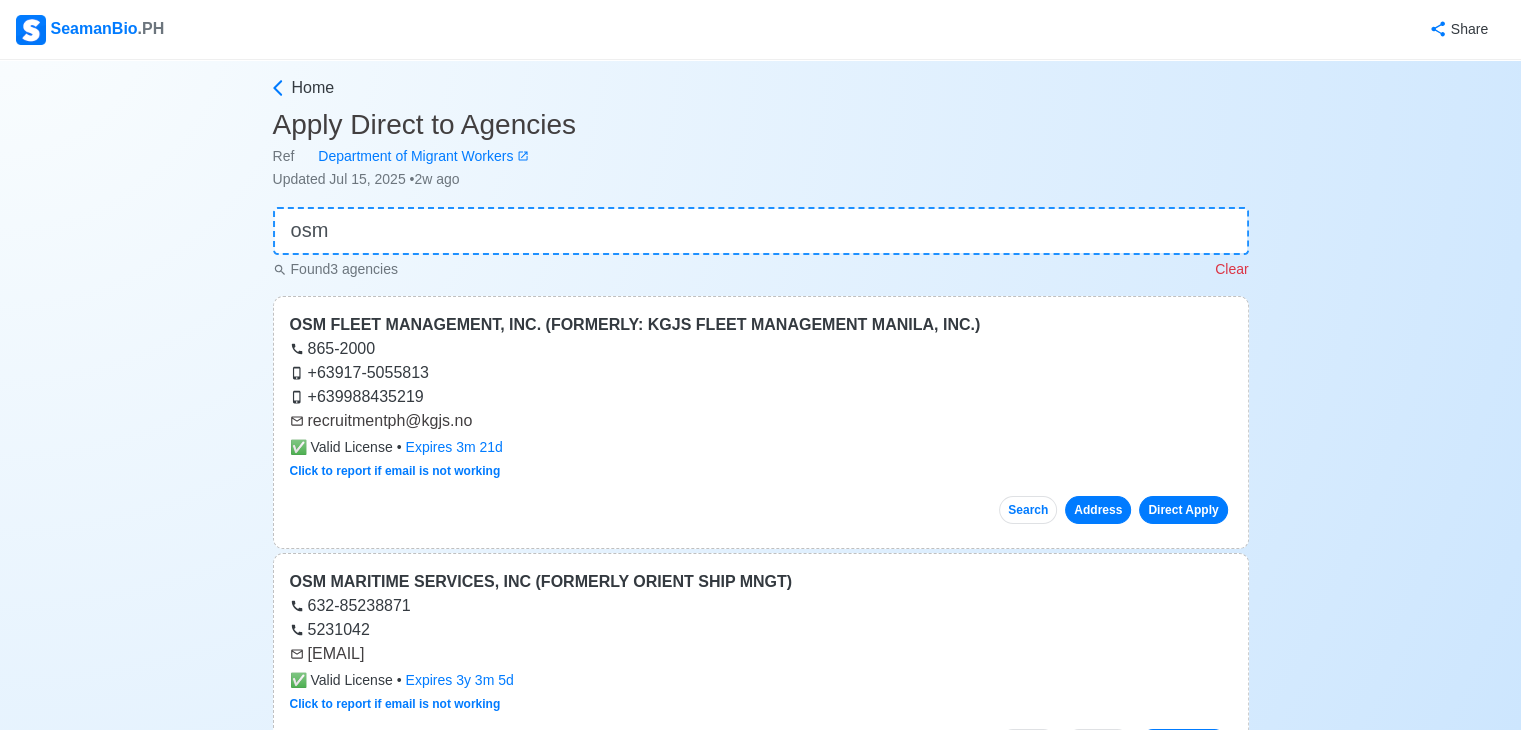 click on "Address" at bounding box center [1098, 510] 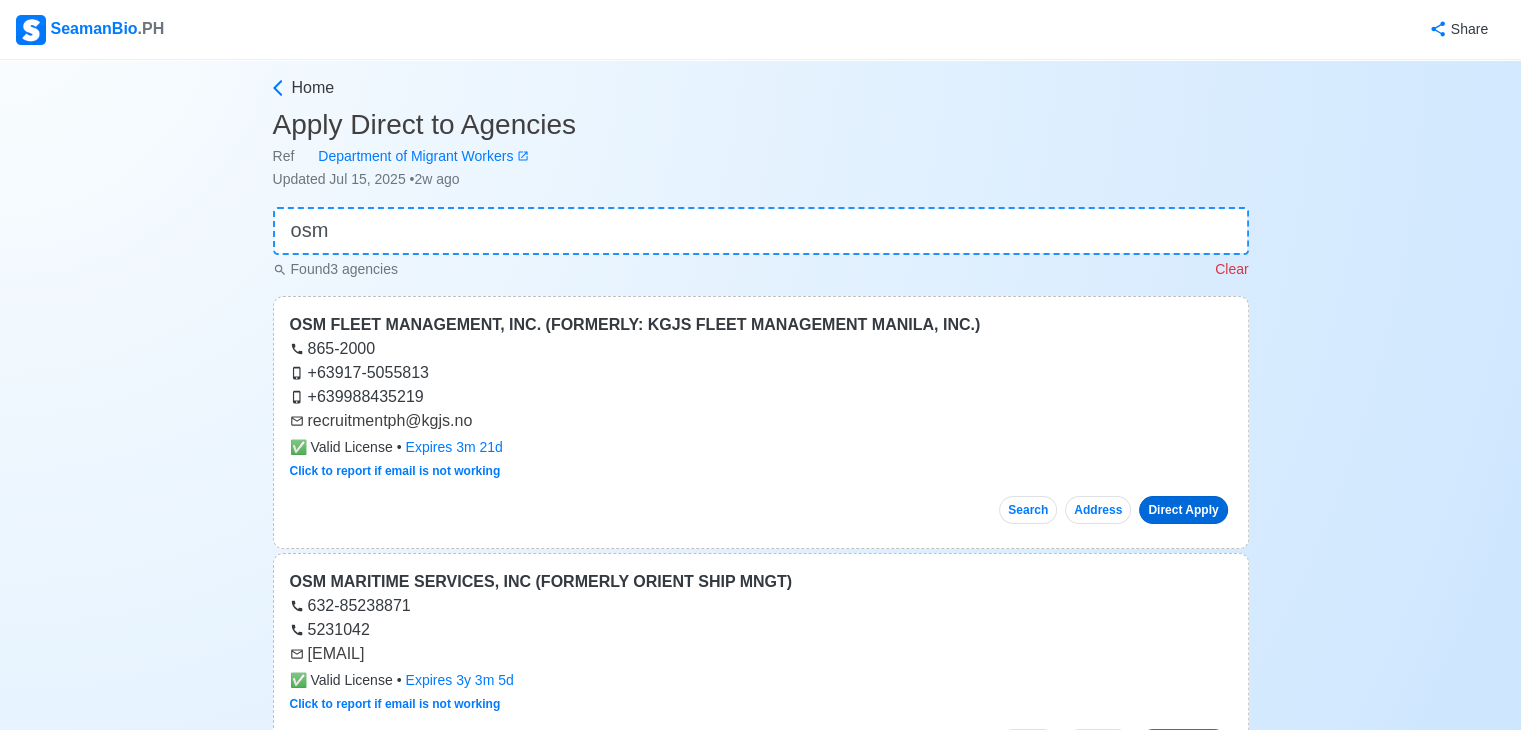 click on "Direct Apply" at bounding box center [1183, 510] 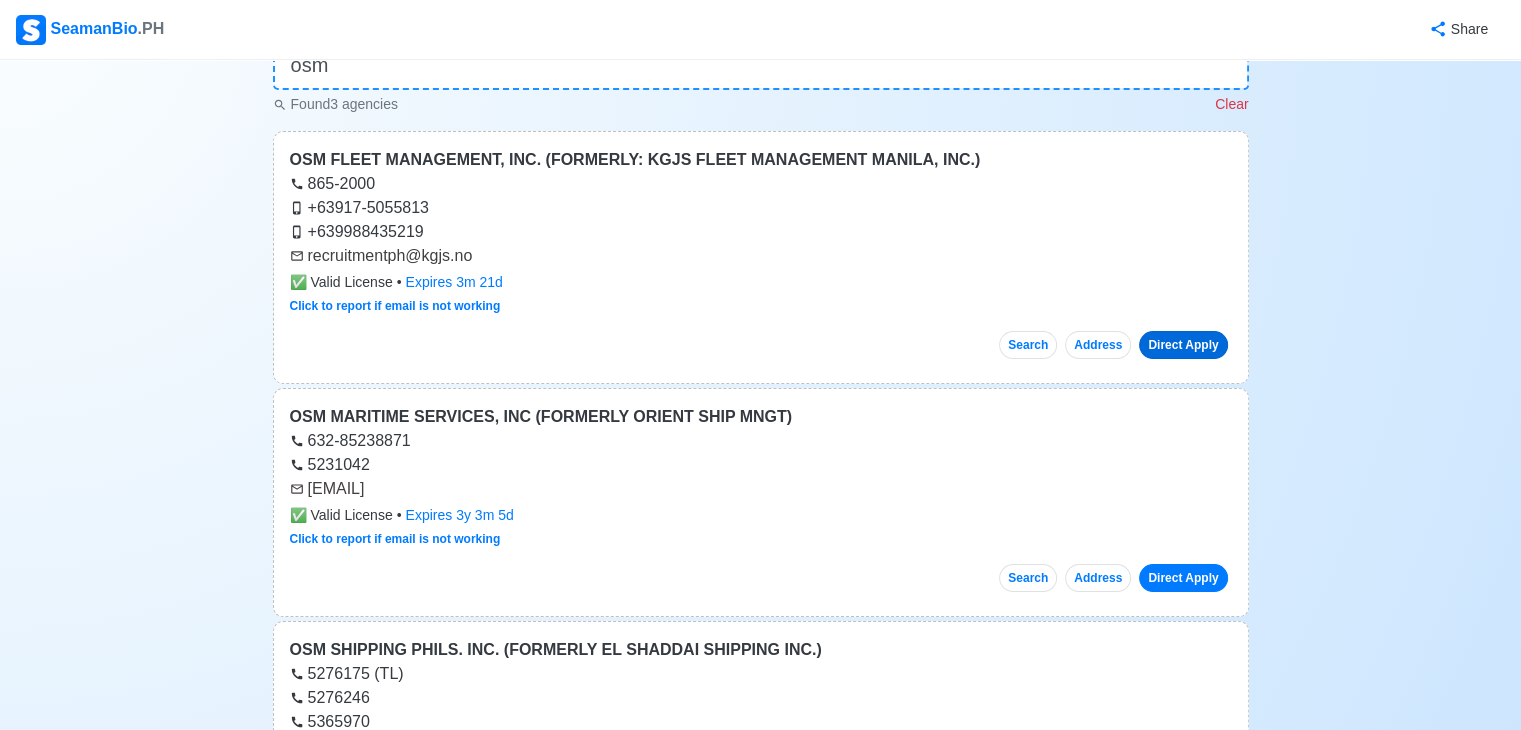 scroll, scrollTop: 0, scrollLeft: 0, axis: both 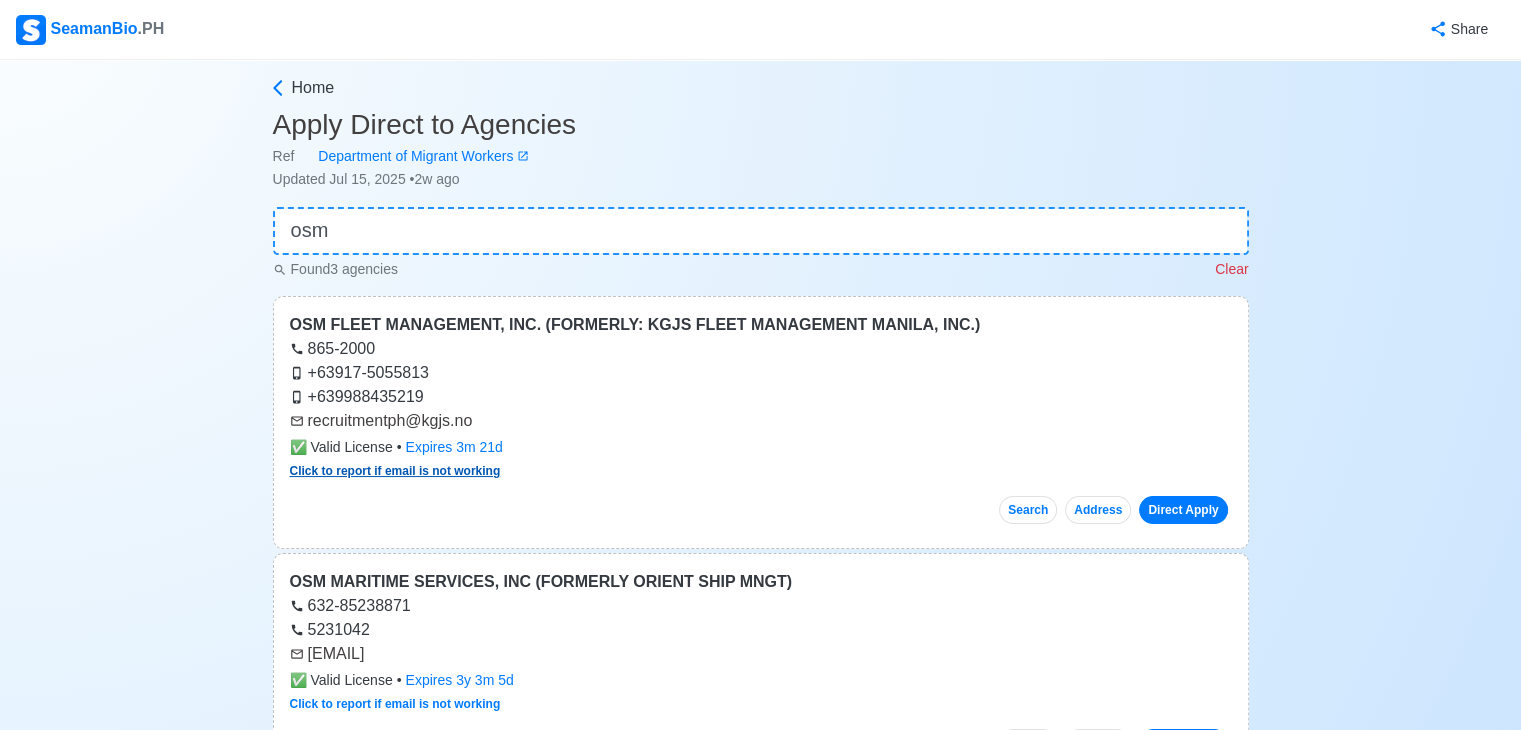 click on "Click to report if email is not working" at bounding box center (395, 471) 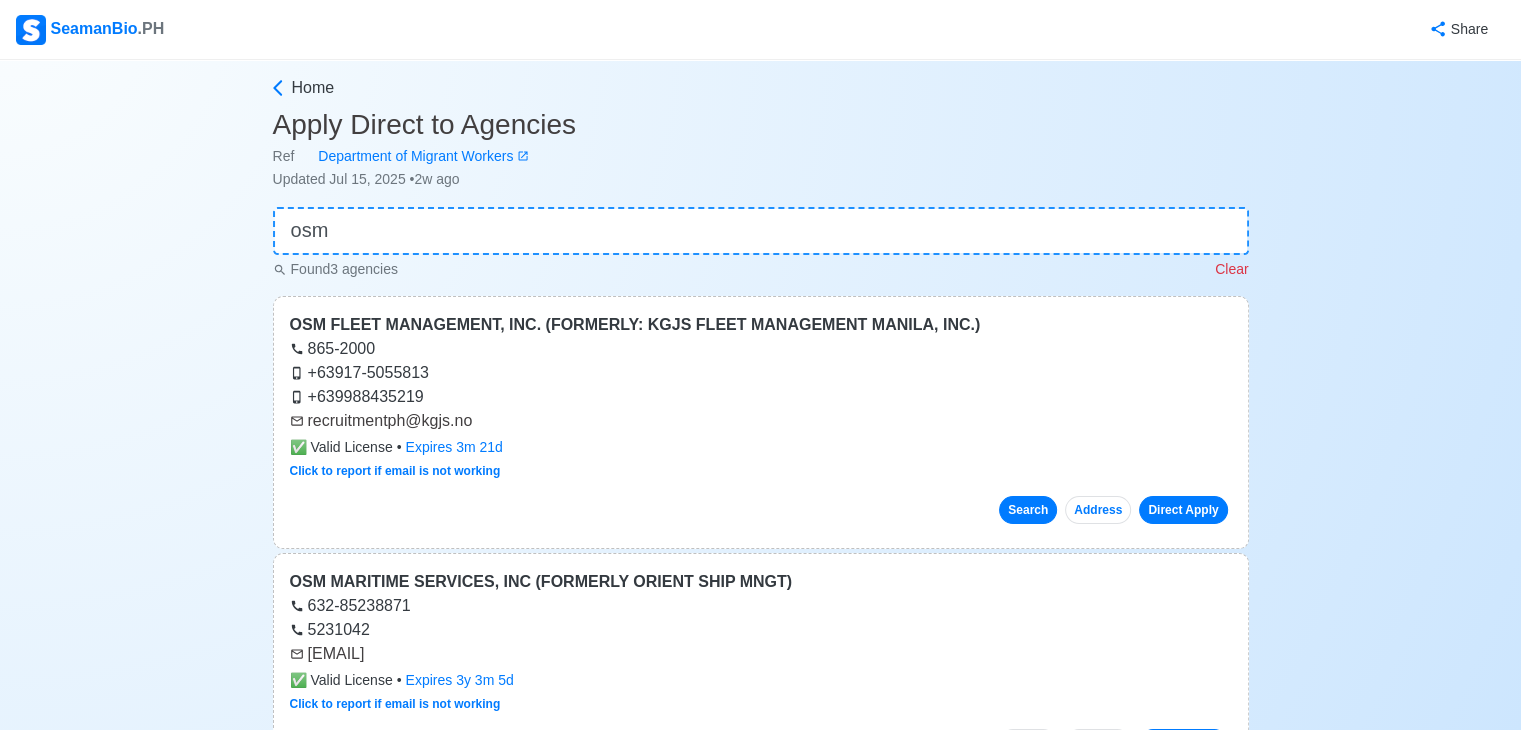 click on "Search" at bounding box center [1028, 510] 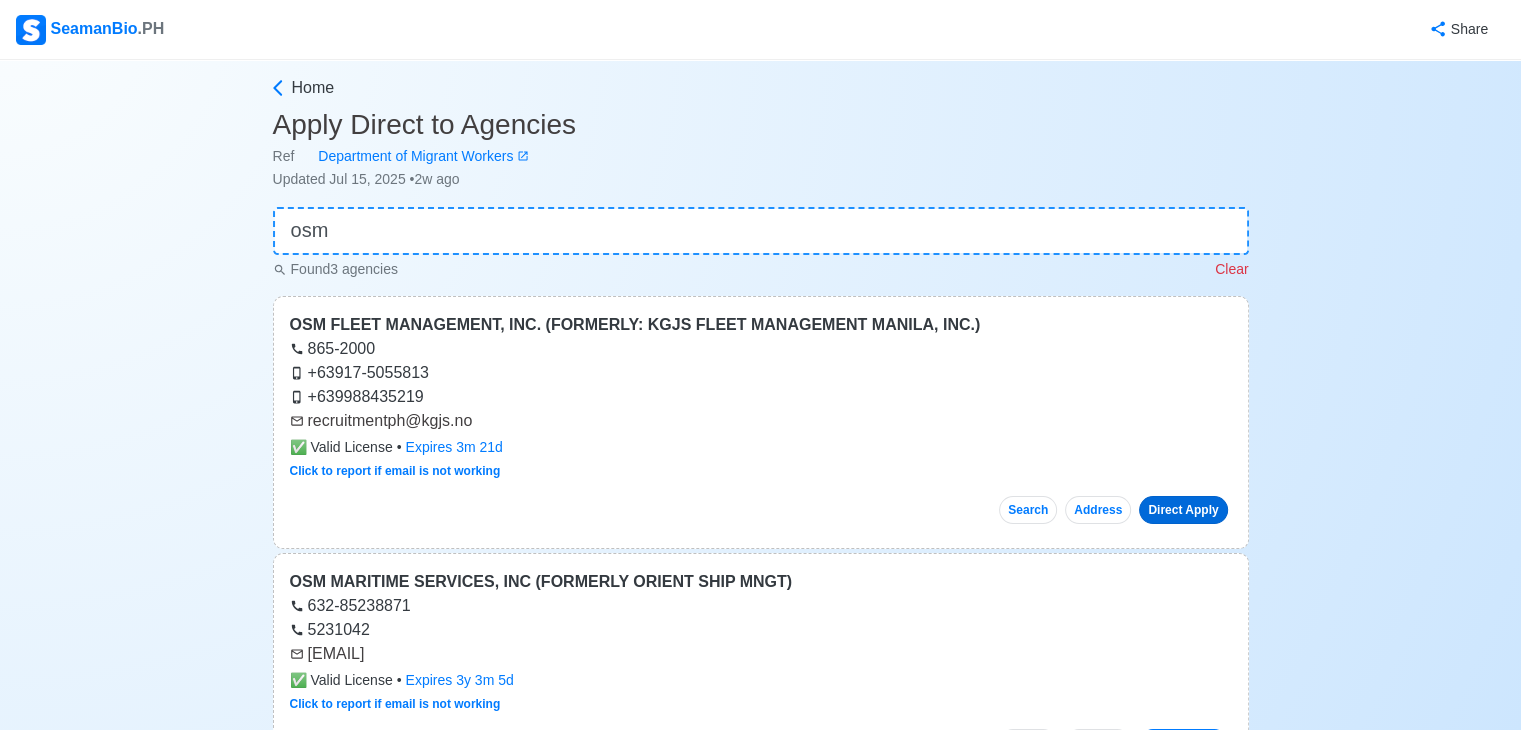 click on "Direct Apply" at bounding box center [1183, 510] 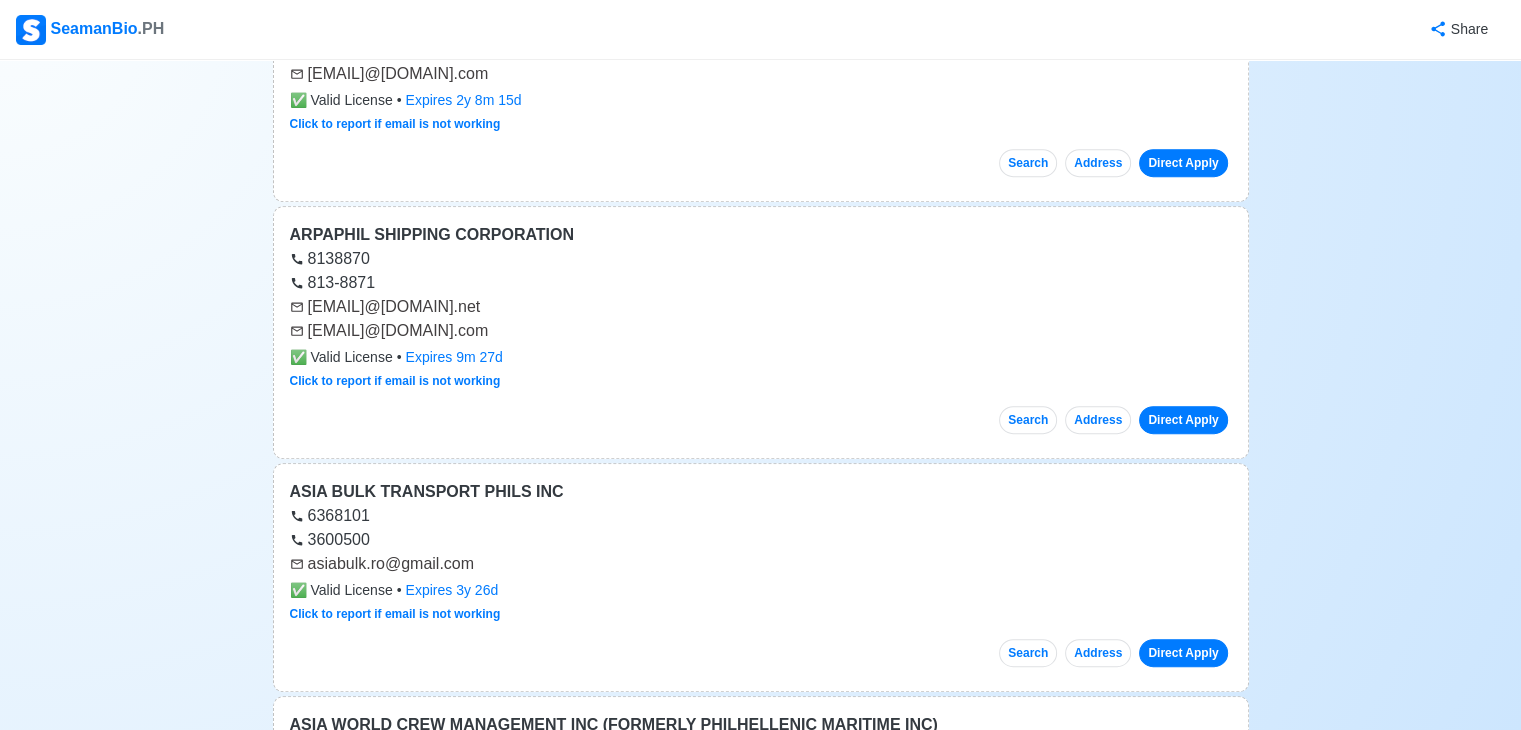 scroll, scrollTop: 1200, scrollLeft: 0, axis: vertical 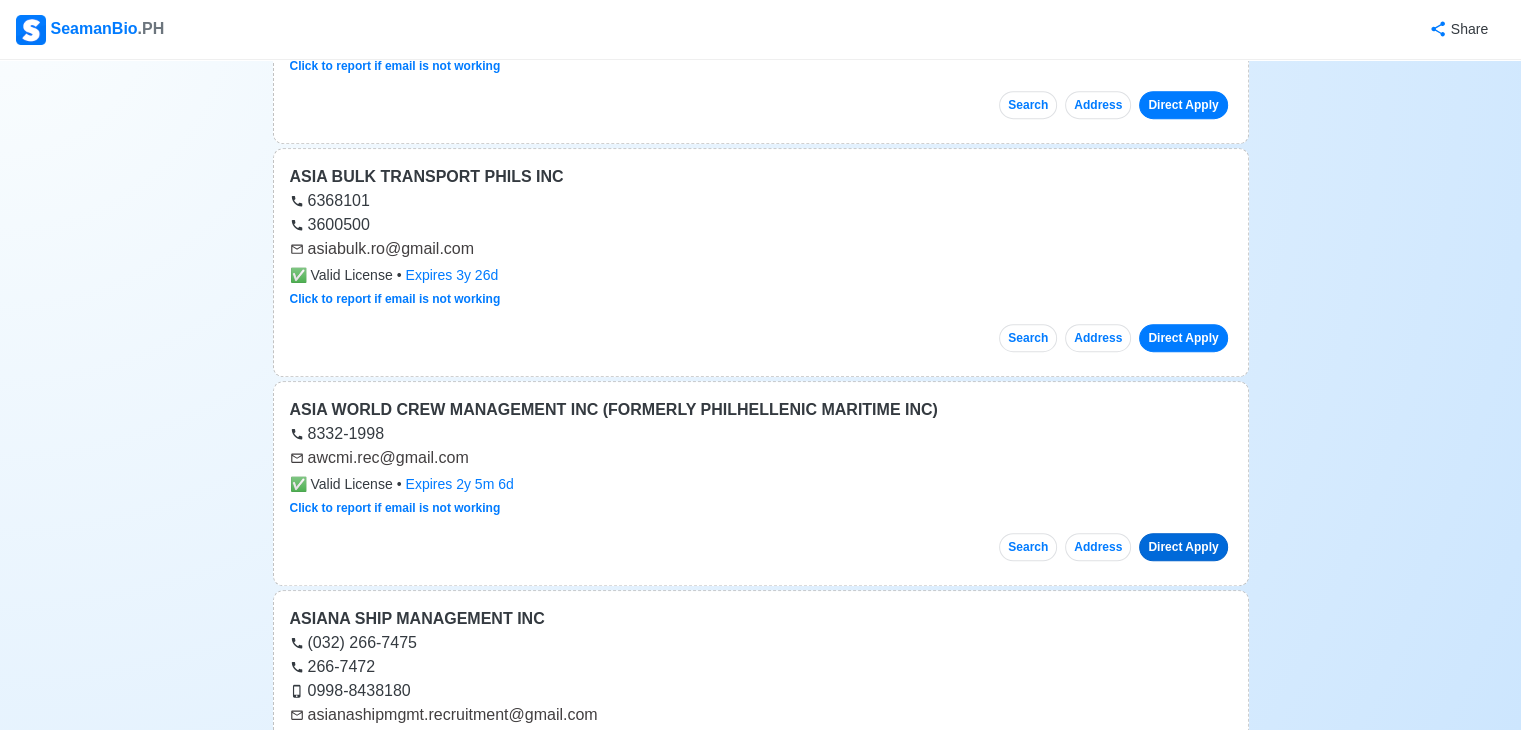 click on "Direct Apply" at bounding box center (1183, 547) 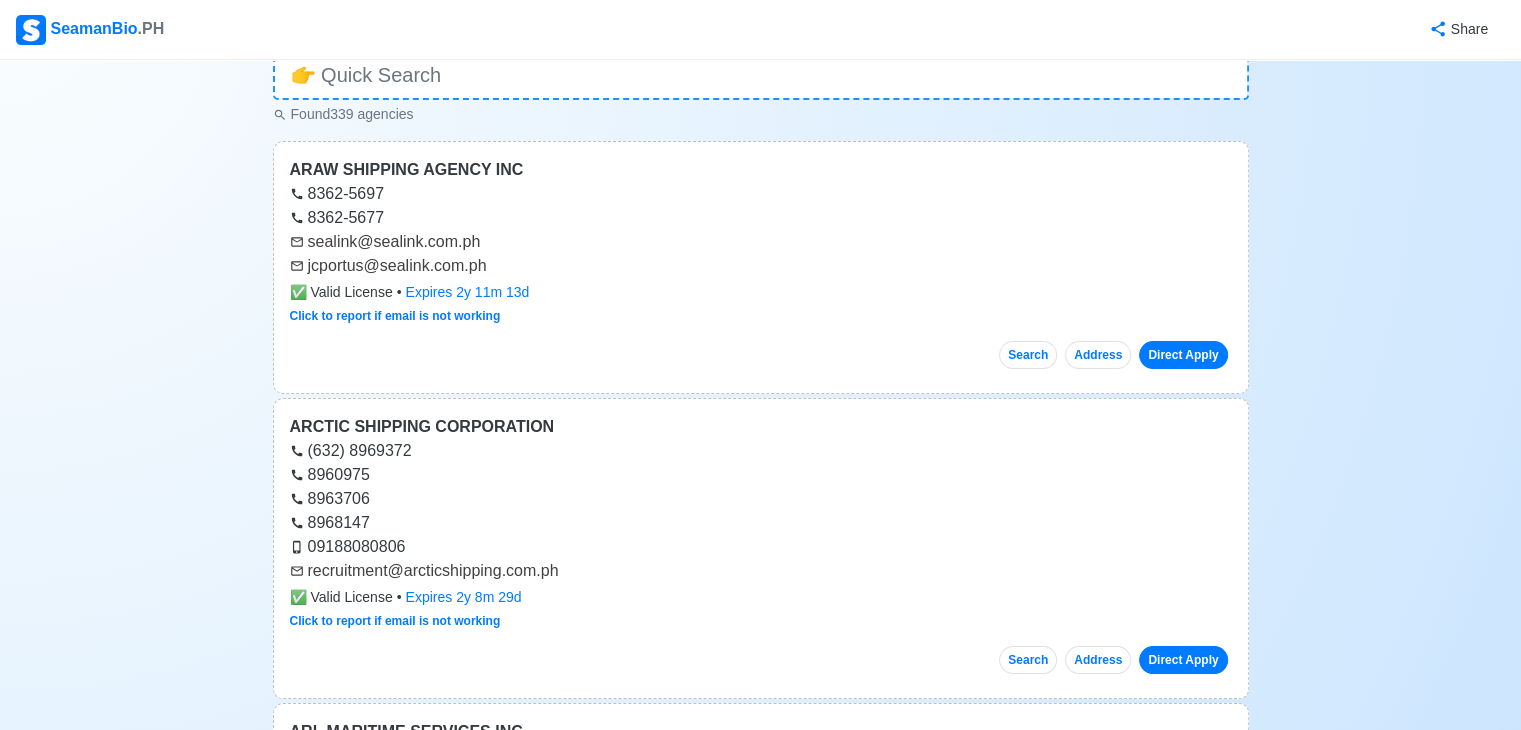 scroll, scrollTop: 0, scrollLeft: 0, axis: both 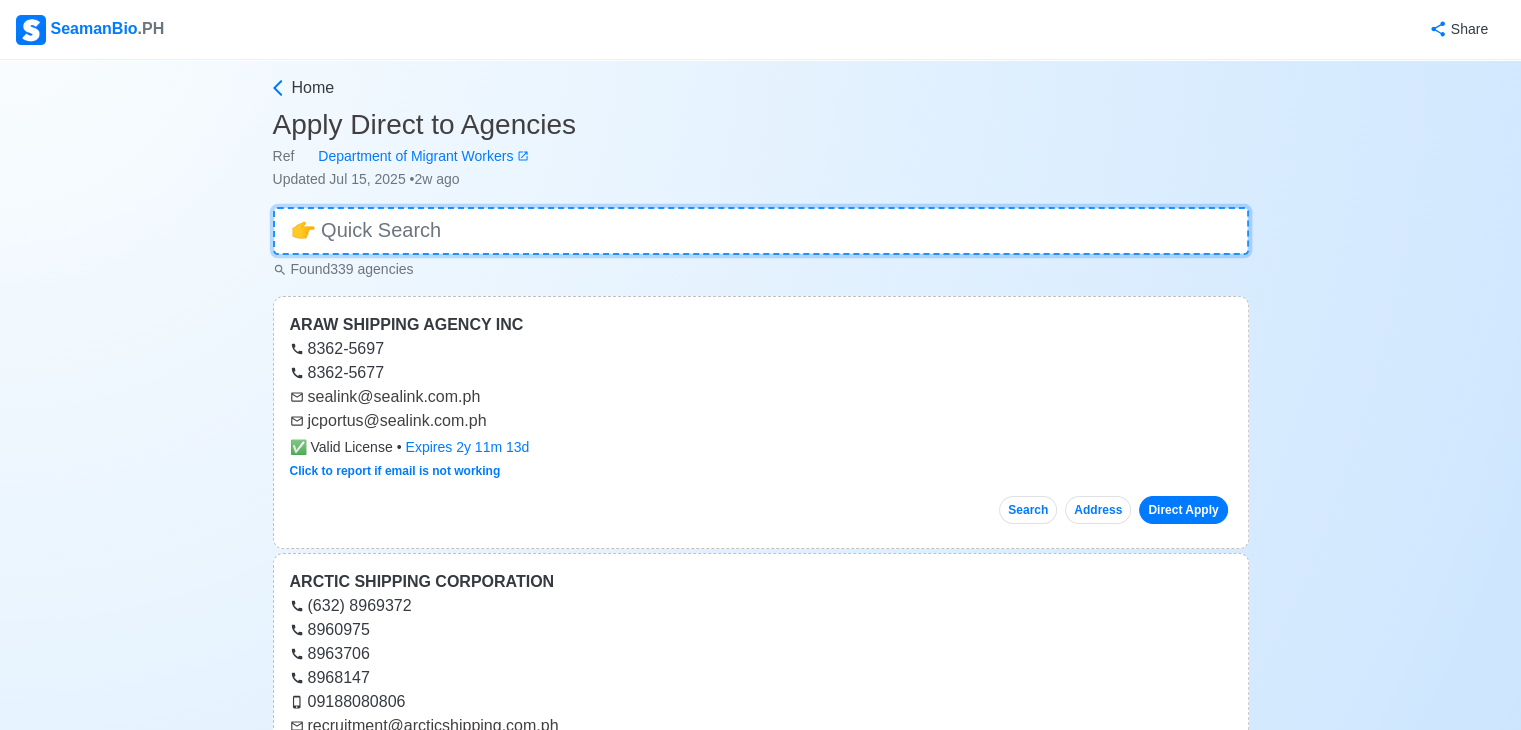 click at bounding box center [761, 231] 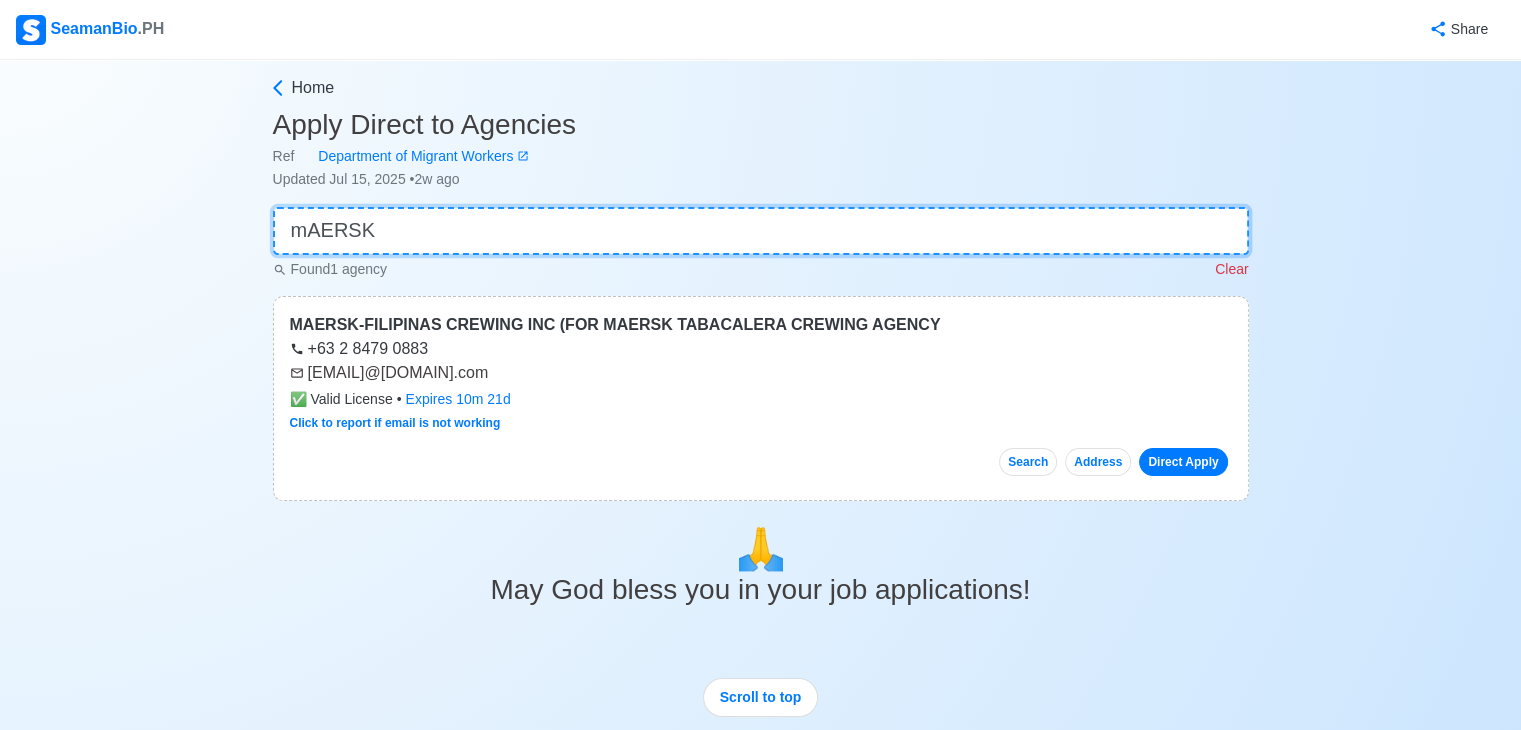 drag, startPoint x: 388, startPoint y: 225, endPoint x: 176, endPoint y: 219, distance: 212.08488 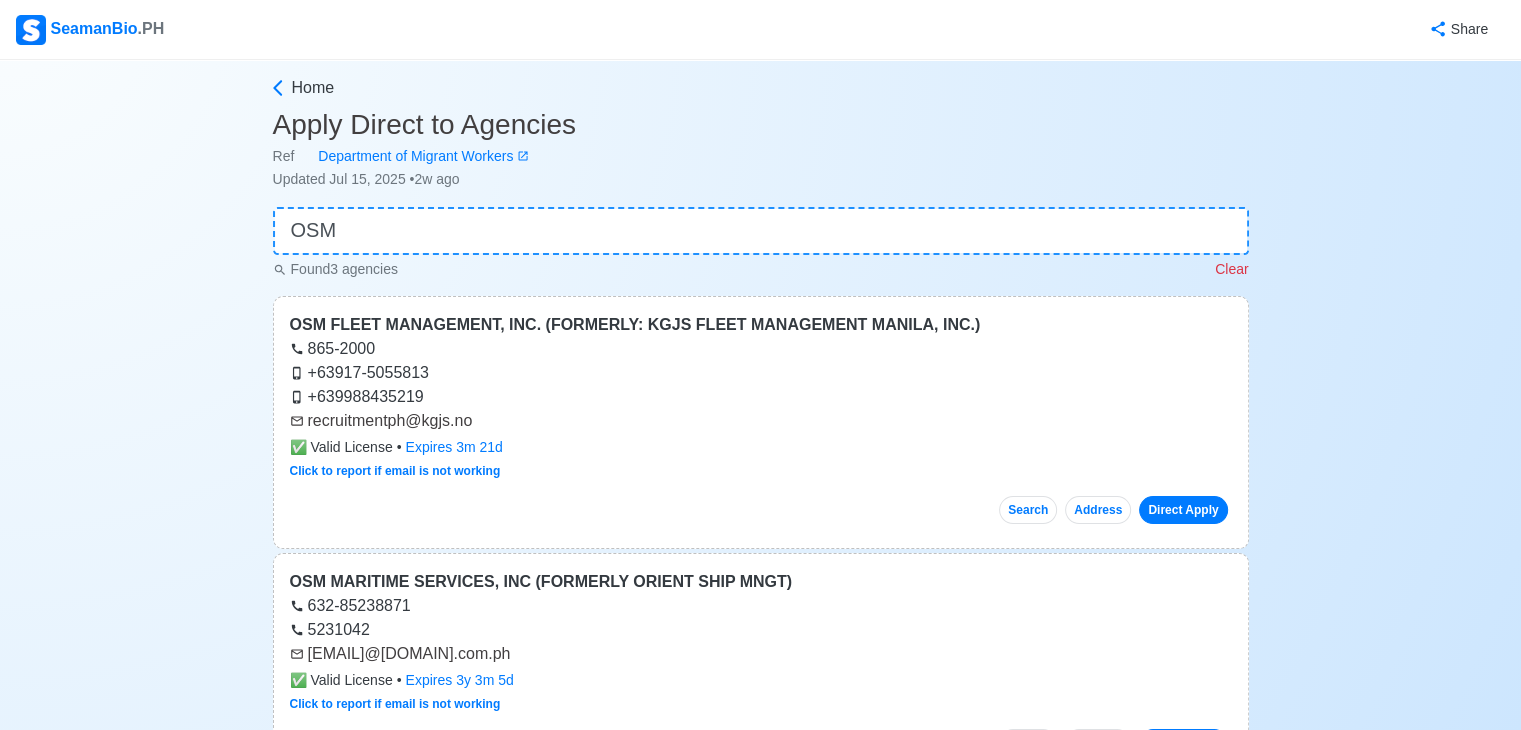 drag, startPoint x: 595, startPoint y: 385, endPoint x: 569, endPoint y: 397, distance: 28.635643 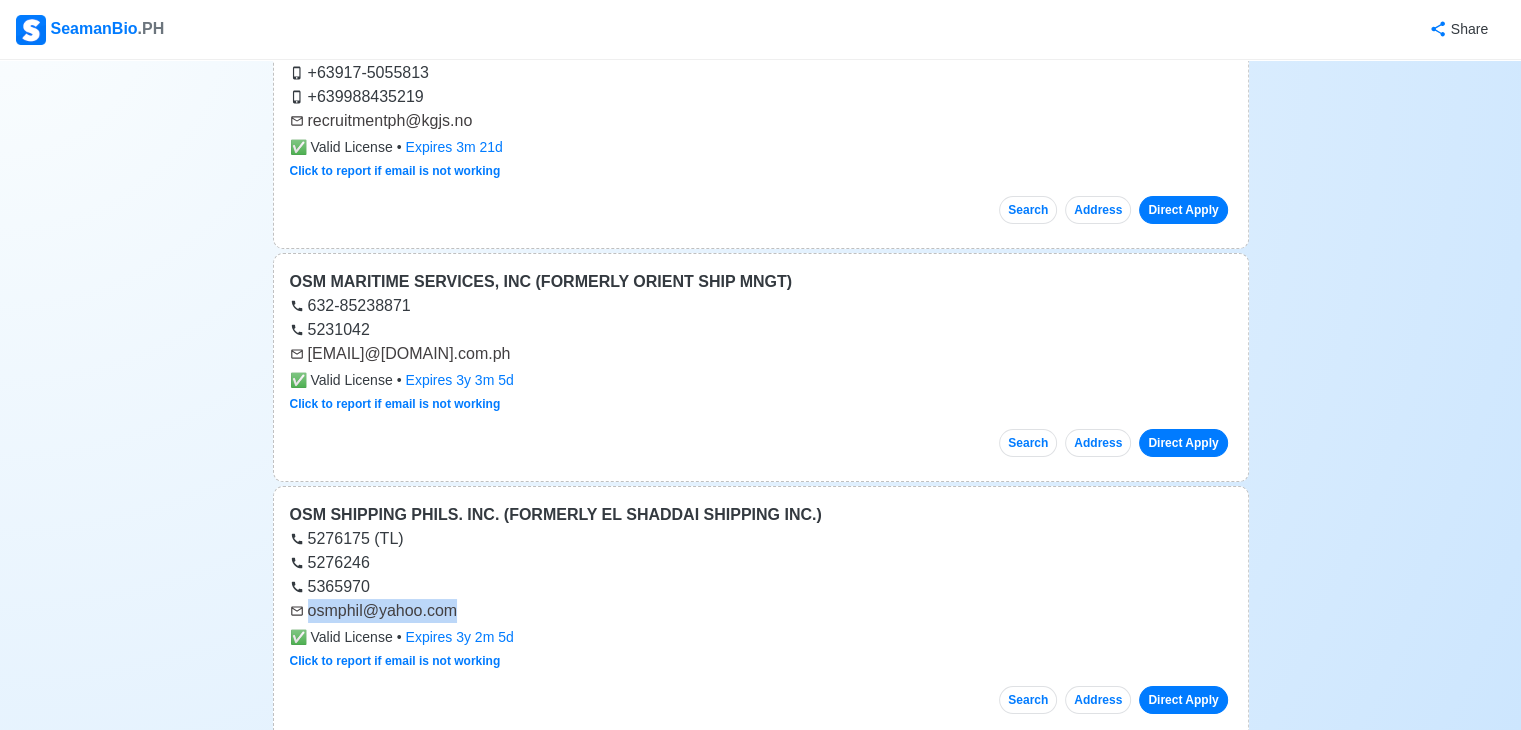 drag, startPoint x: 474, startPoint y: 607, endPoint x: 319, endPoint y: 603, distance: 155.0516 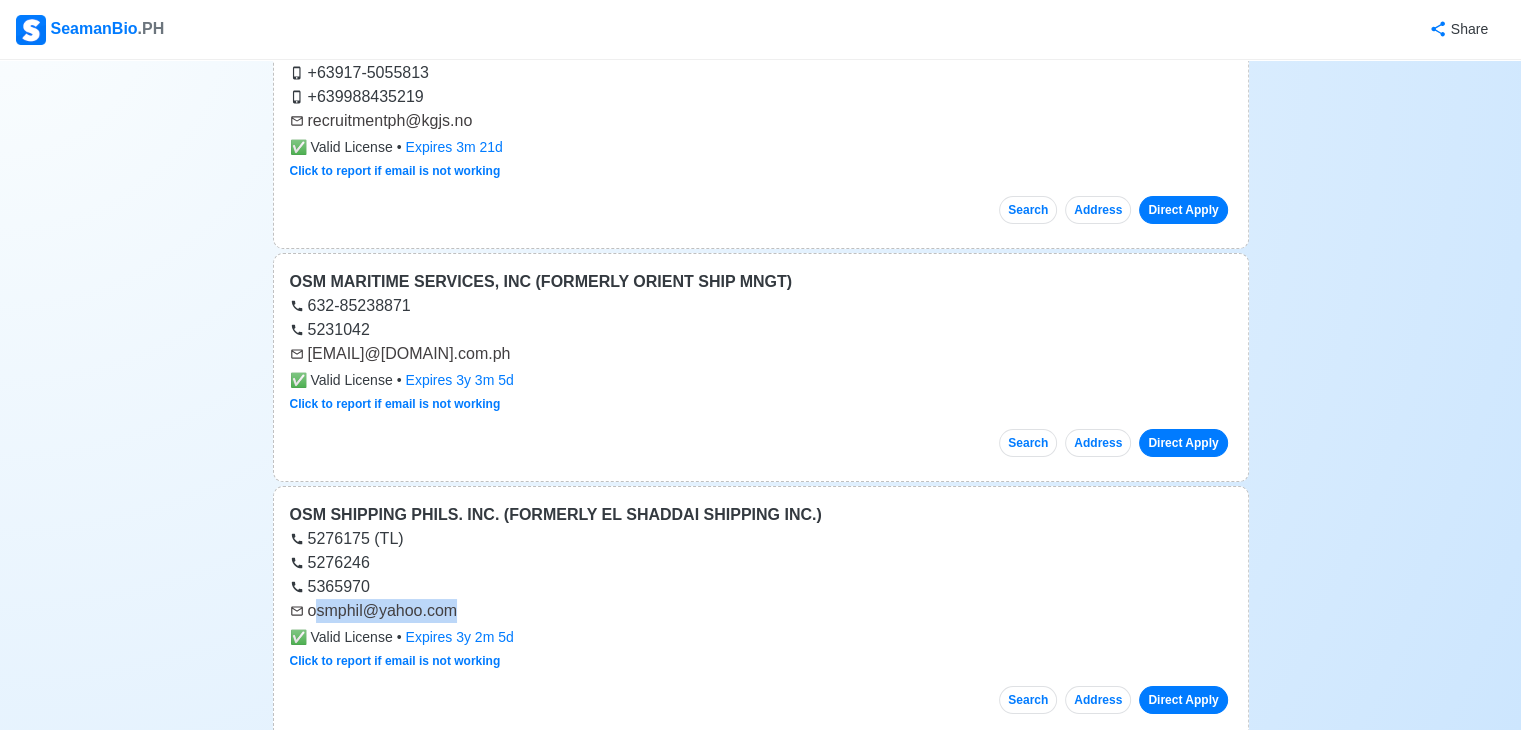 click on "osmphil@yahoo.com" at bounding box center (761, 611) 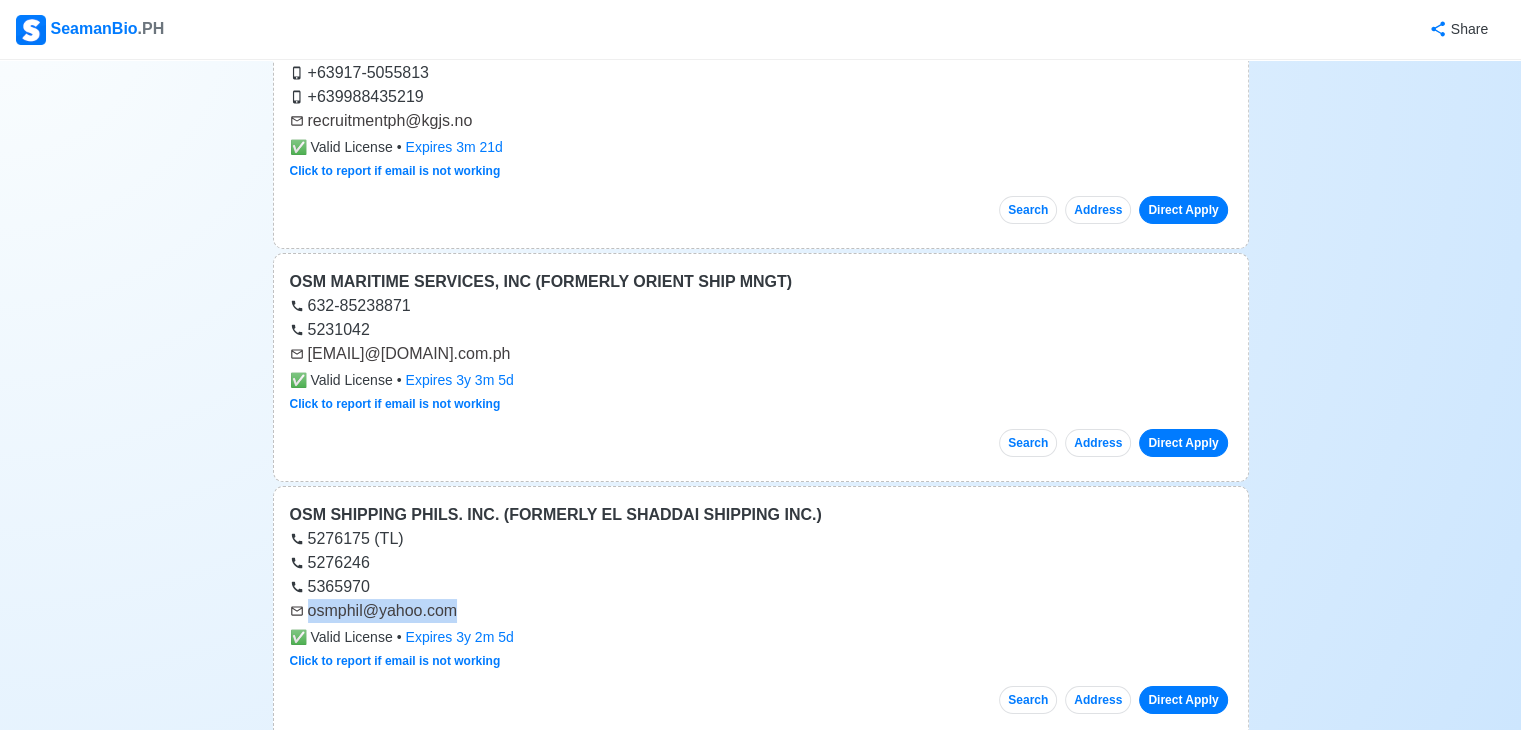 drag, startPoint x: 471, startPoint y: 613, endPoint x: 306, endPoint y: 611, distance: 165.01212 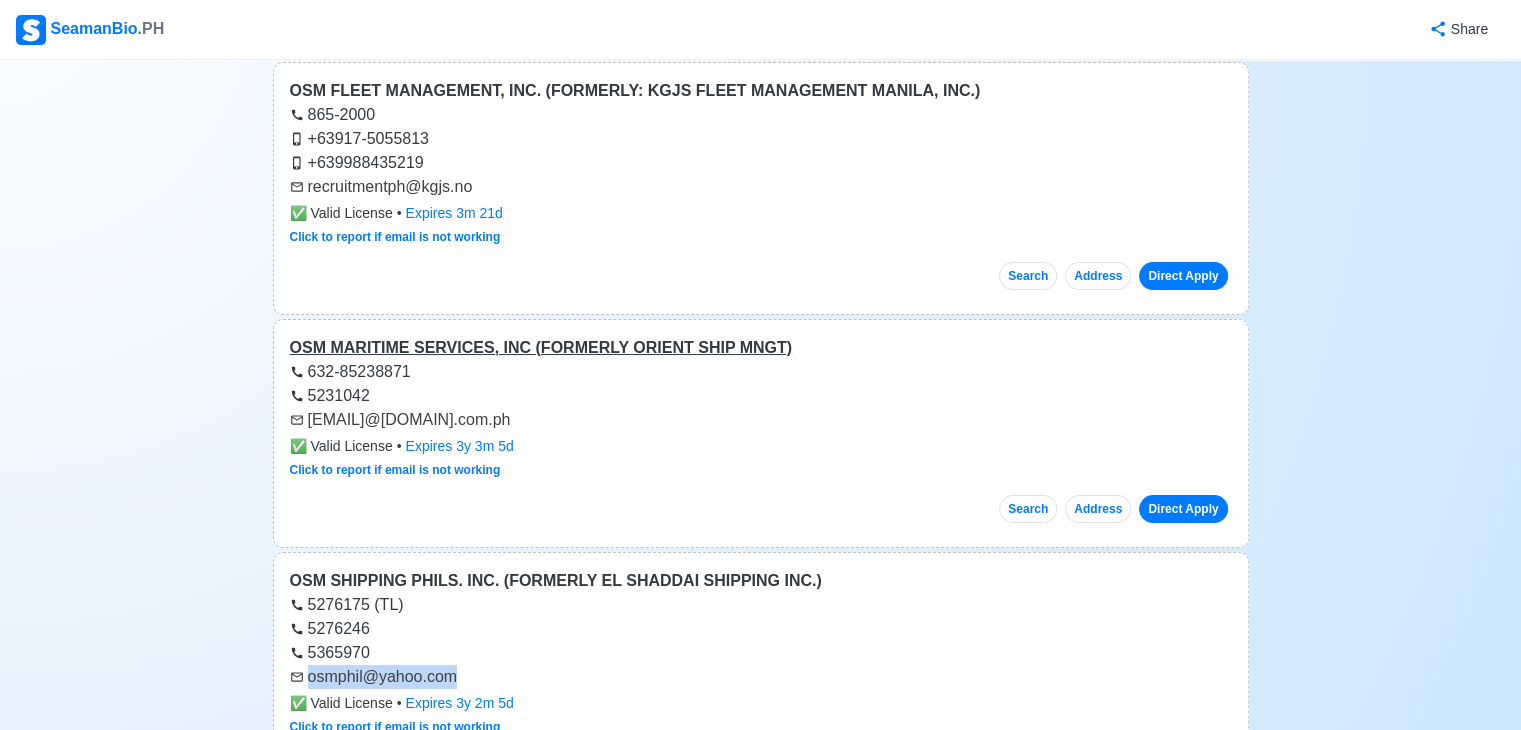 scroll, scrollTop: 200, scrollLeft: 0, axis: vertical 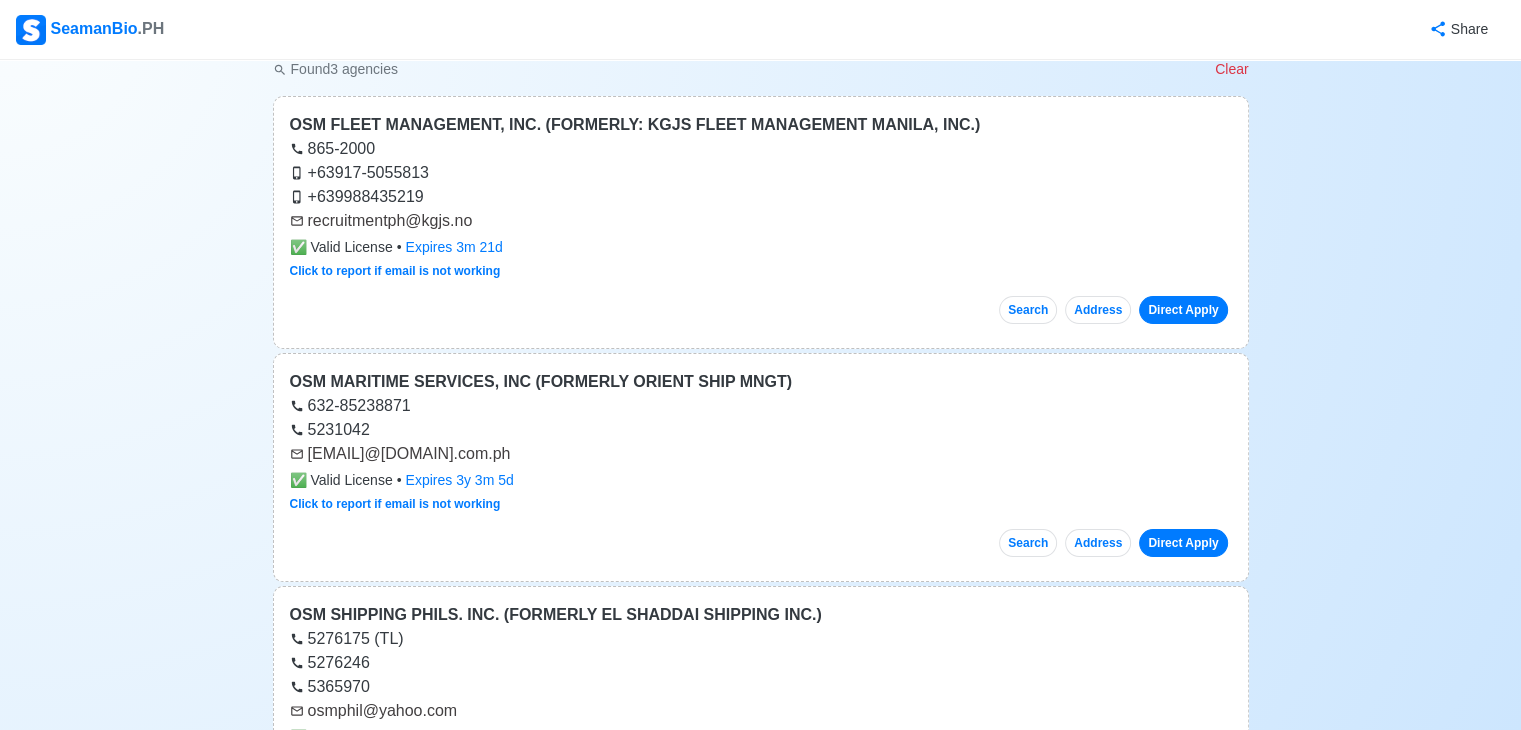 click on "[EMAIL]@[DOMAIN].com.ph" at bounding box center [761, 454] 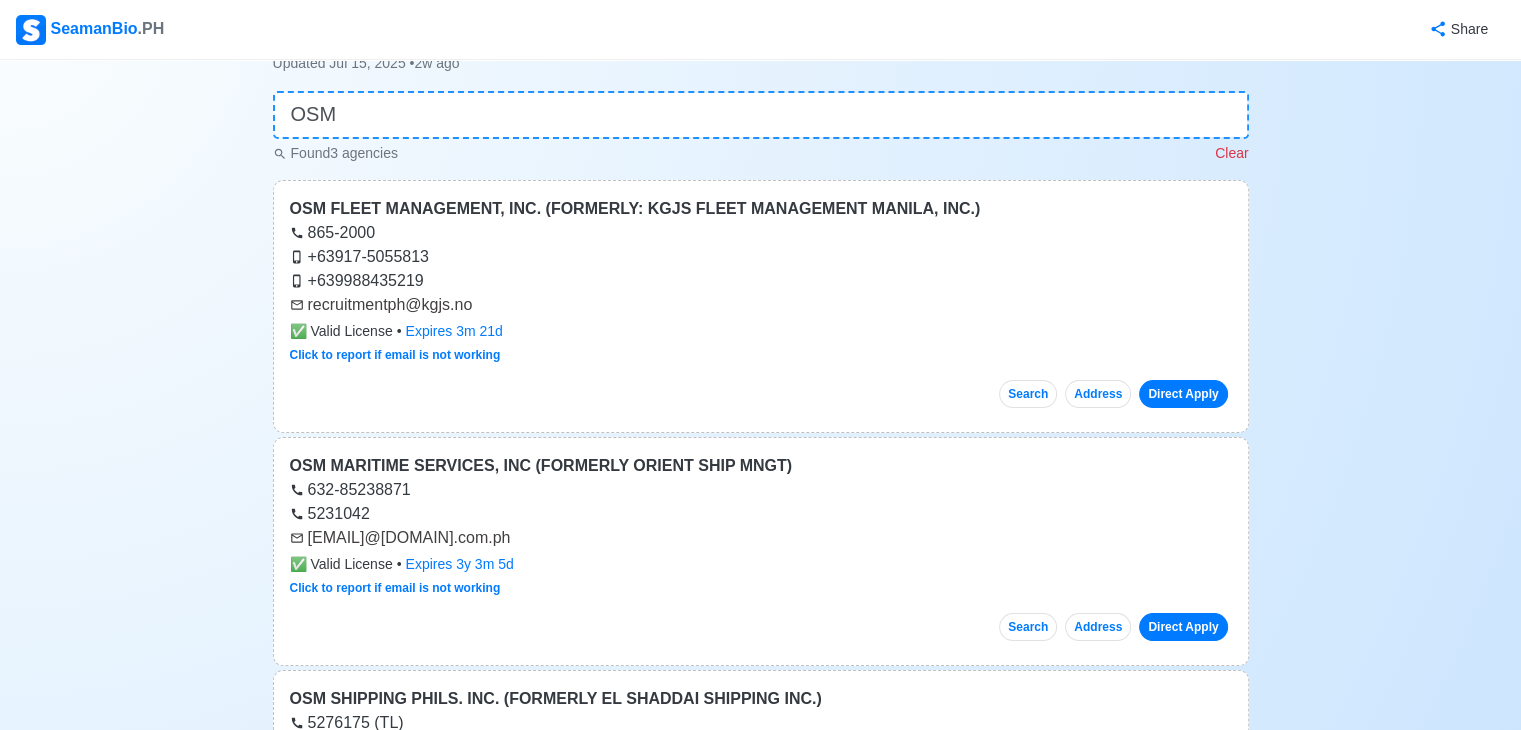 scroll, scrollTop: 0, scrollLeft: 0, axis: both 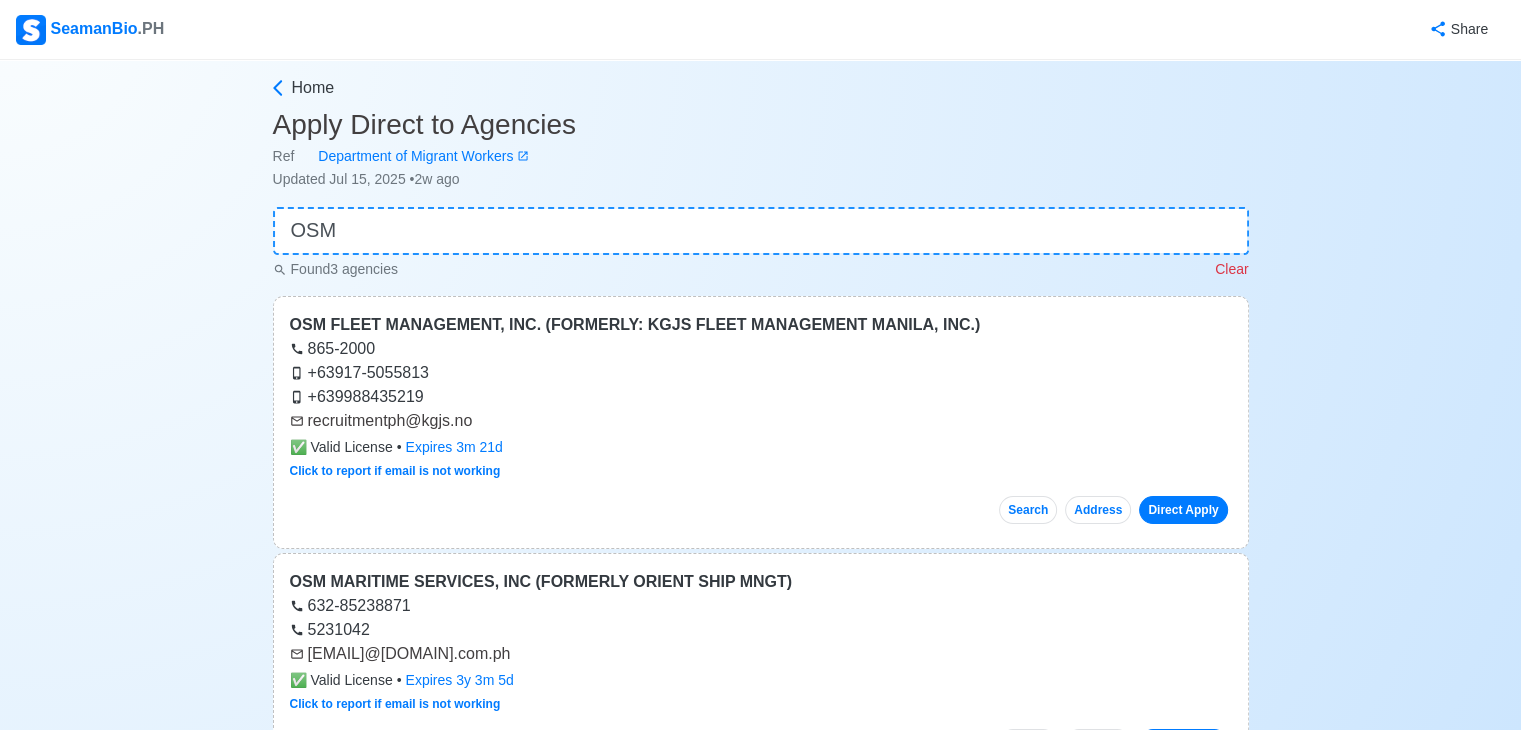click on "+639988435219" at bounding box center [761, 397] 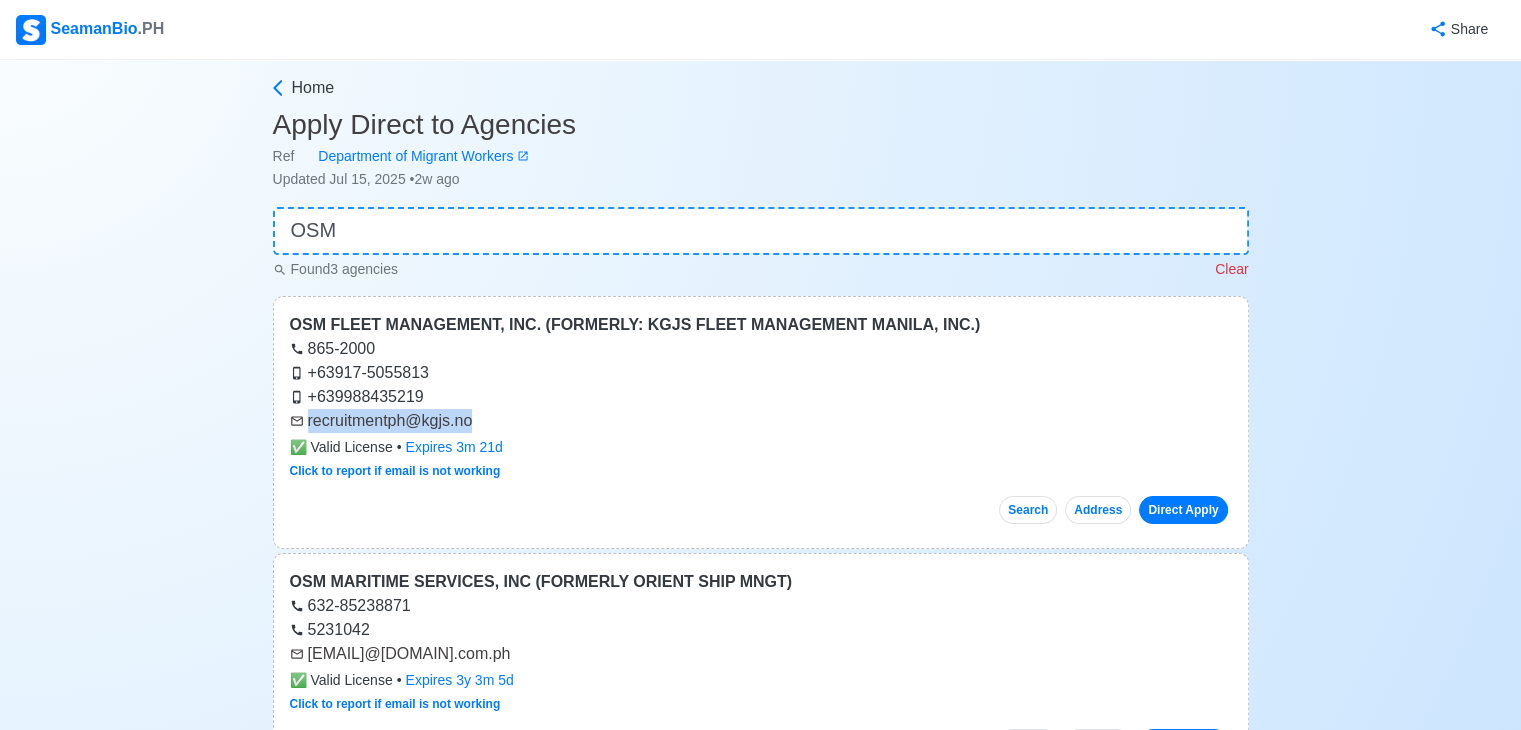 drag, startPoint x: 496, startPoint y: 421, endPoint x: 303, endPoint y: 424, distance: 193.02332 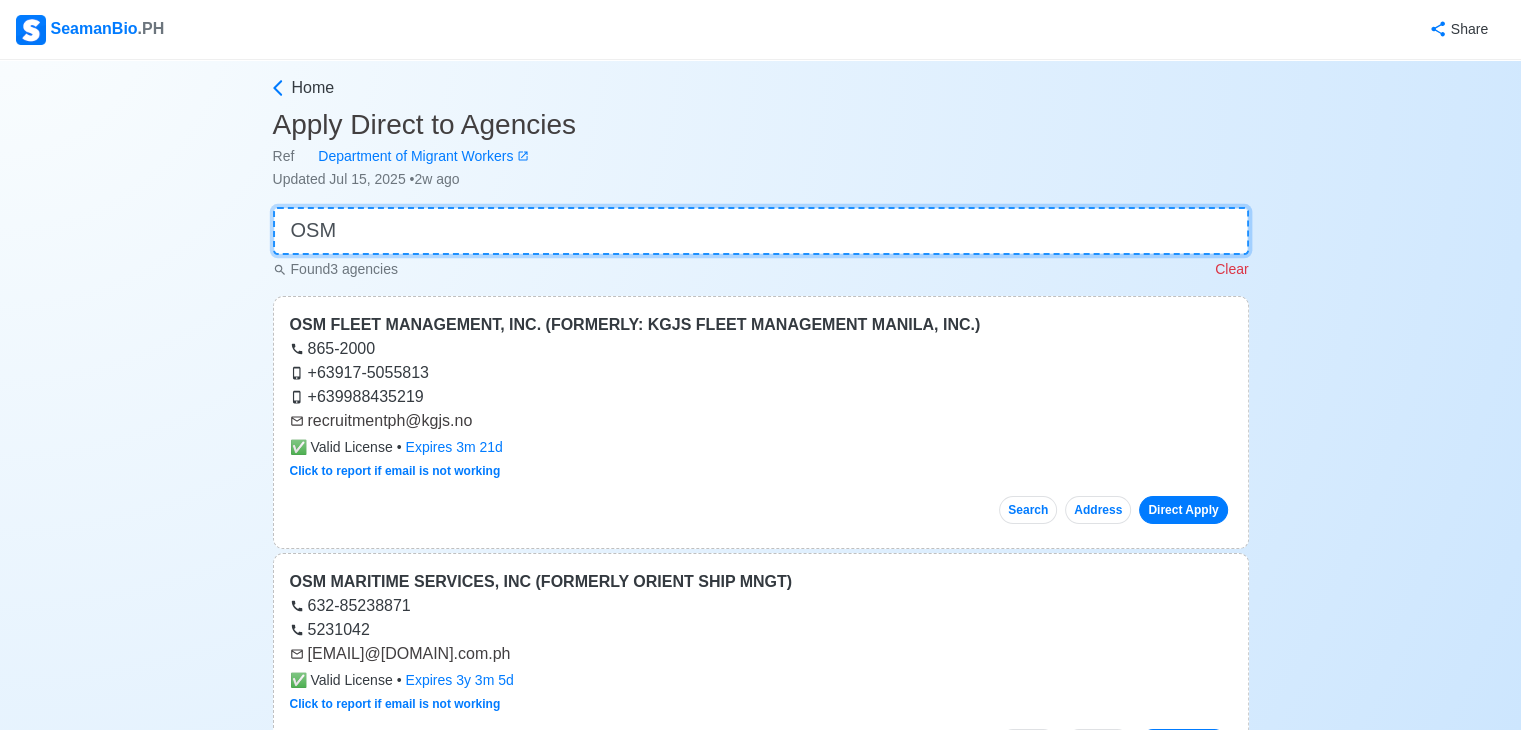 drag, startPoint x: 371, startPoint y: 228, endPoint x: 258, endPoint y: 222, distance: 113.15918 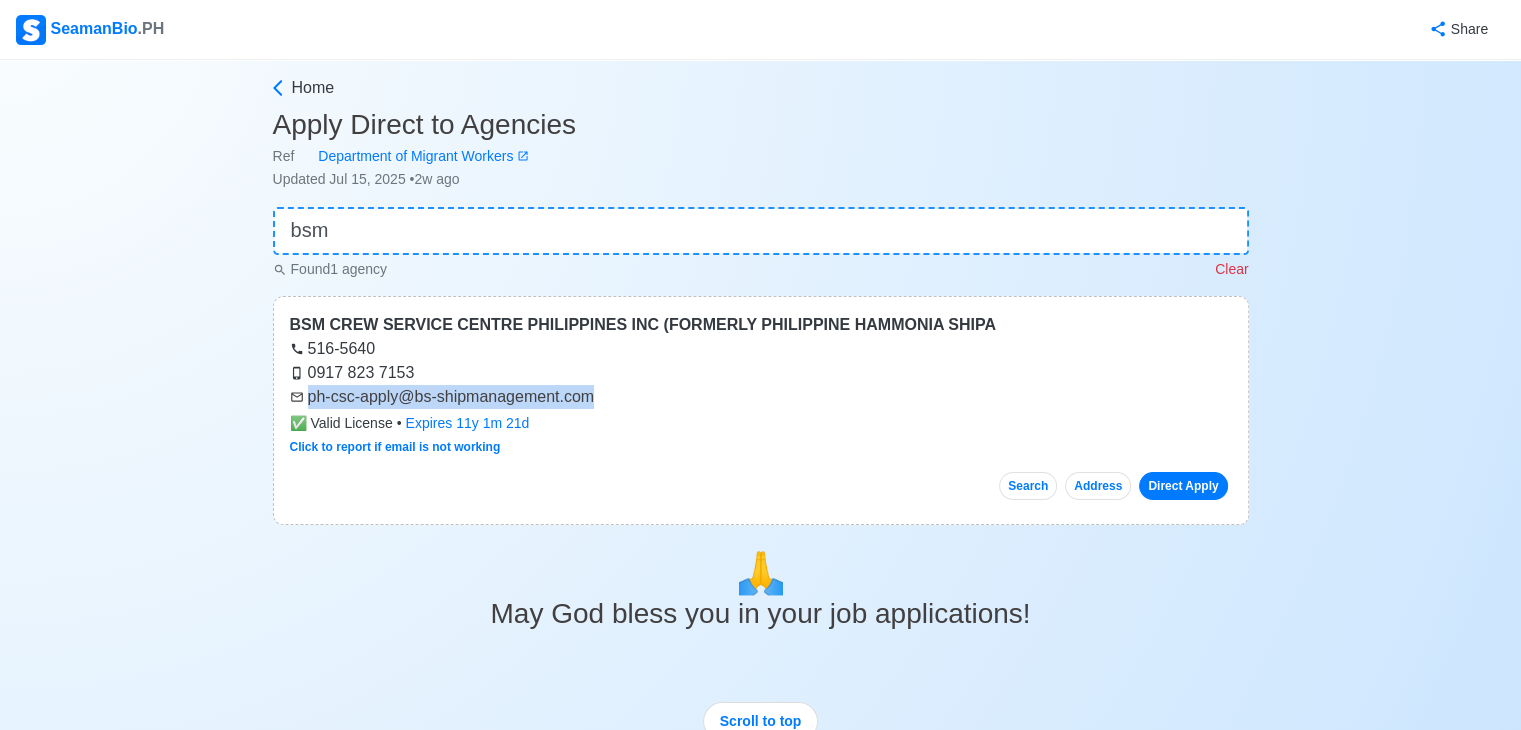 drag, startPoint x: 600, startPoint y: 398, endPoint x: 307, endPoint y: 394, distance: 293.0273 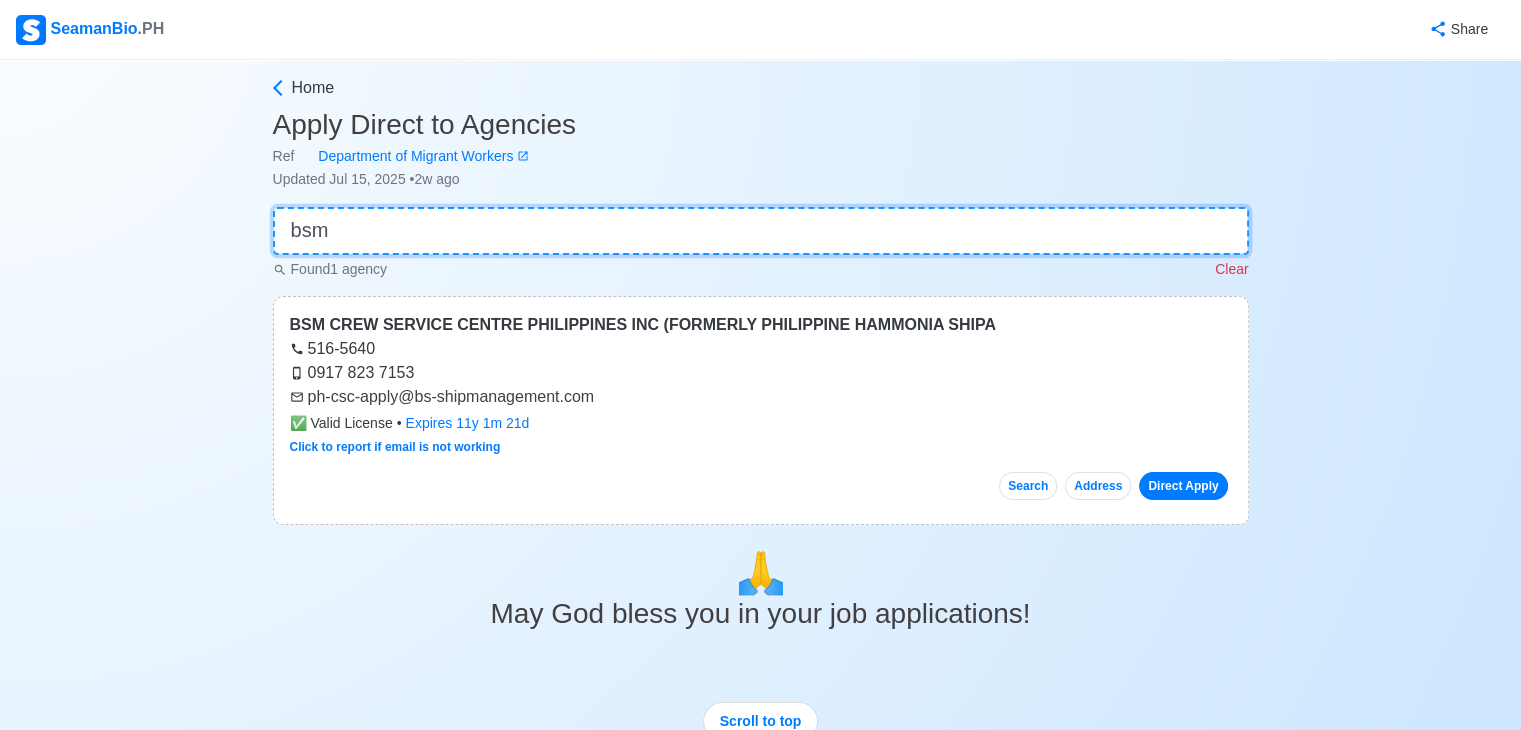 drag, startPoint x: 348, startPoint y: 234, endPoint x: 127, endPoint y: 207, distance: 222.64322 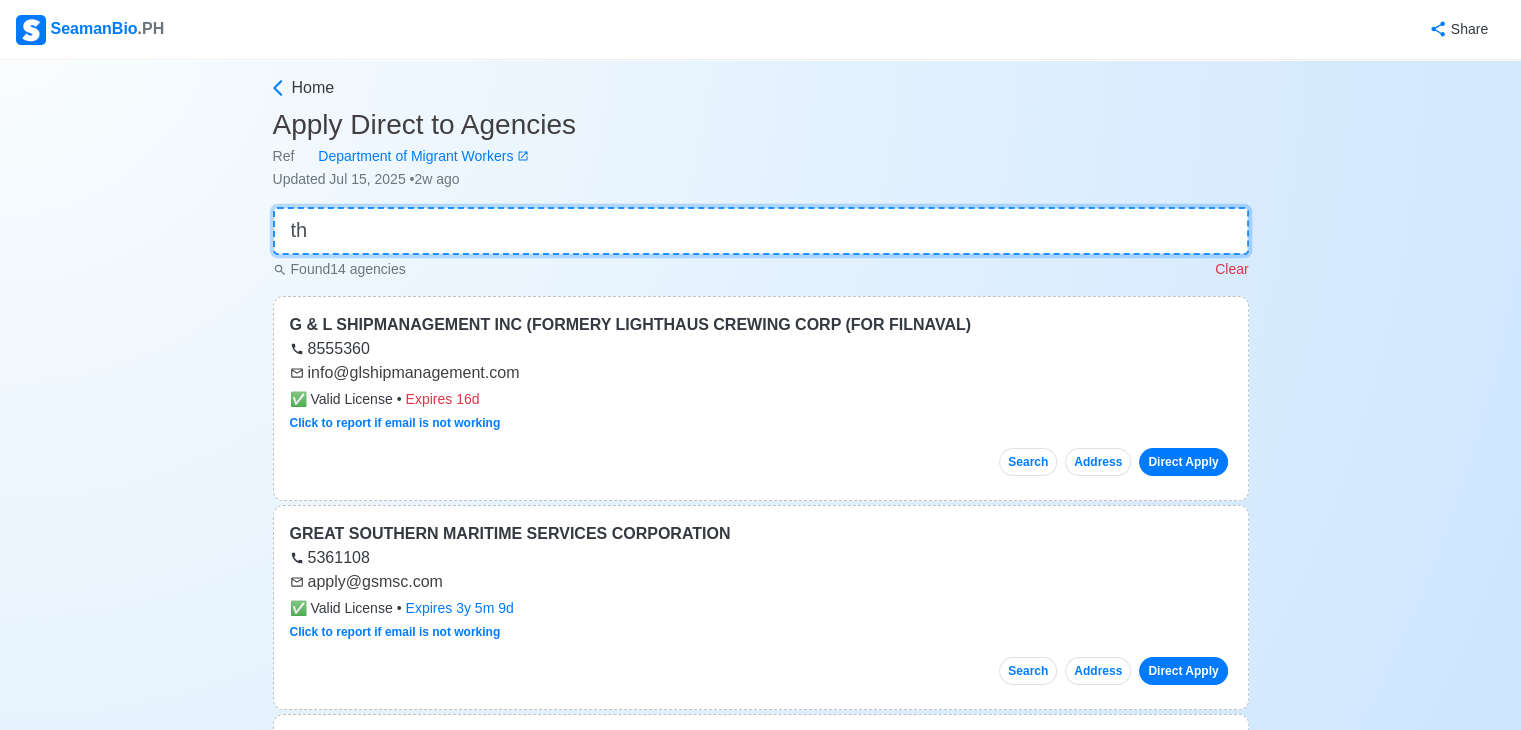 type on "t" 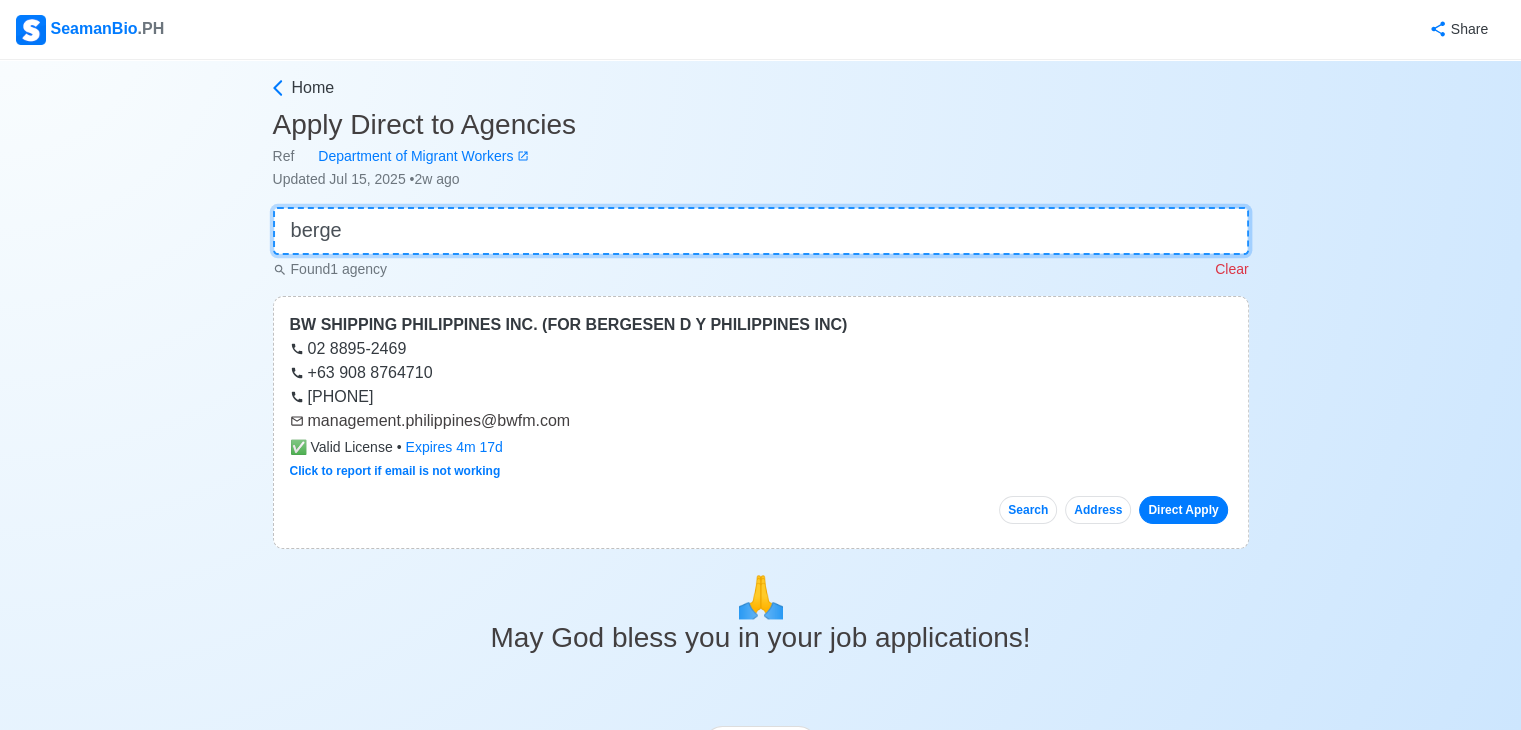 type on "berge" 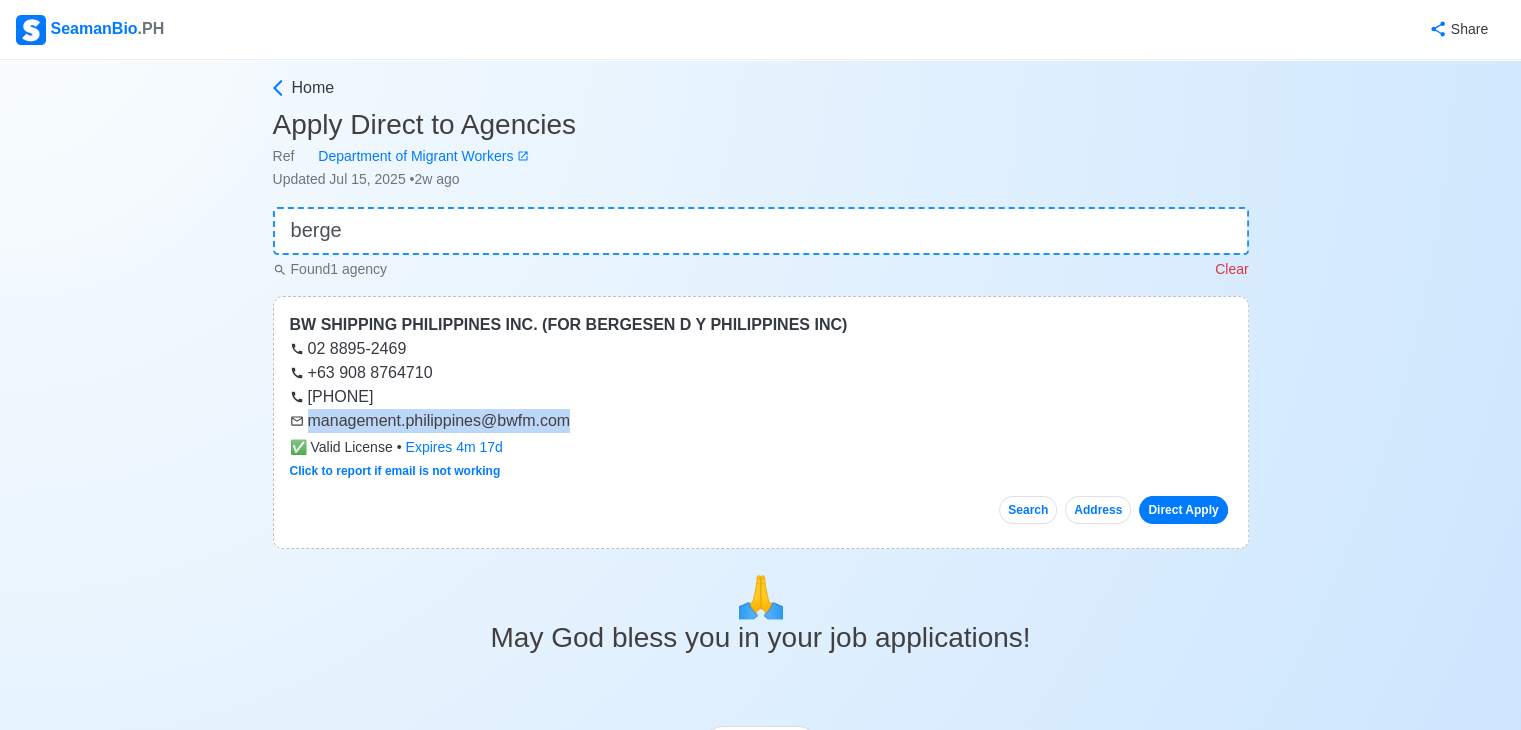 drag, startPoint x: 613, startPoint y: 413, endPoint x: 308, endPoint y: 426, distance: 305.27692 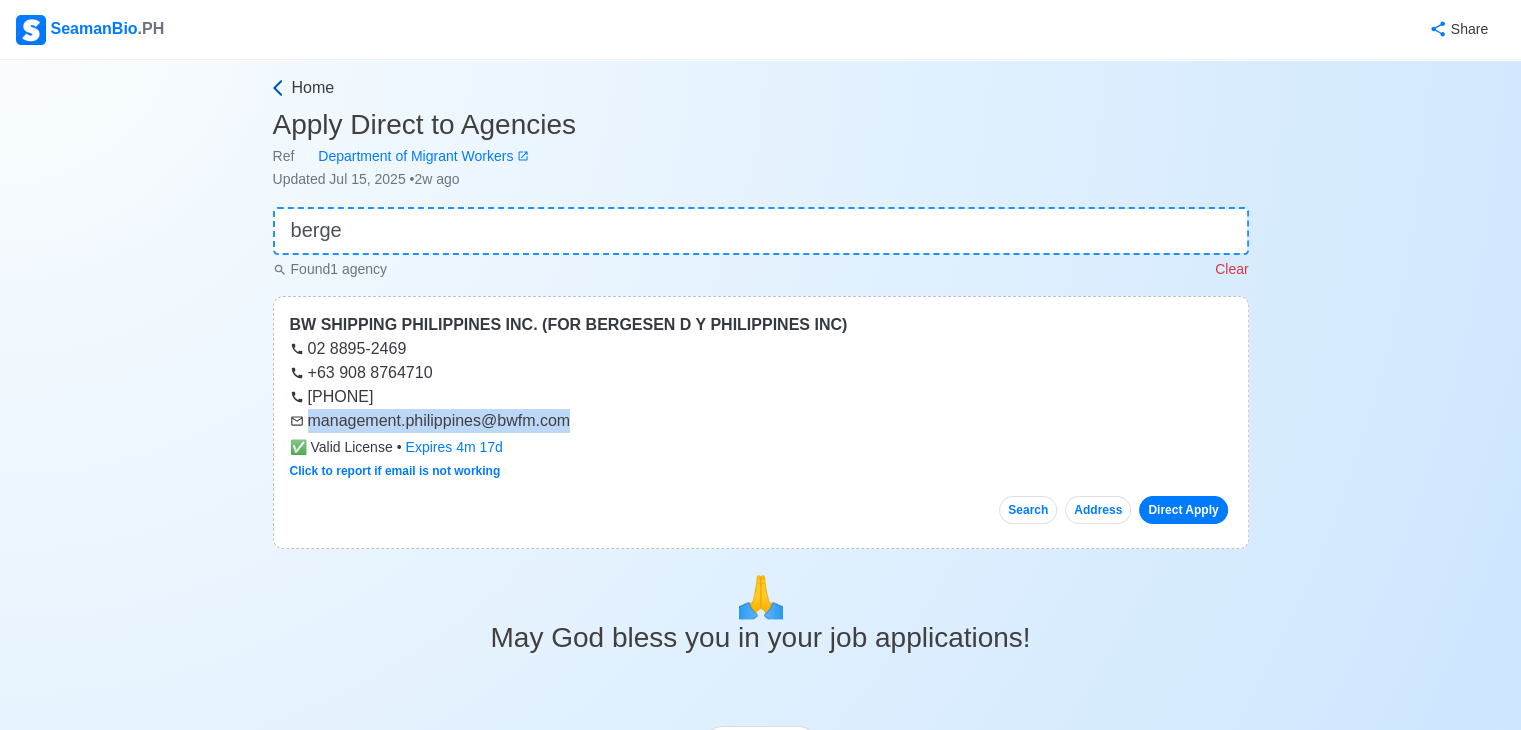 click 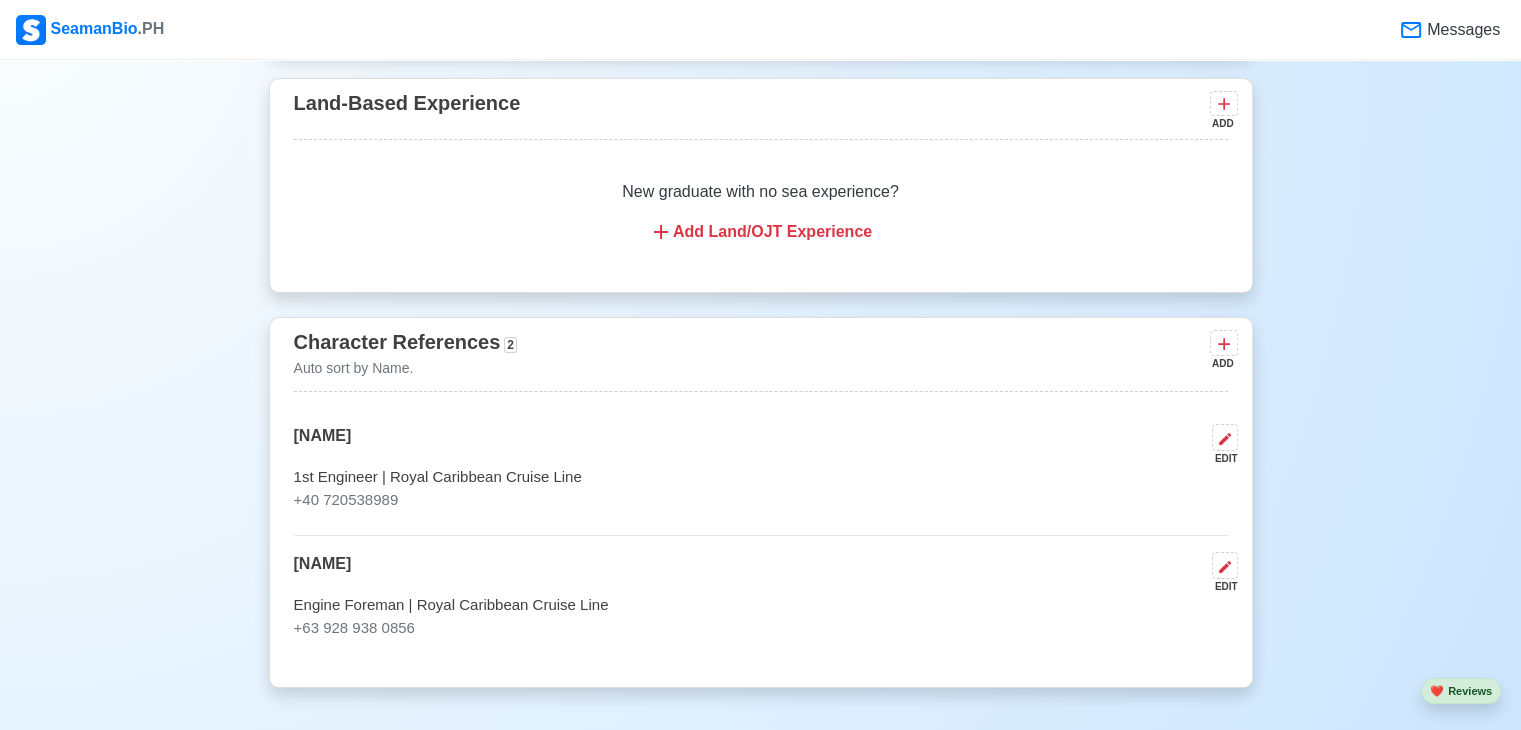 scroll, scrollTop: 7000, scrollLeft: 0, axis: vertical 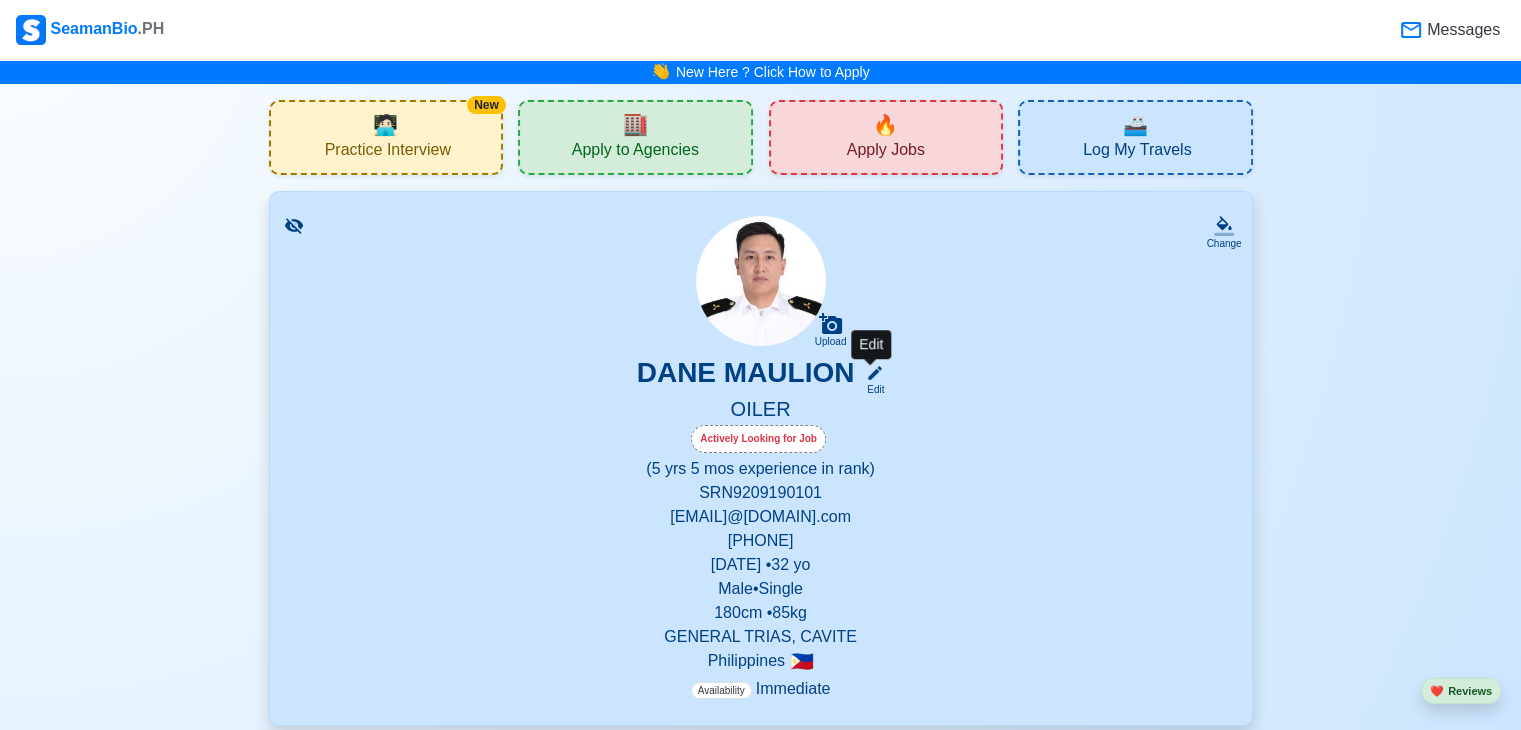 click 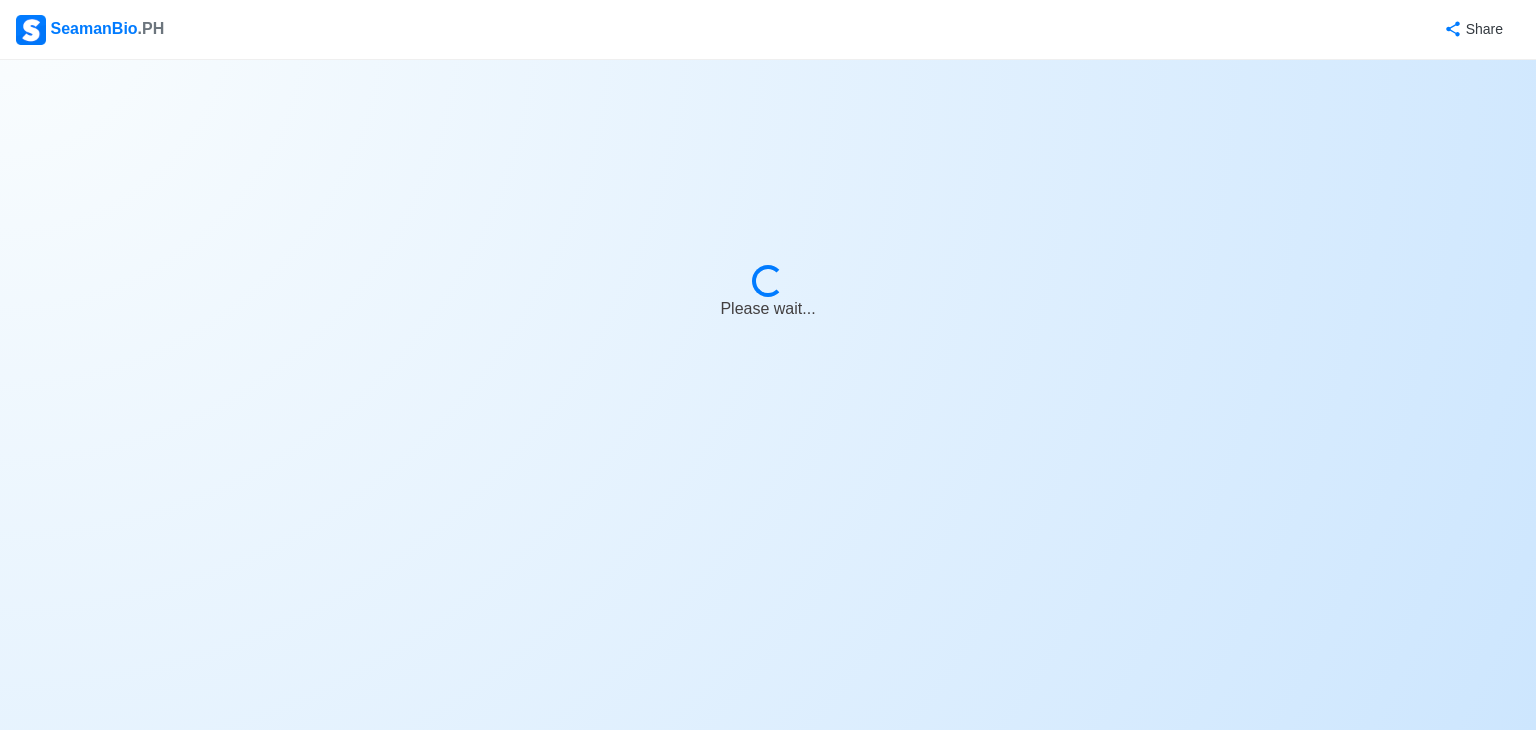 select on "Actively Looking for Job" 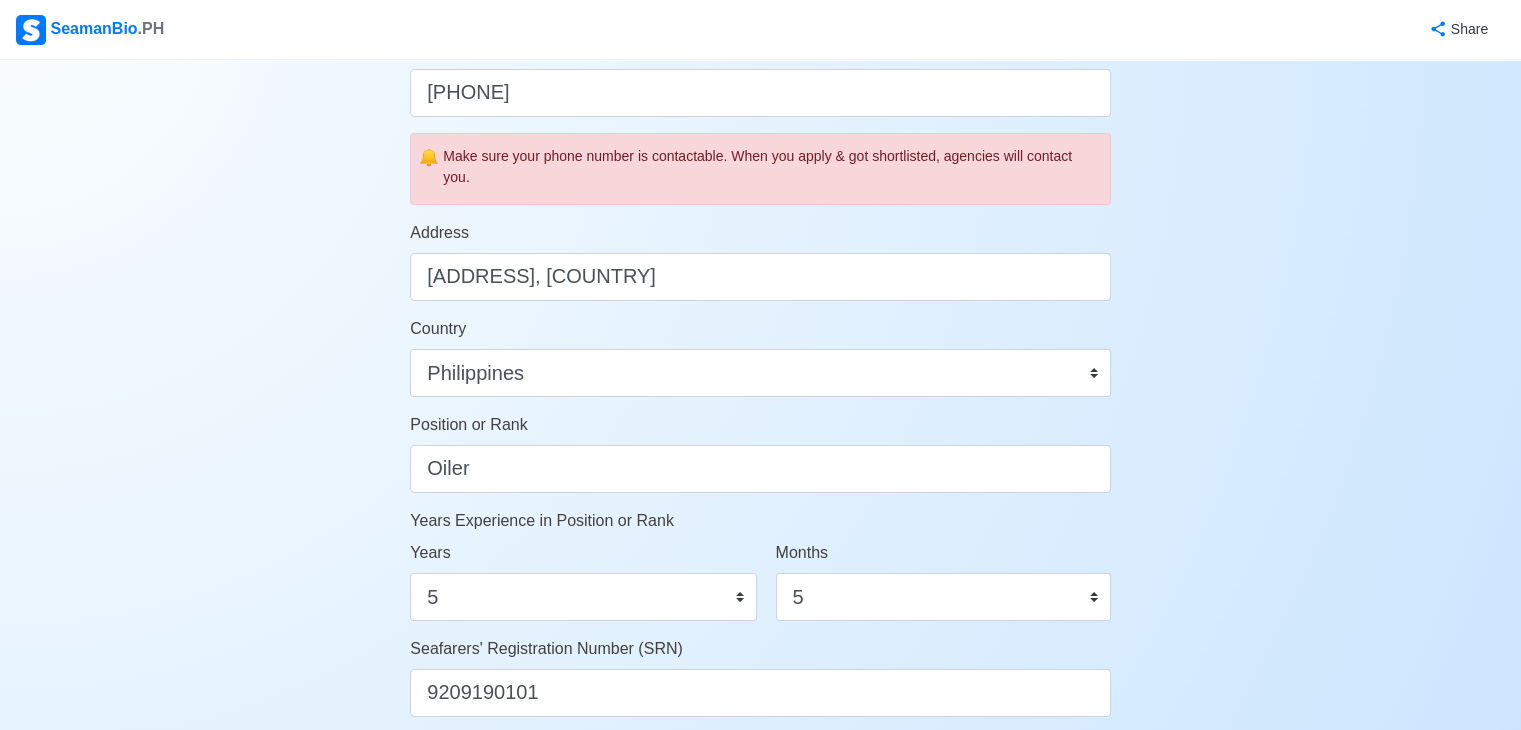 scroll, scrollTop: 700, scrollLeft: 0, axis: vertical 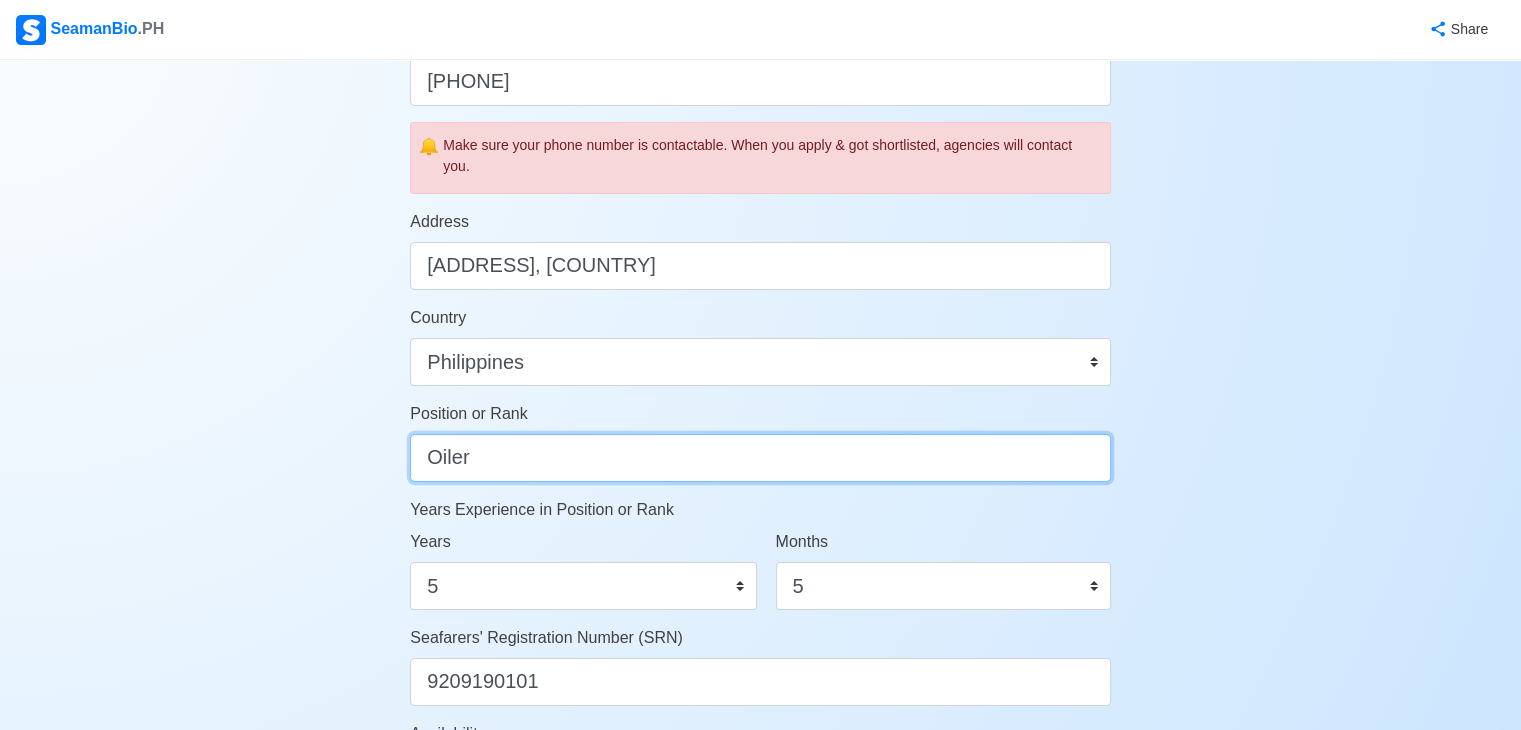 drag, startPoint x: 544, startPoint y: 461, endPoint x: 162, endPoint y: 437, distance: 382.75317 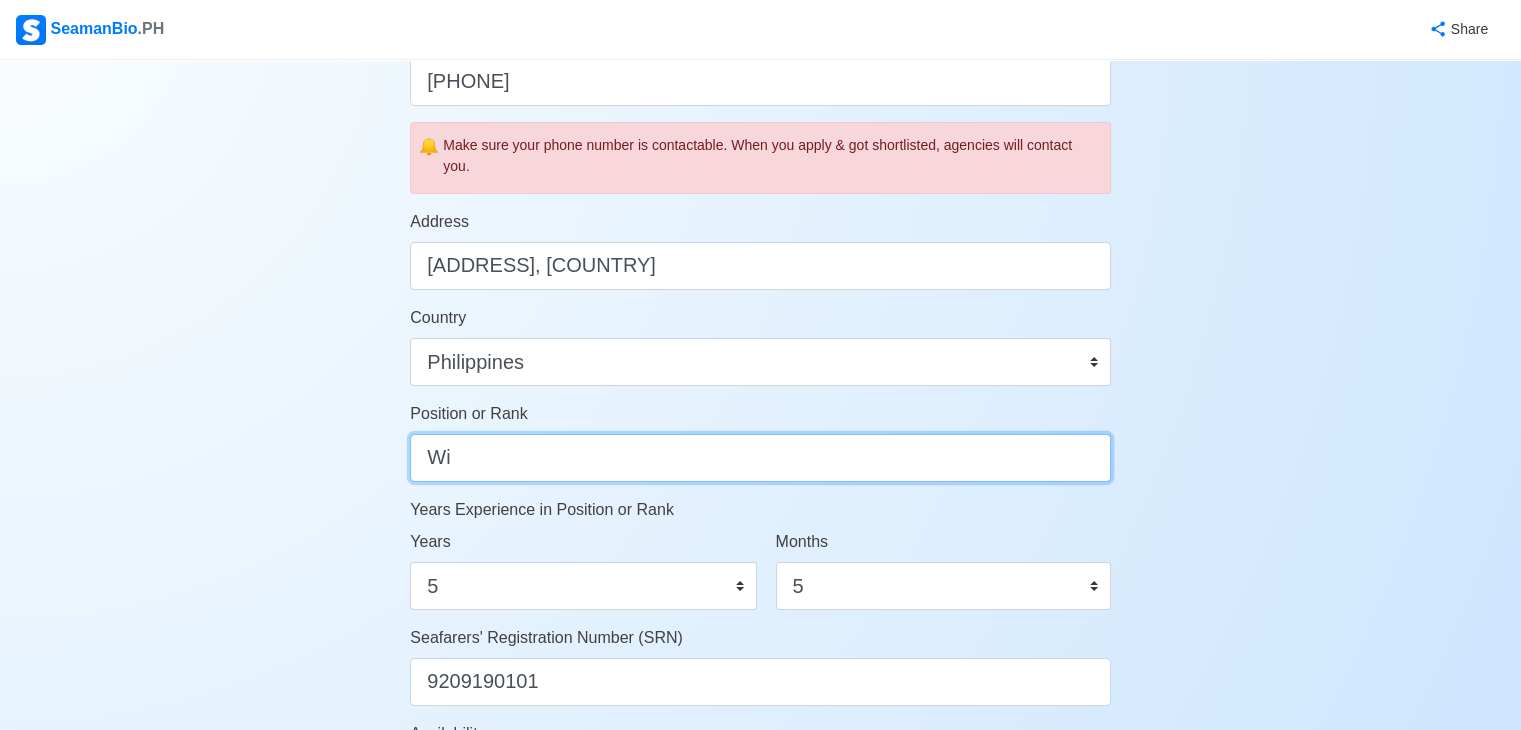 type on "W" 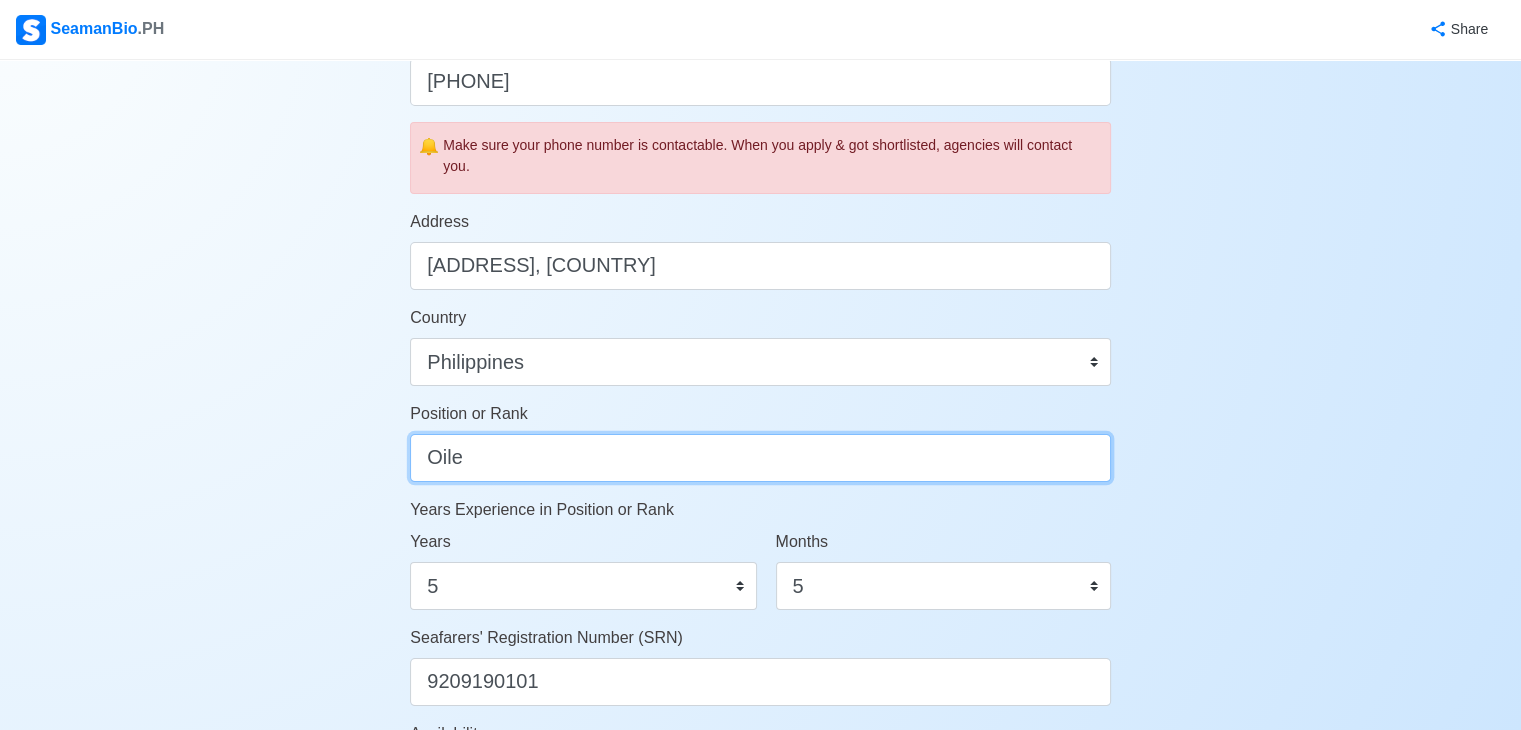 type on "Oiler" 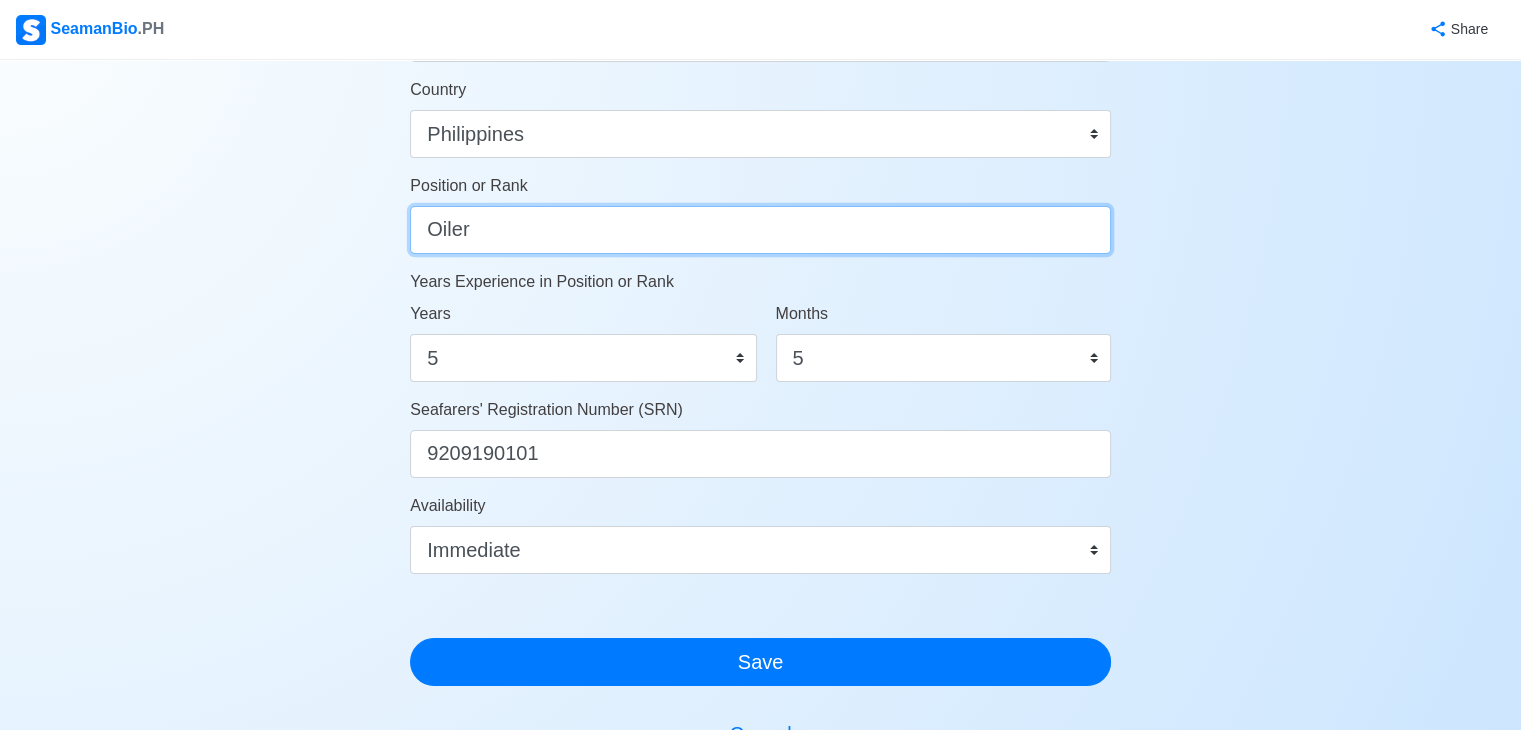 scroll, scrollTop: 1200, scrollLeft: 0, axis: vertical 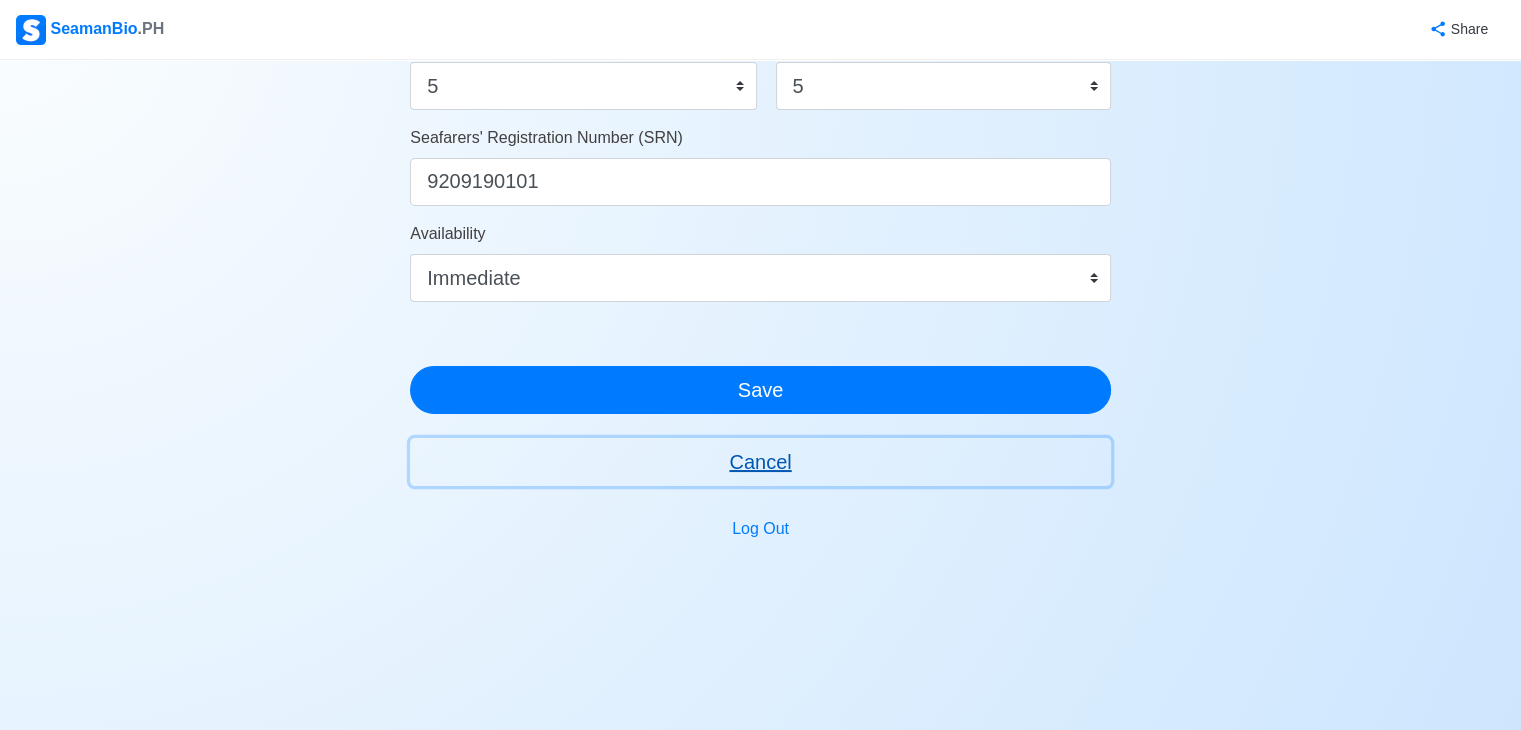 click on "Cancel" at bounding box center [760, 462] 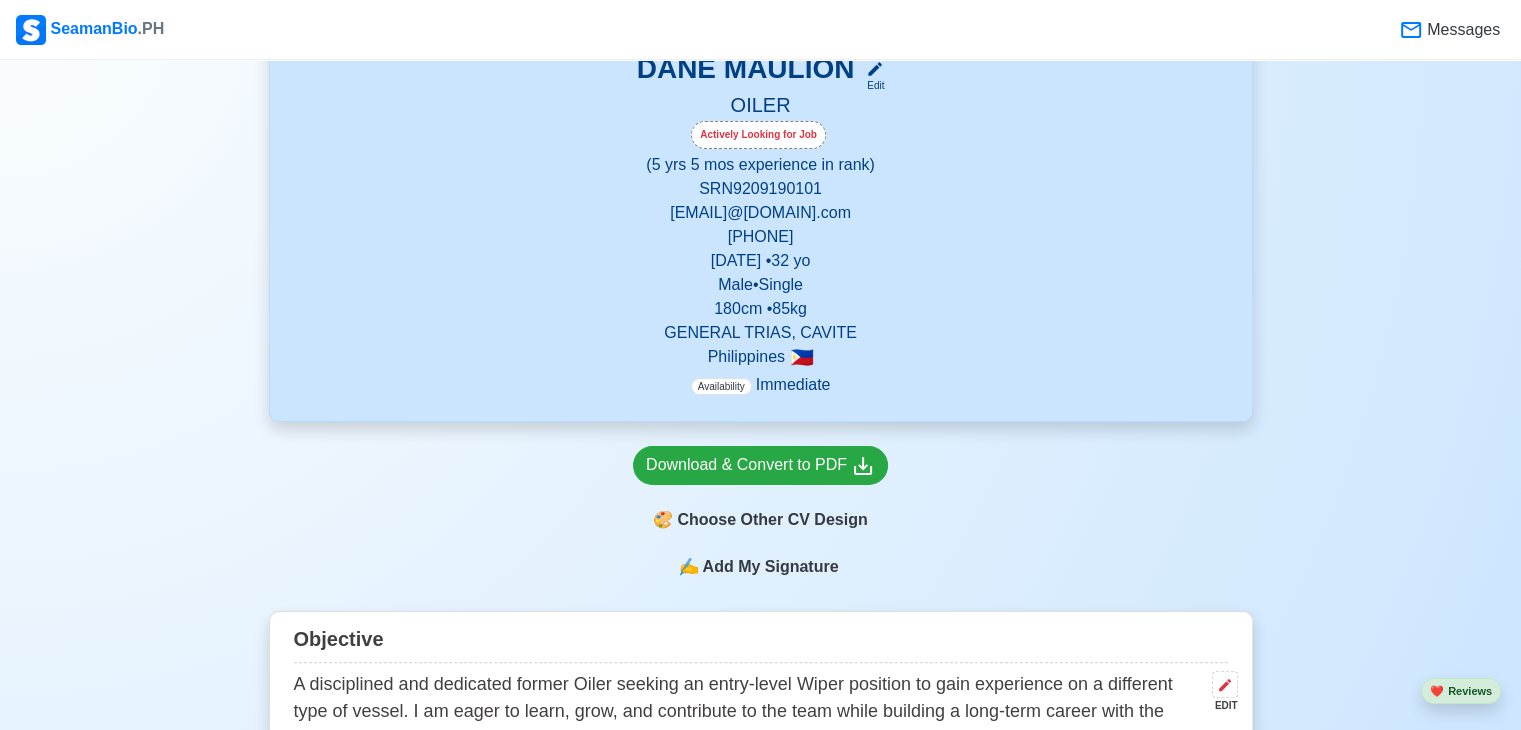 scroll, scrollTop: 0, scrollLeft: 0, axis: both 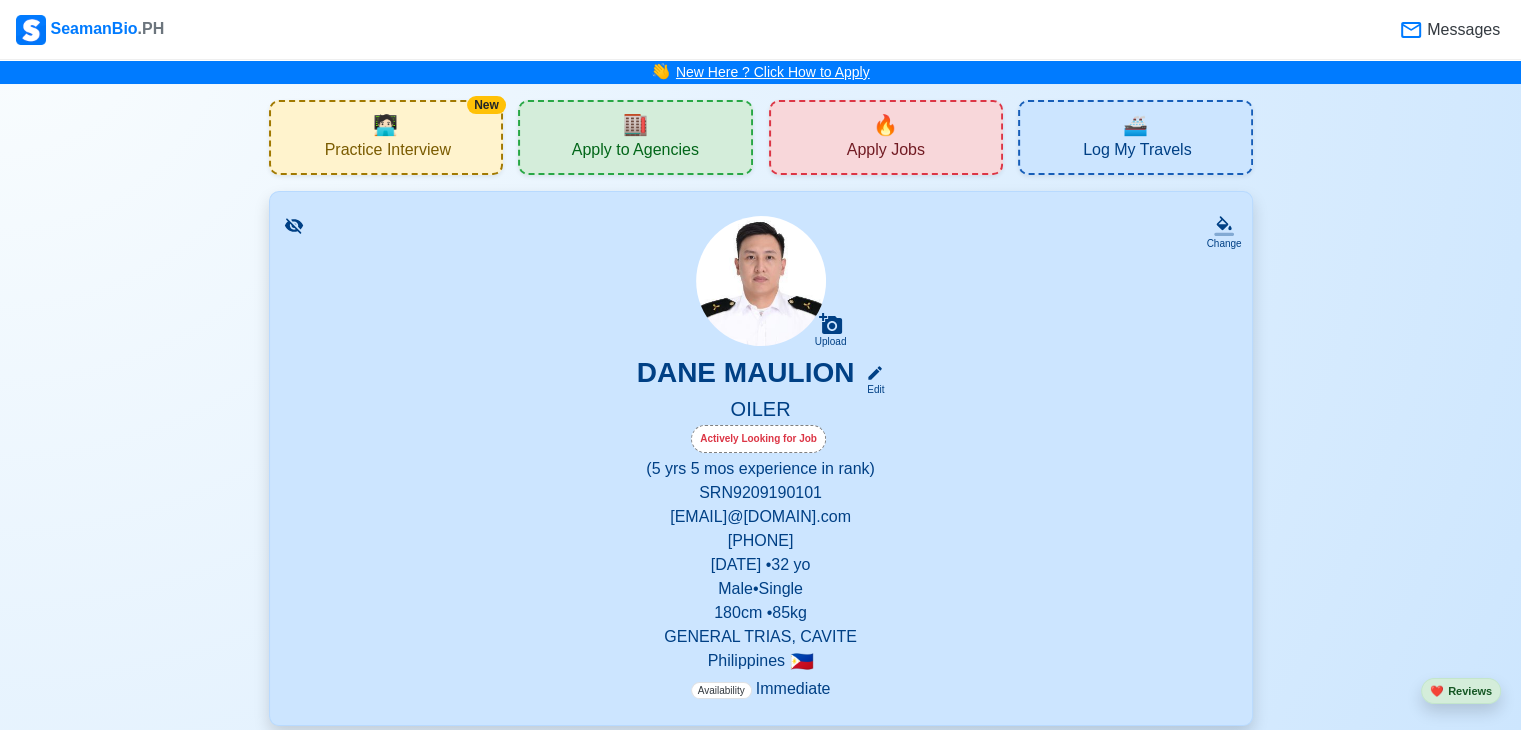 click on "New Here ? Click How to Apply" at bounding box center [773, 72] 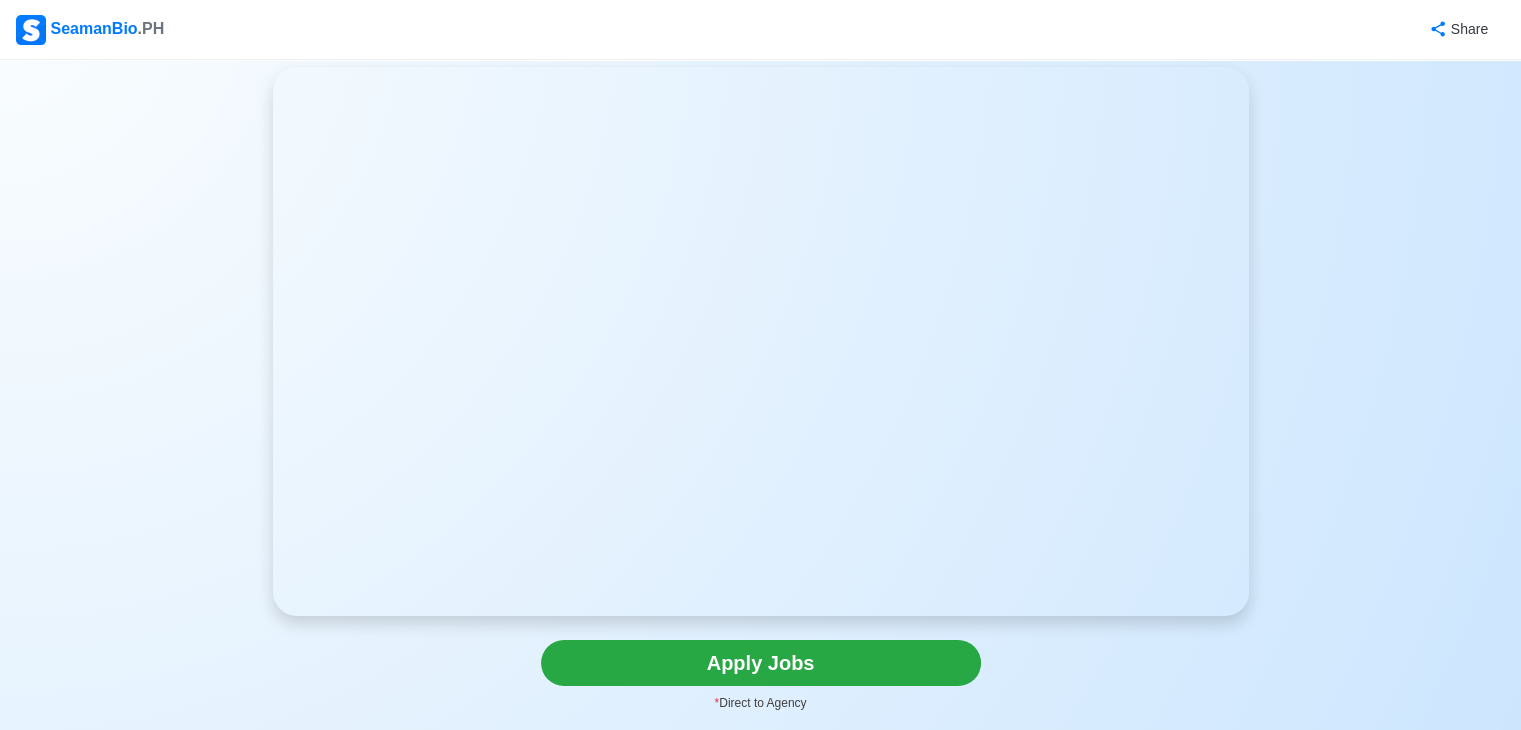 scroll, scrollTop: 0, scrollLeft: 0, axis: both 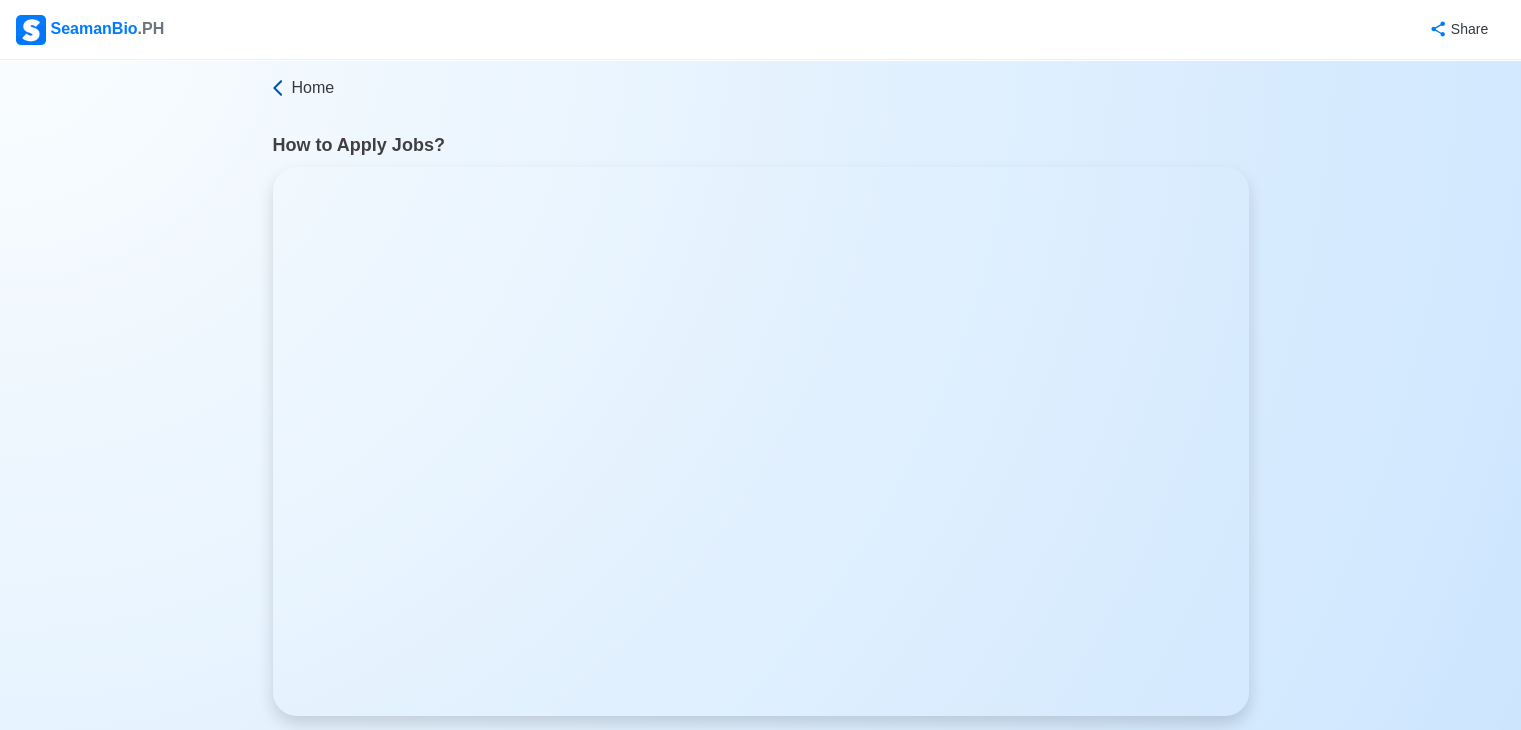 click on "Home" at bounding box center [758, 88] 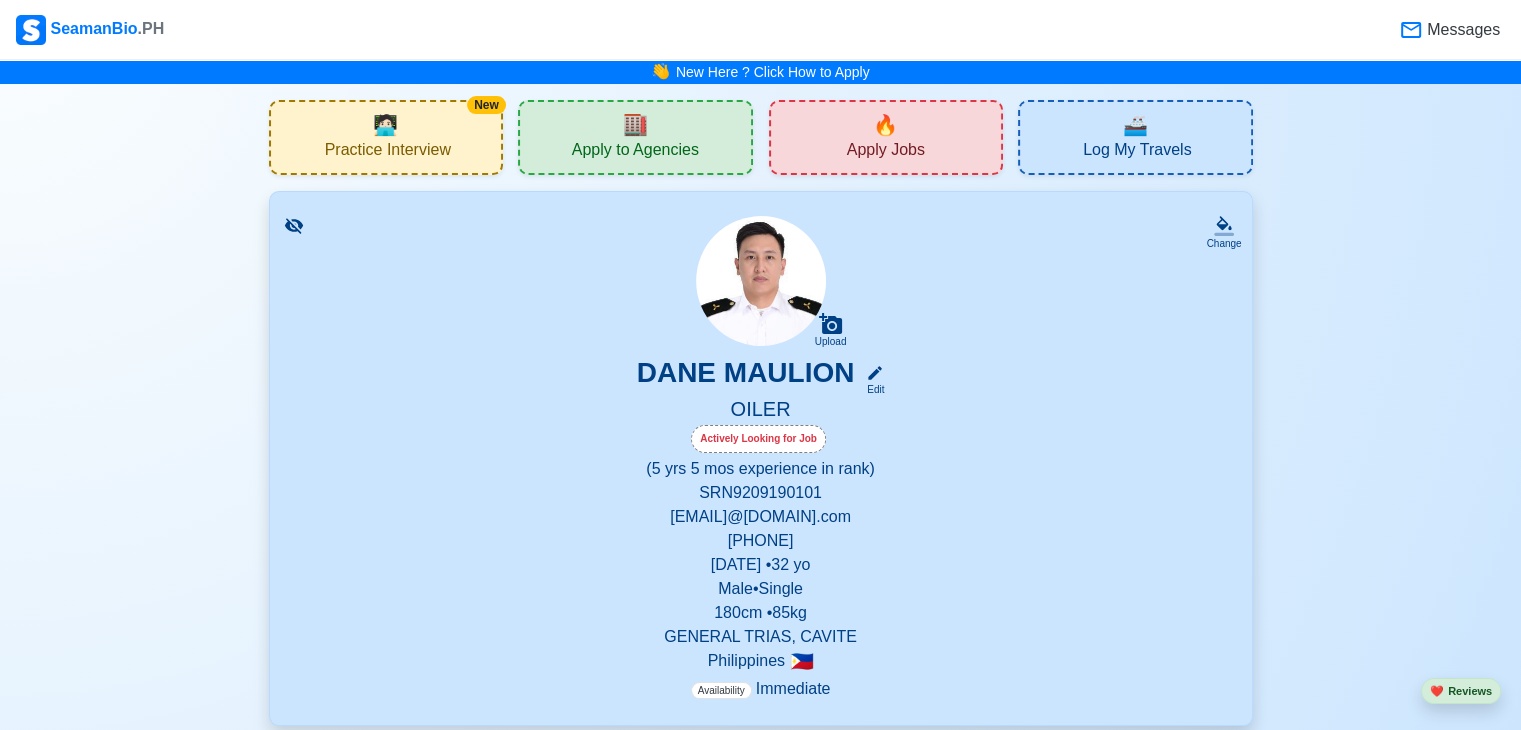 click on "Apply Jobs" at bounding box center (886, 152) 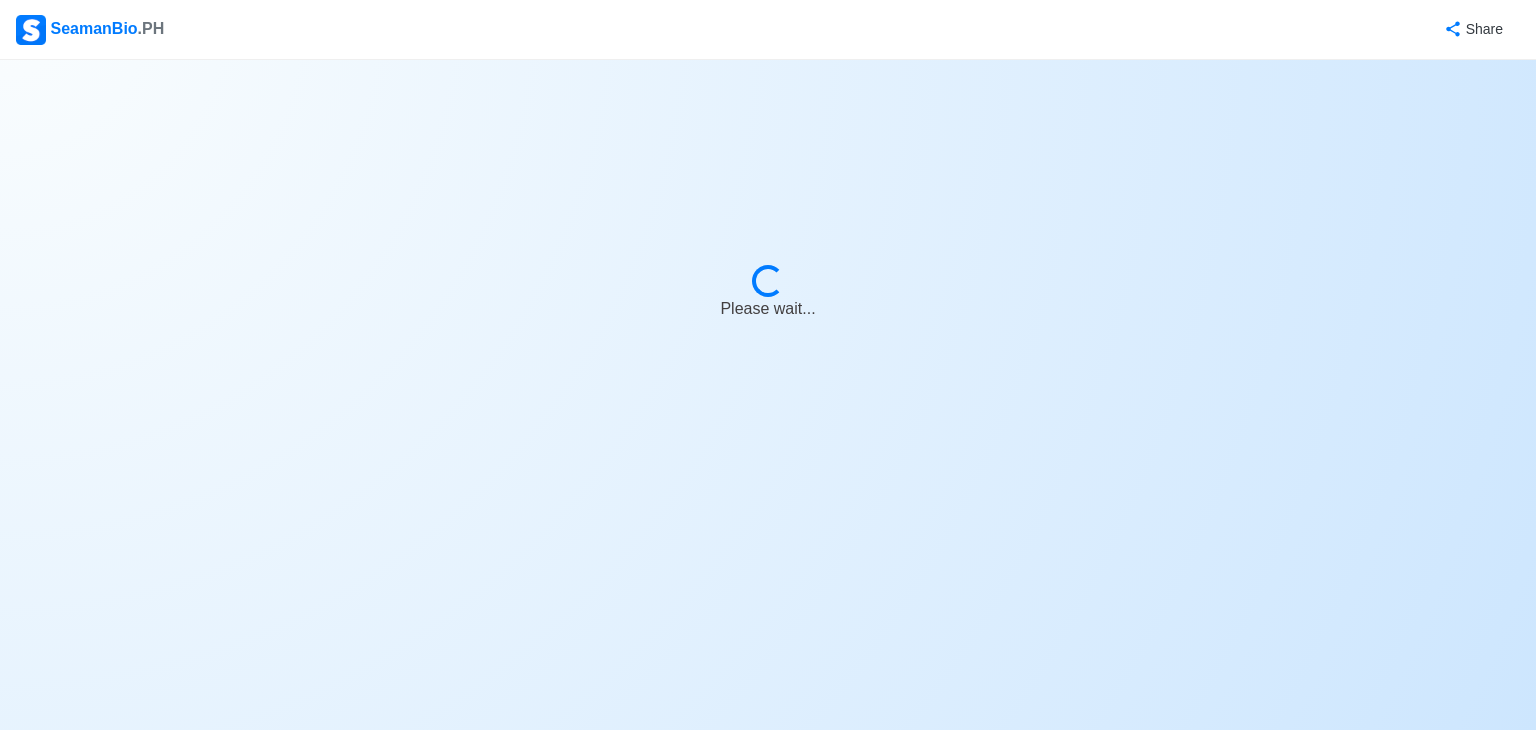 select on "Oiler" 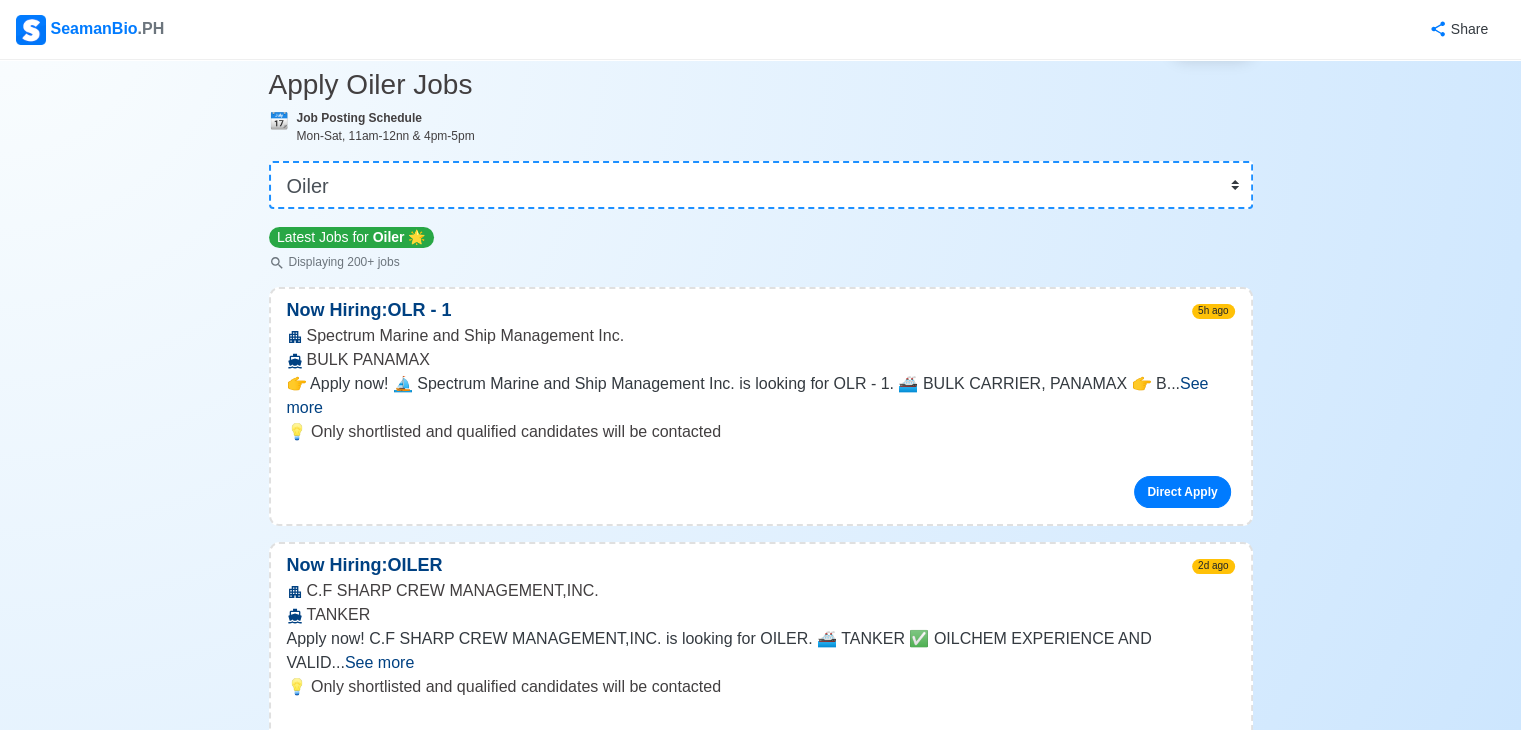 scroll, scrollTop: 0, scrollLeft: 0, axis: both 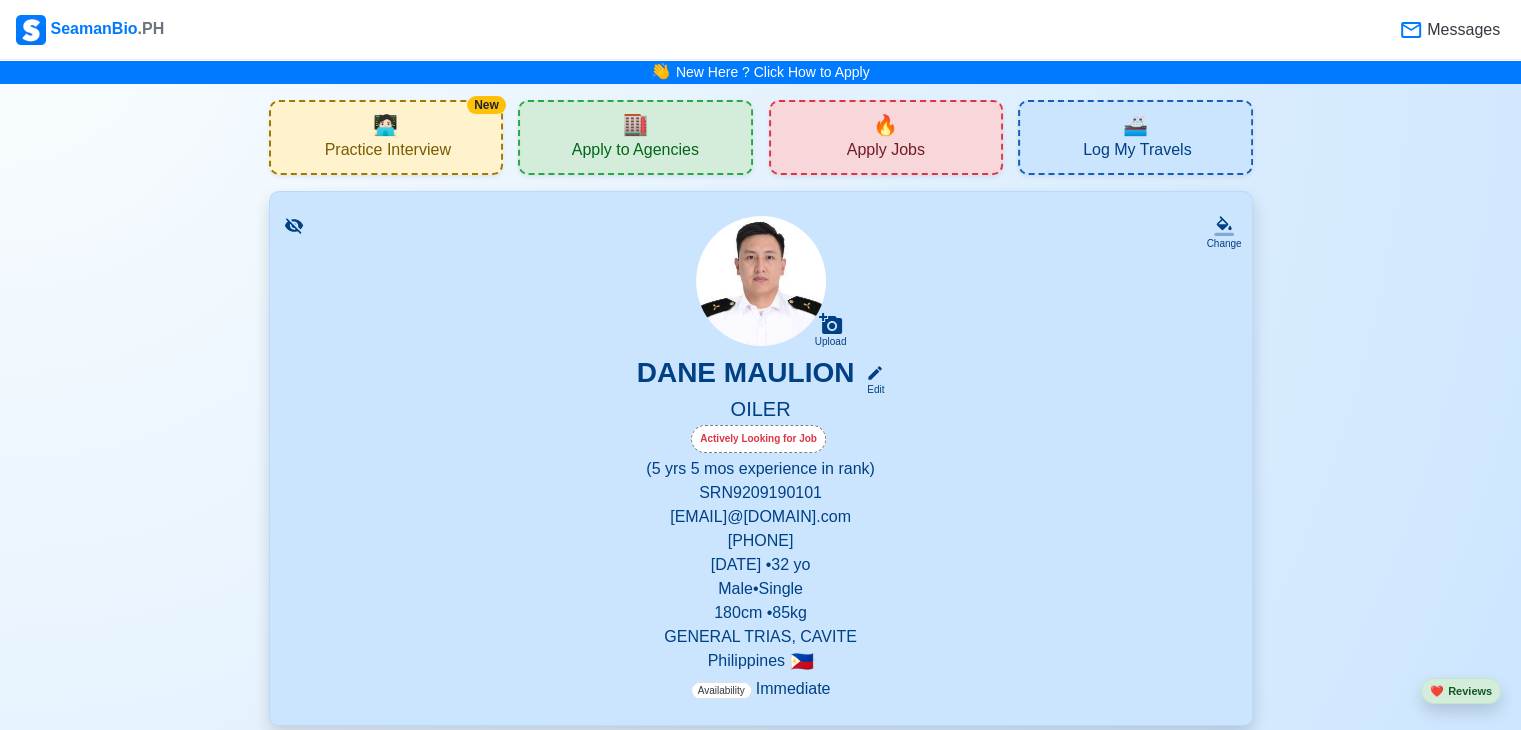 click on "Apply to Agencies" at bounding box center [635, 152] 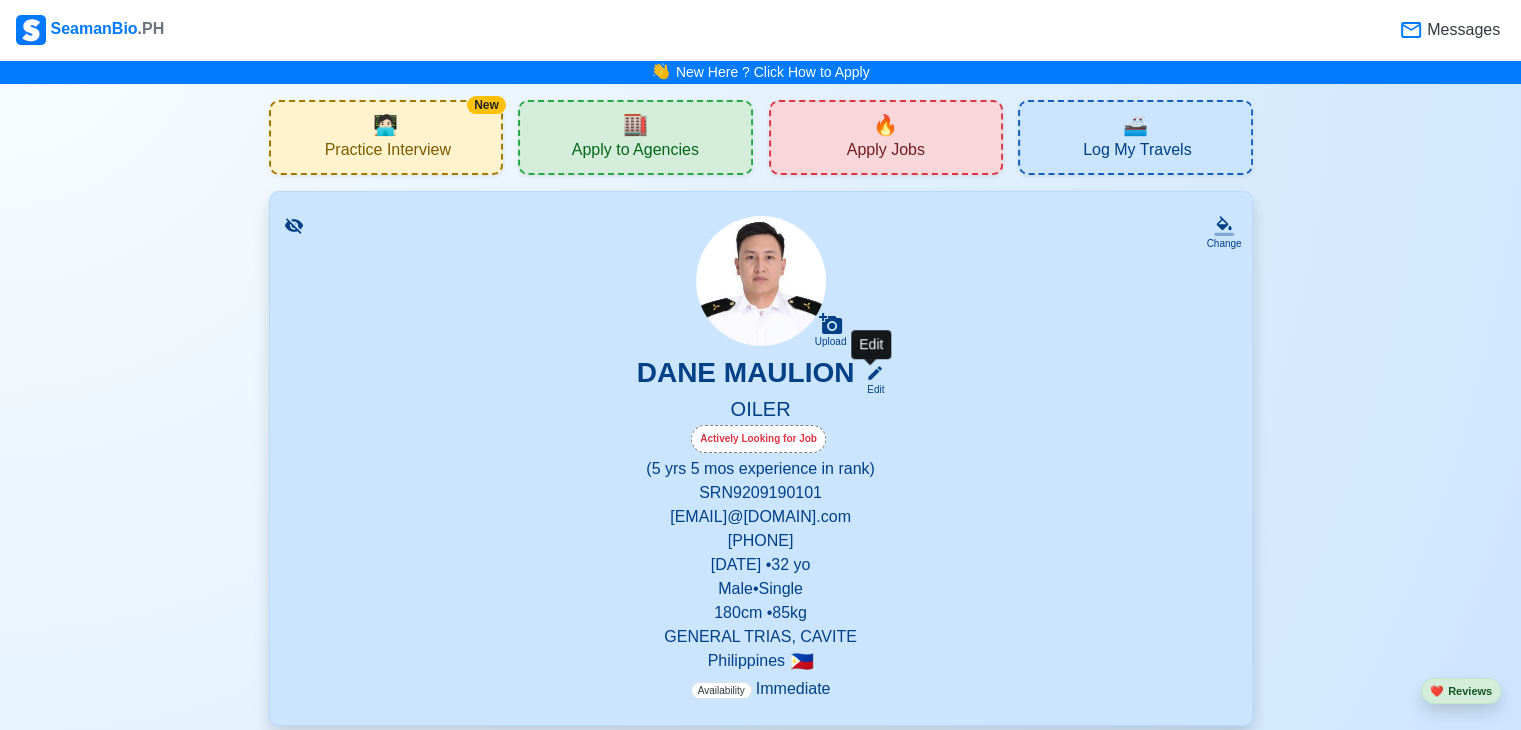 click 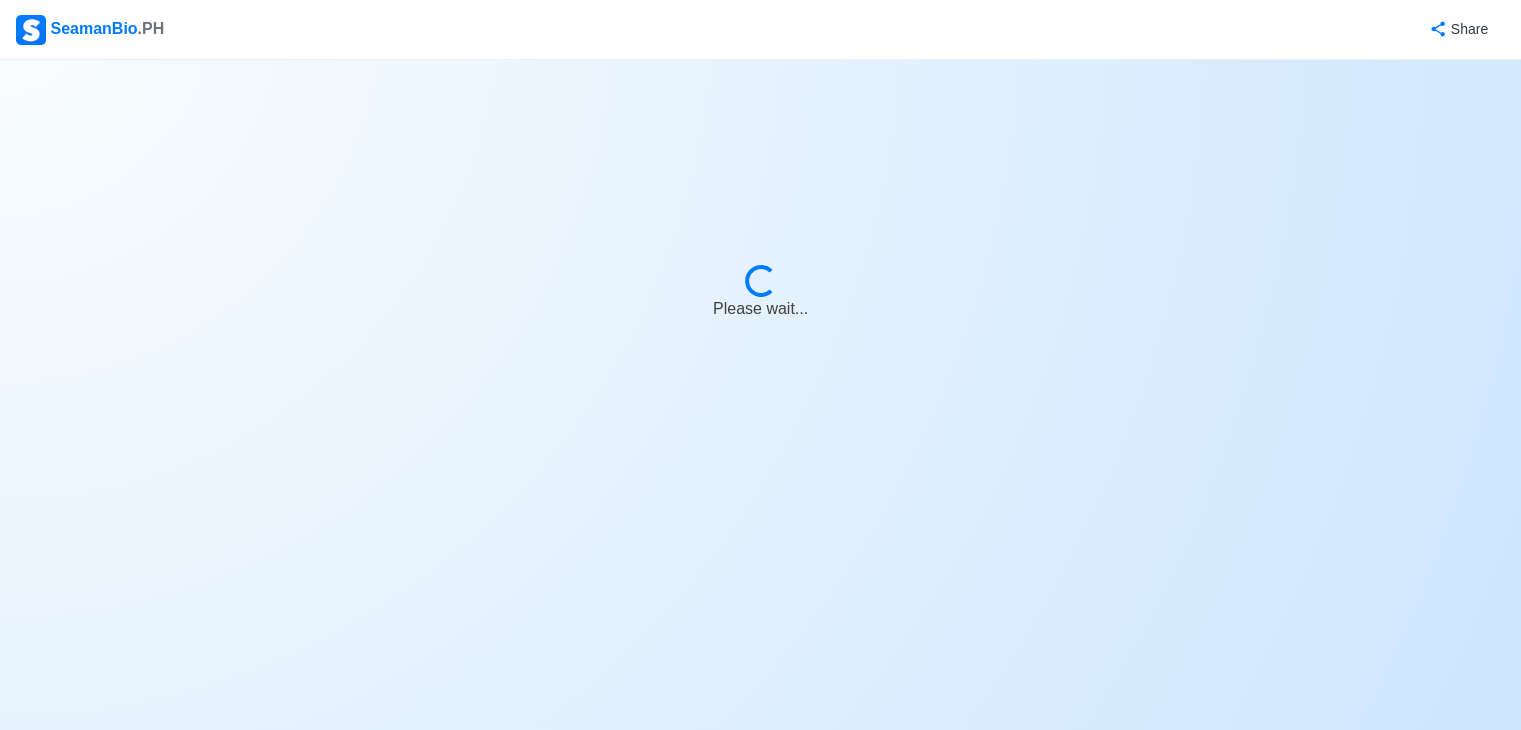 select on "Actively Looking for Job" 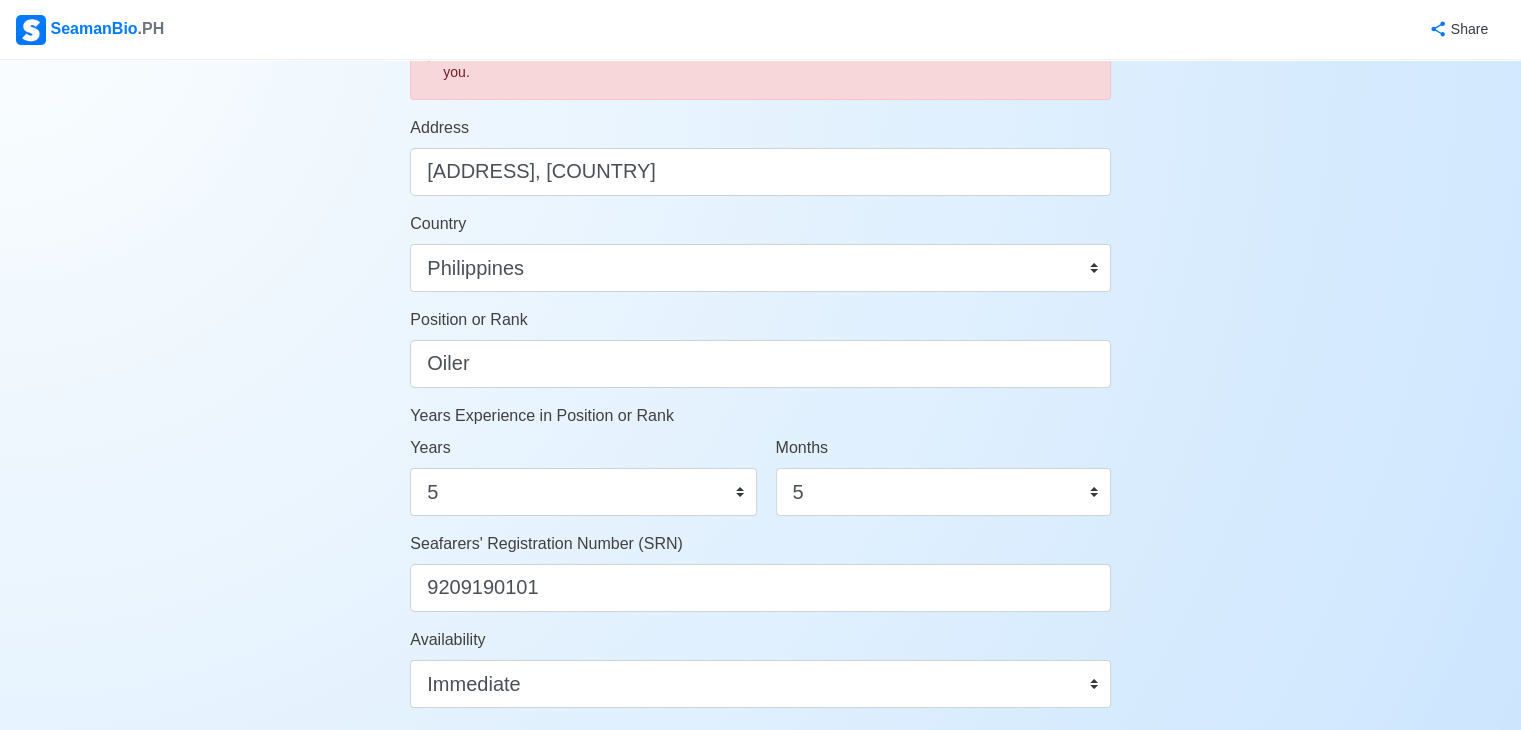 scroll, scrollTop: 900, scrollLeft: 0, axis: vertical 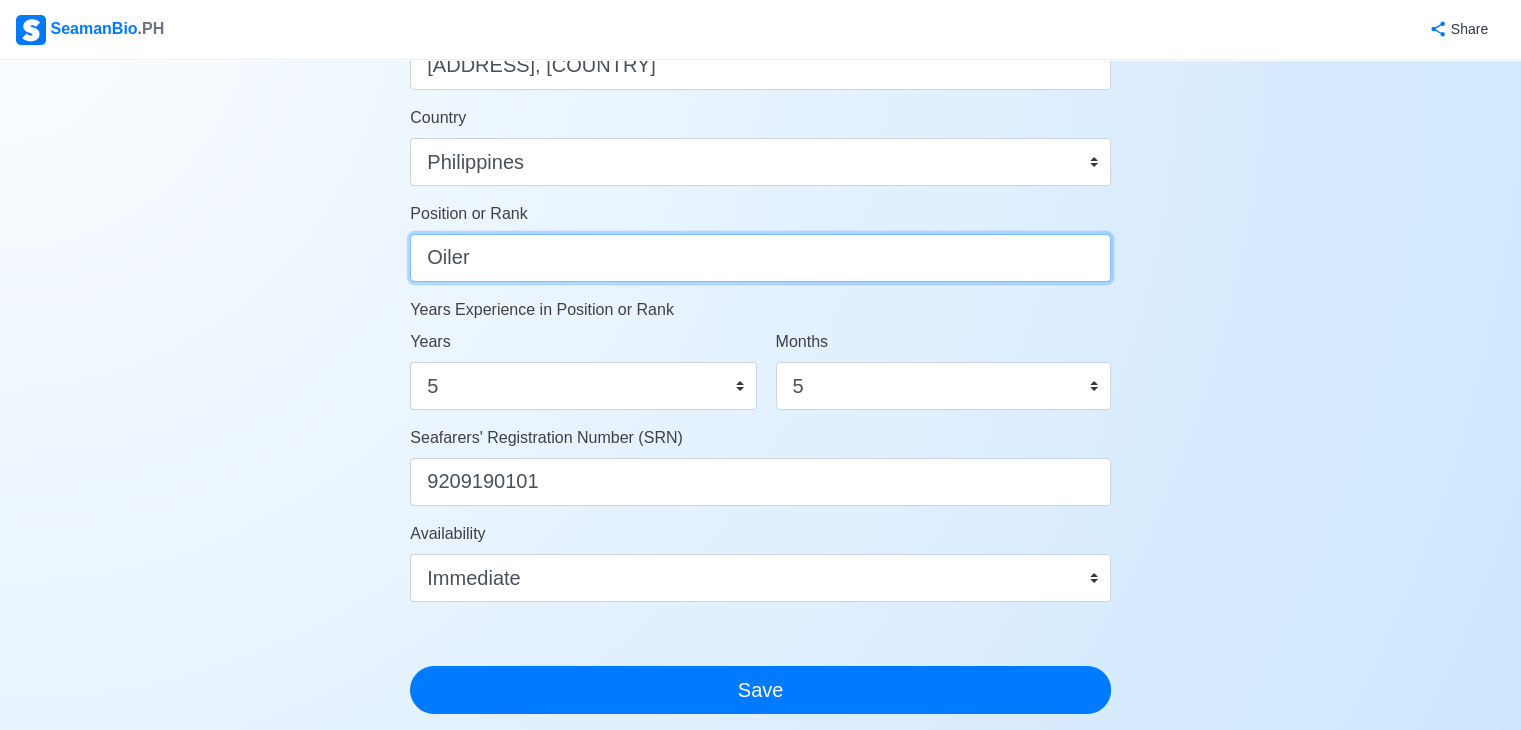 drag, startPoint x: 444, startPoint y: 266, endPoint x: 231, endPoint y: 227, distance: 216.54099 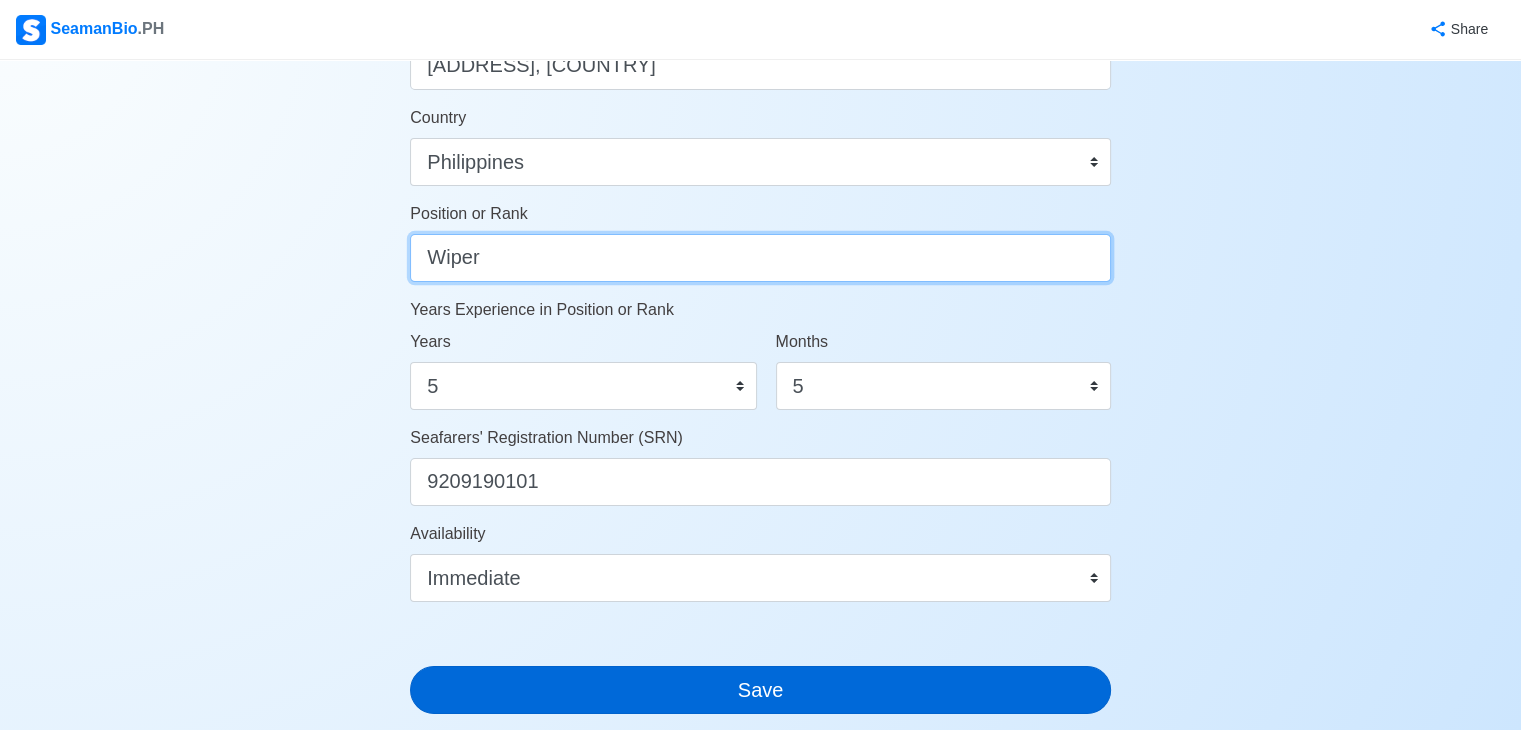 type on "Wiper" 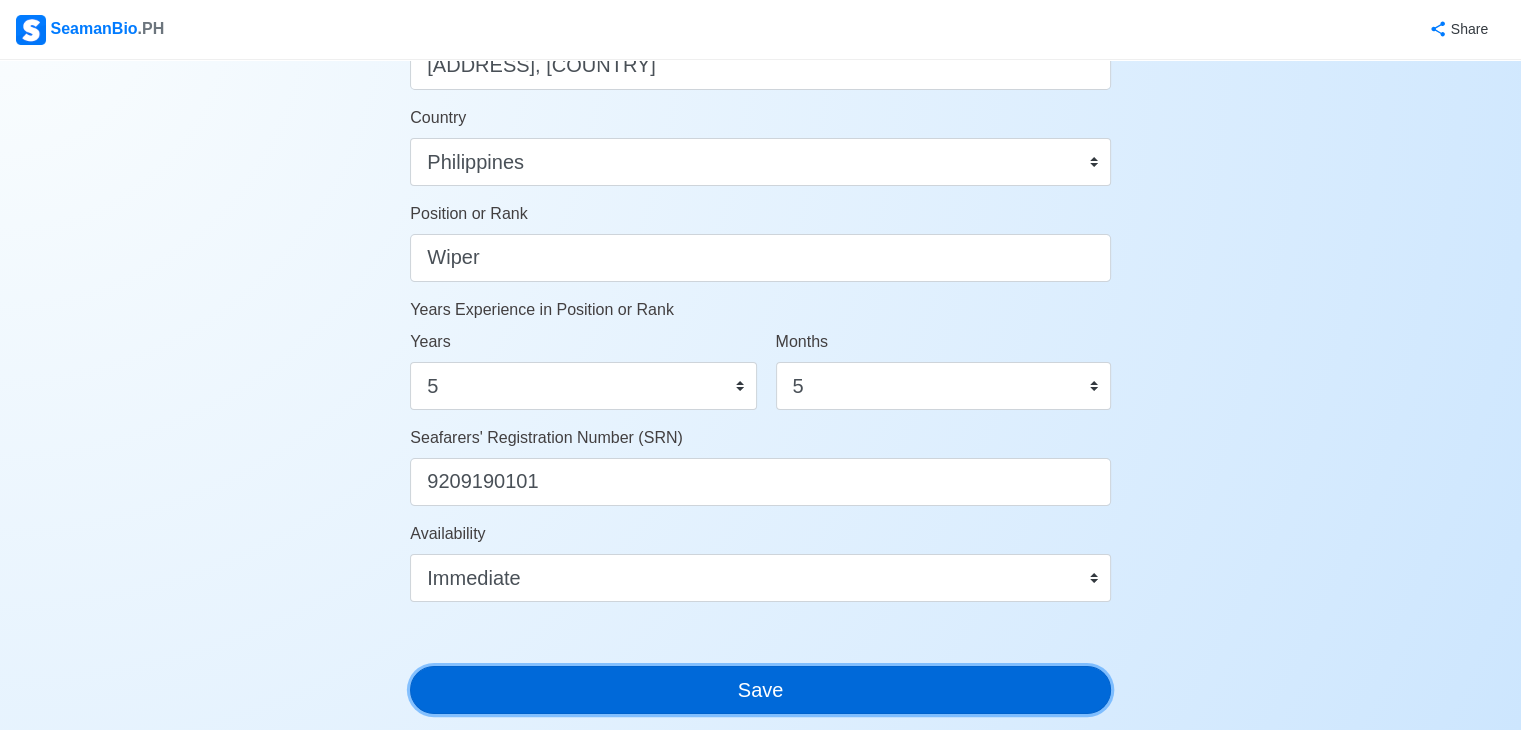click on "Save" at bounding box center [760, 690] 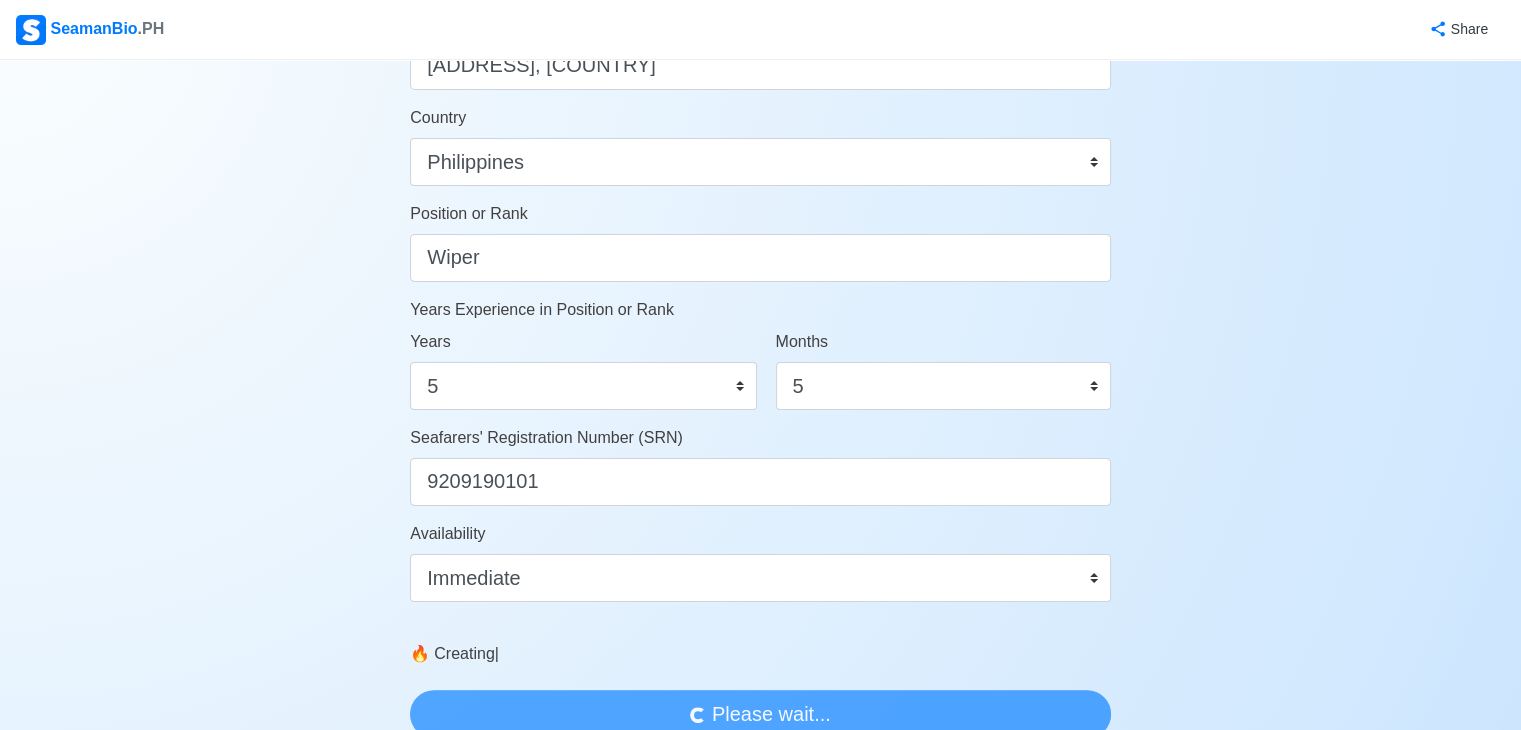 scroll, scrollTop: 0, scrollLeft: 0, axis: both 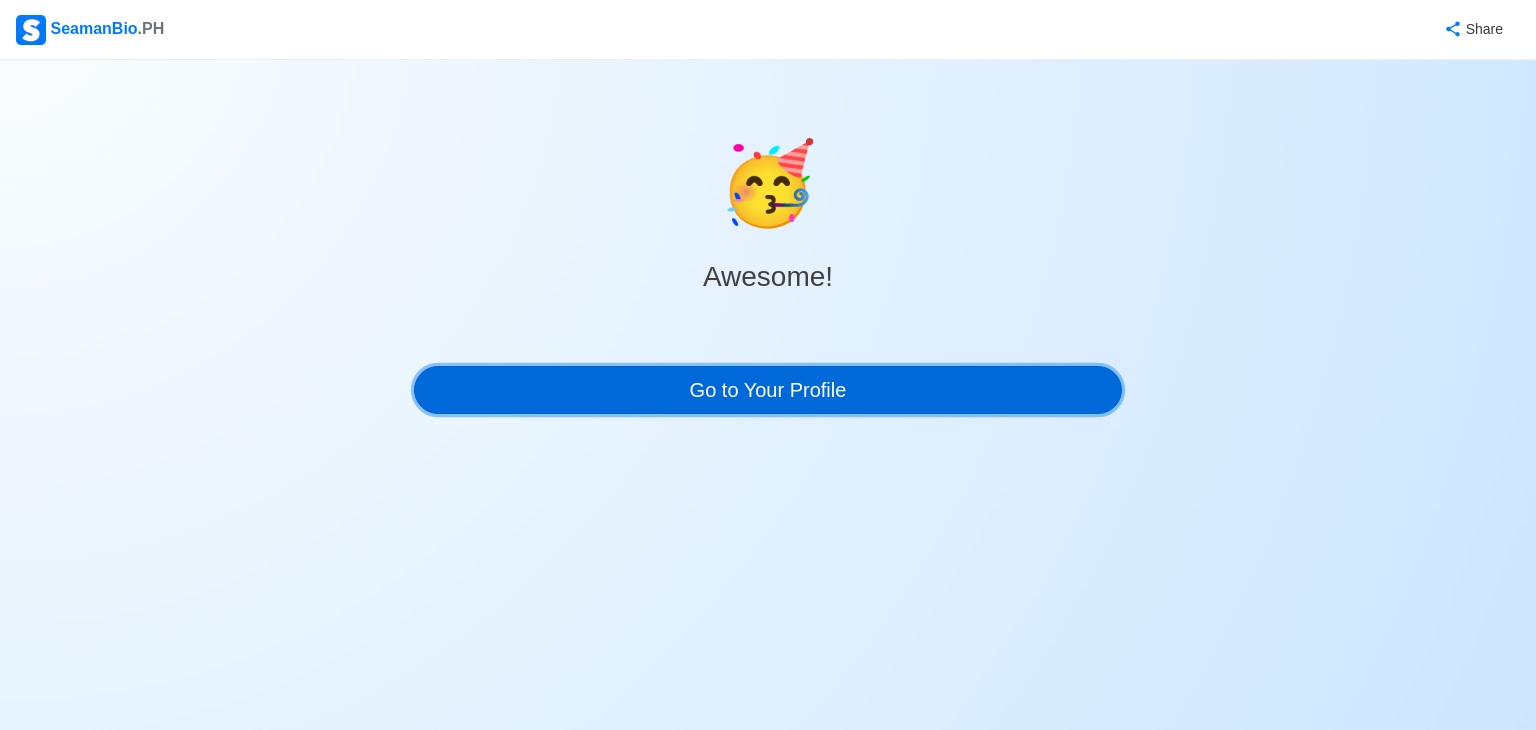 click on "Go to Your Profile" at bounding box center [768, 390] 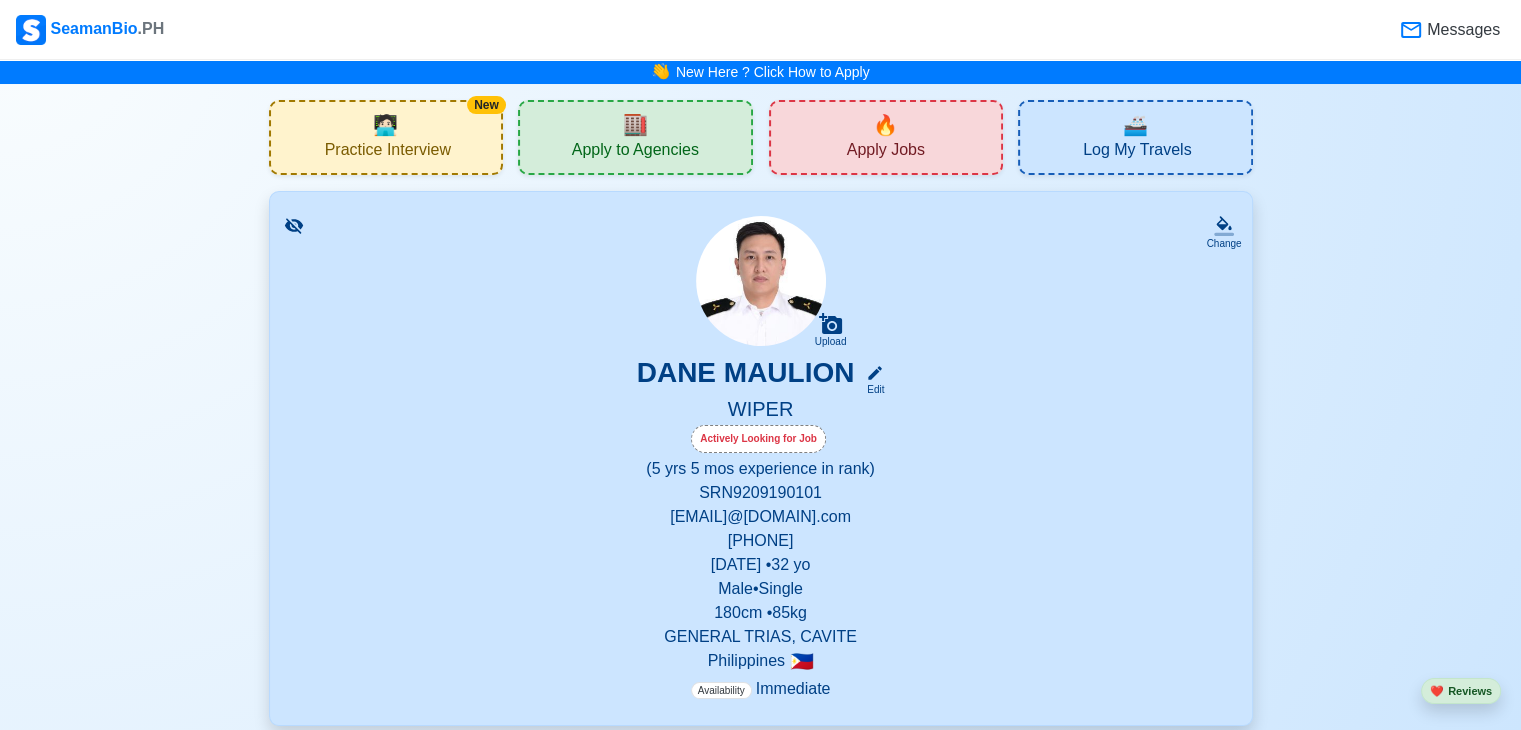 click on "Apply Jobs" at bounding box center [886, 152] 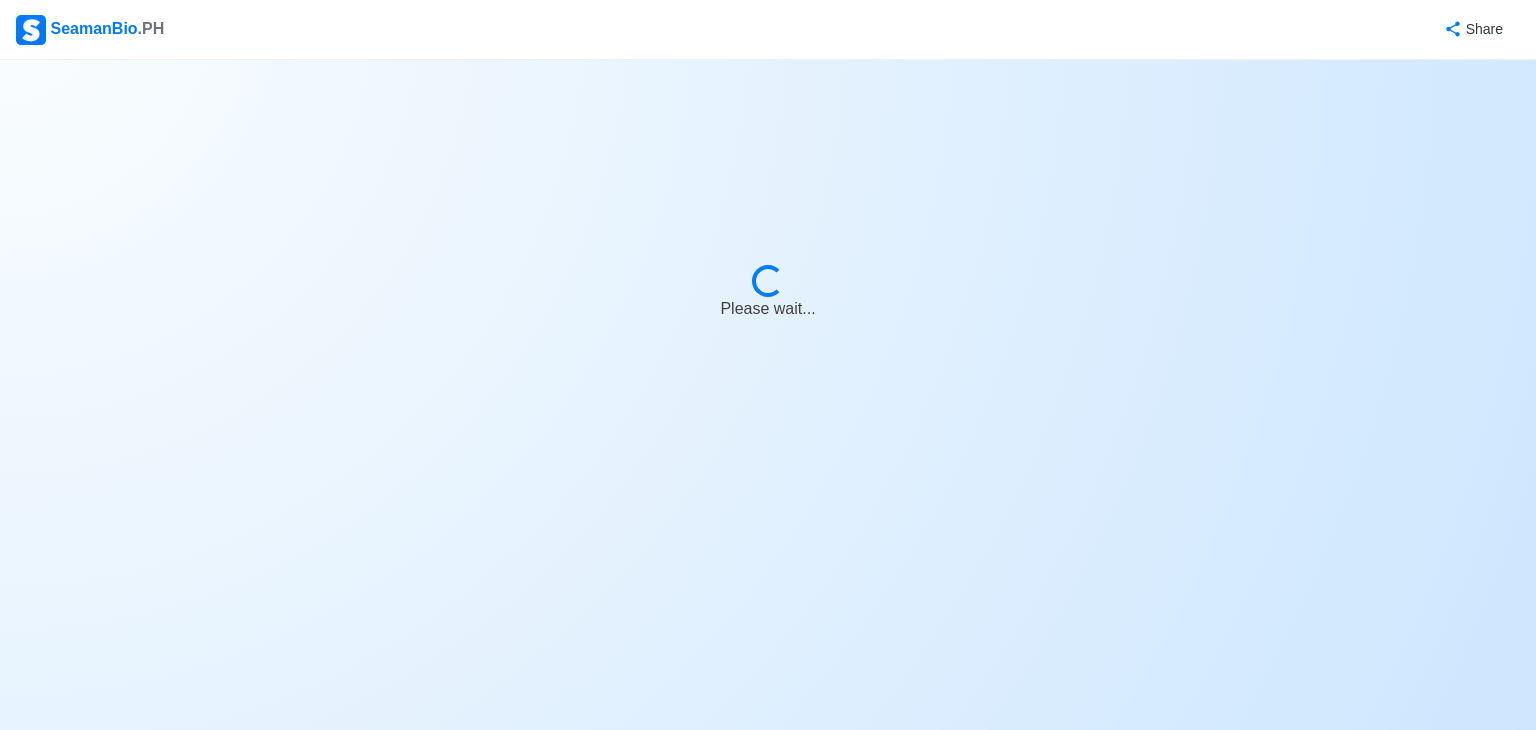 select on "Wiper" 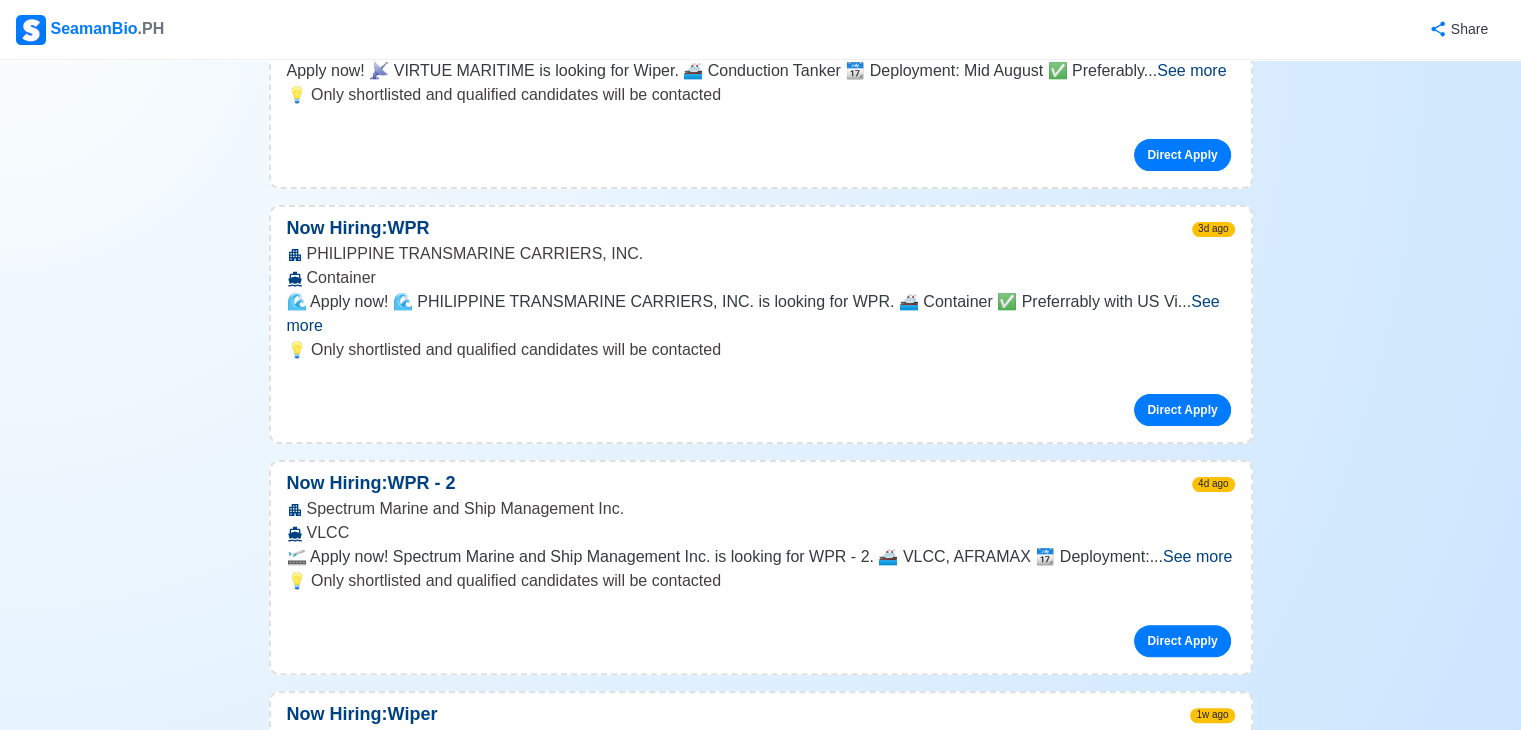 scroll, scrollTop: 400, scrollLeft: 0, axis: vertical 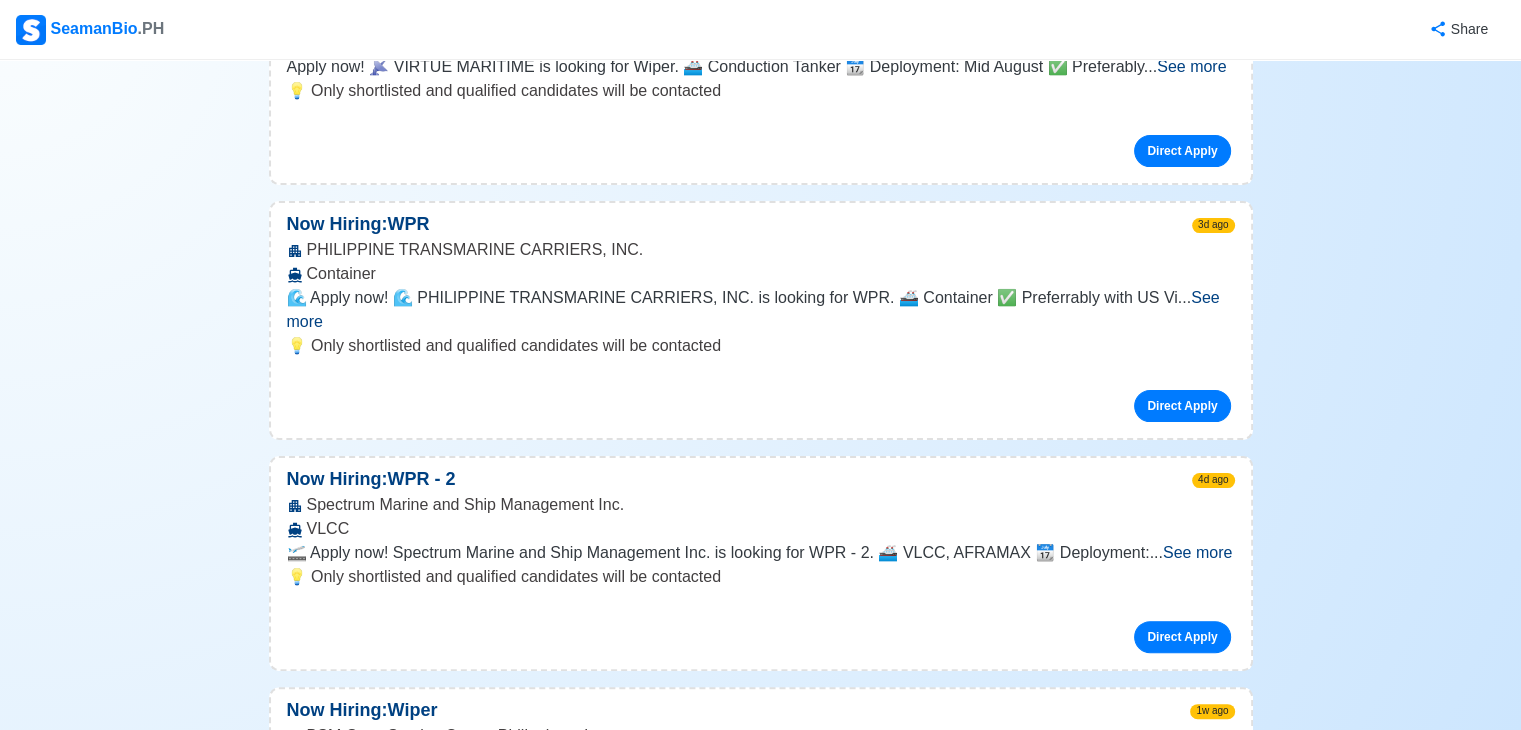 click on "See more" at bounding box center [753, 309] 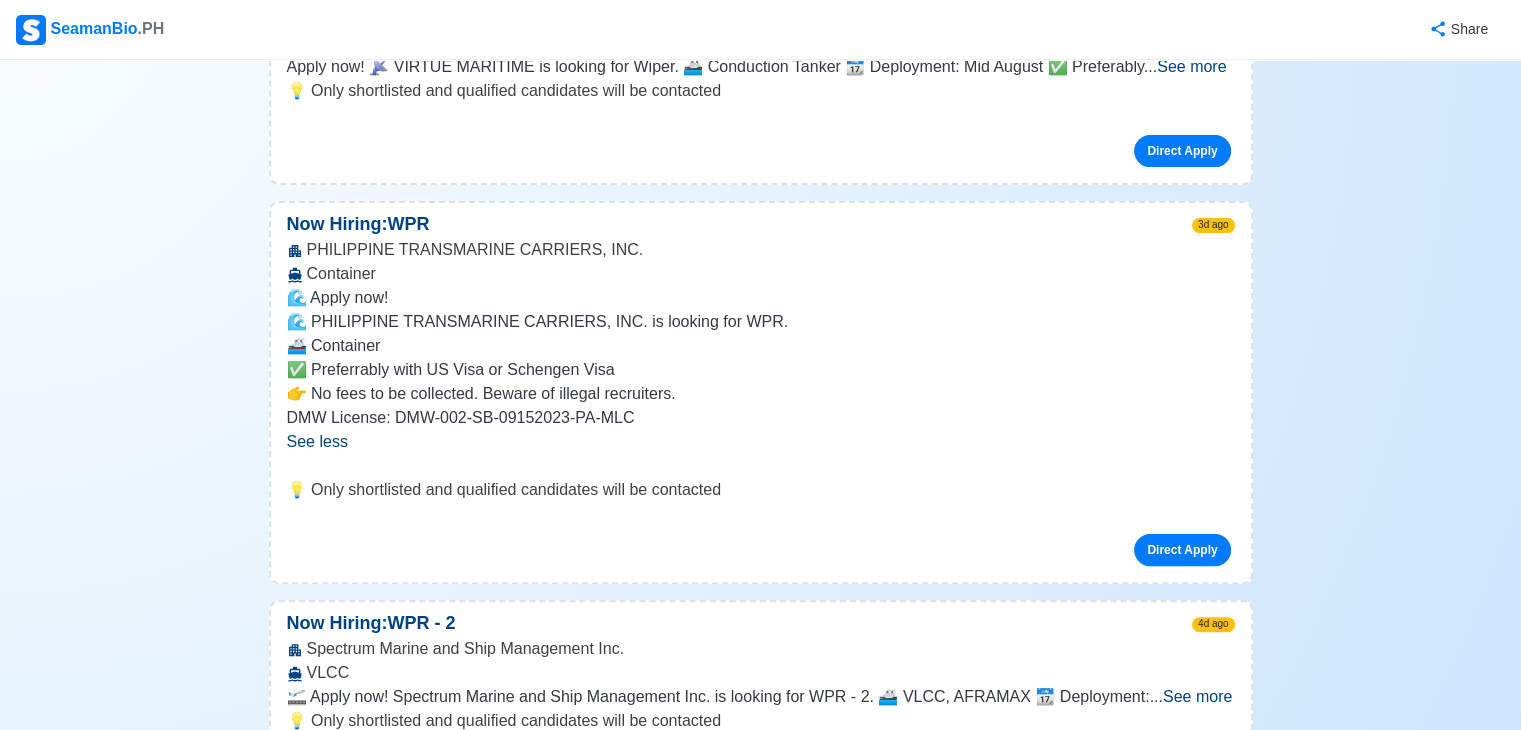 click on "Now Hiring:  WPR" at bounding box center [358, 224] 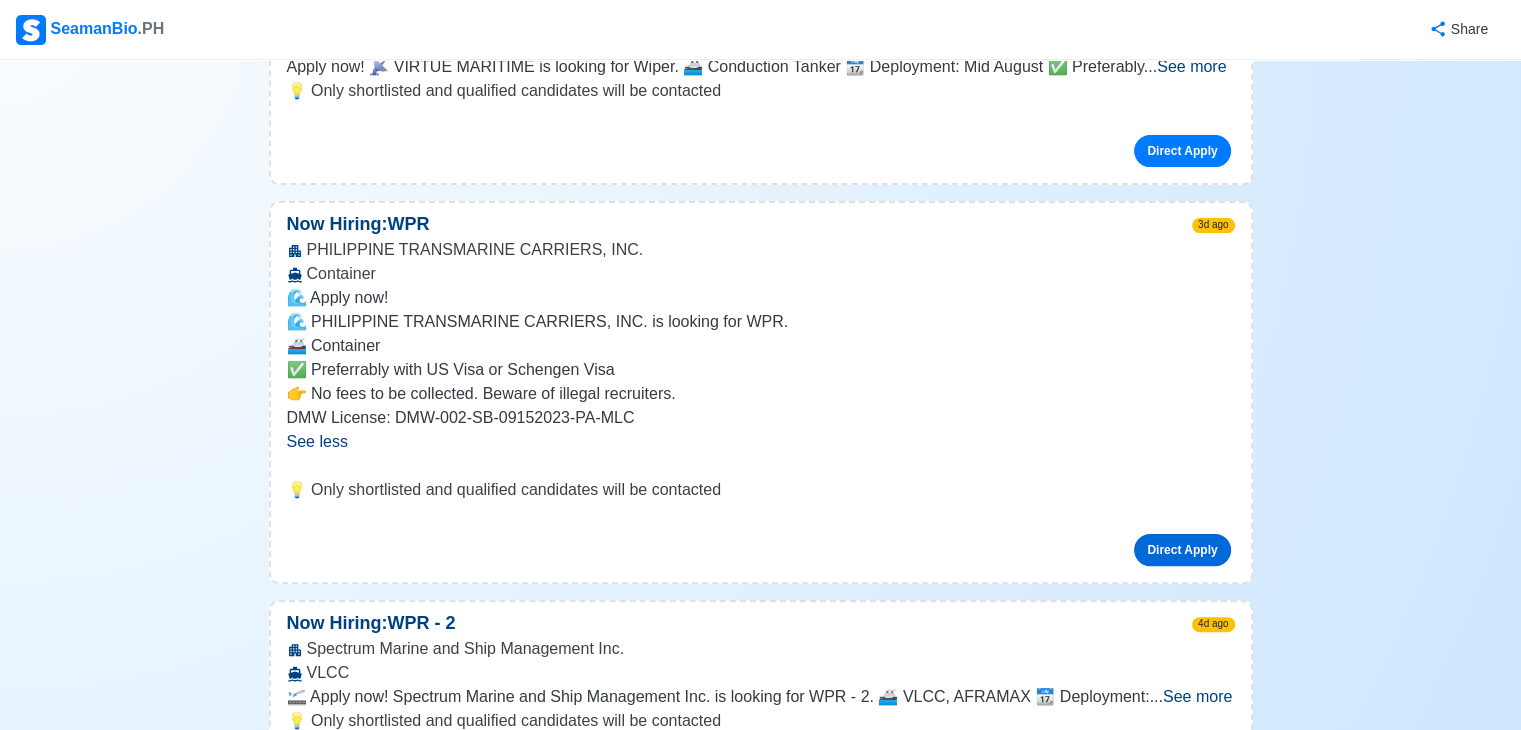 click on "Direct Apply" at bounding box center (1182, 550) 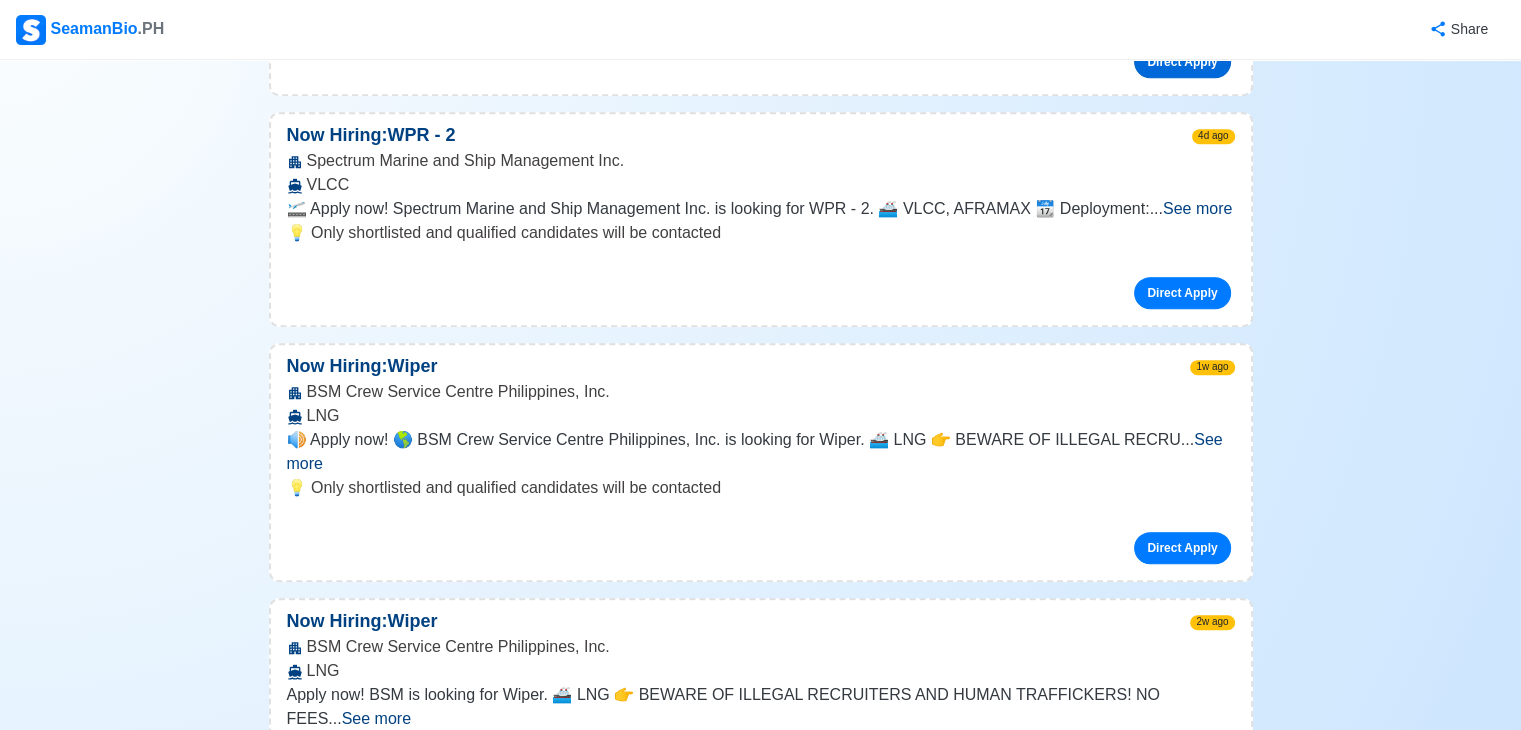 scroll, scrollTop: 900, scrollLeft: 0, axis: vertical 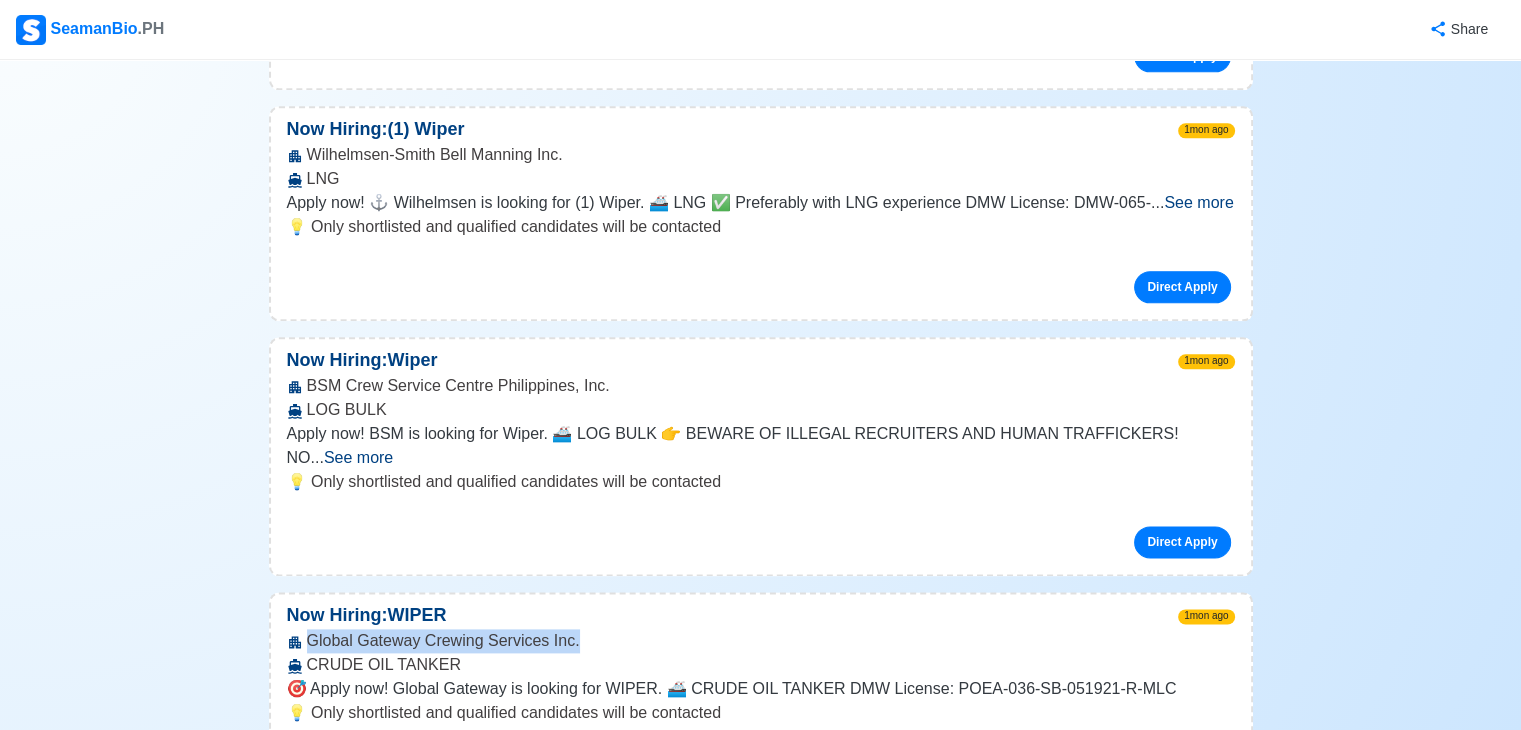 drag, startPoint x: 308, startPoint y: 480, endPoint x: 575, endPoint y: 495, distance: 267.42102 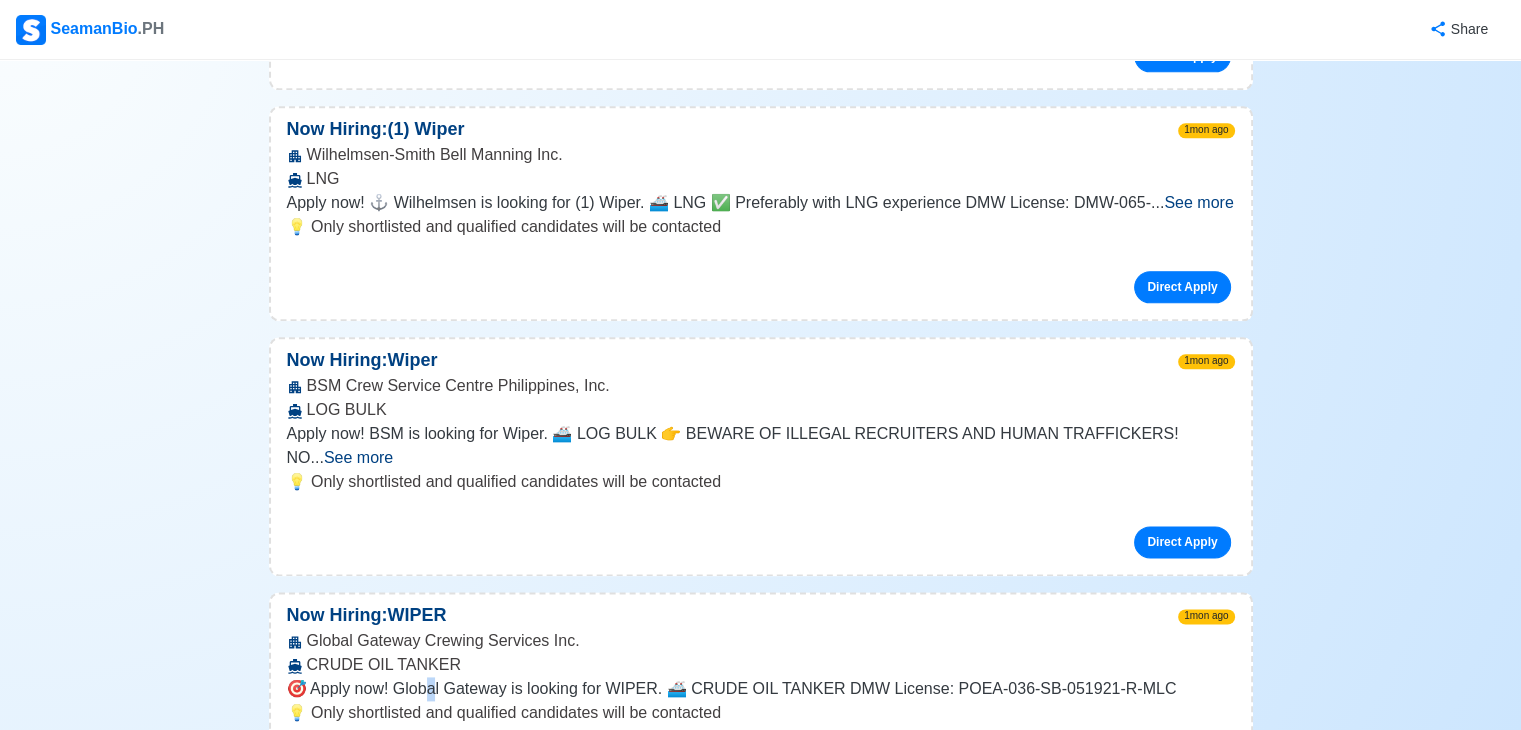 drag, startPoint x: 533, startPoint y: 485, endPoint x: 440, endPoint y: 529, distance: 102.88343 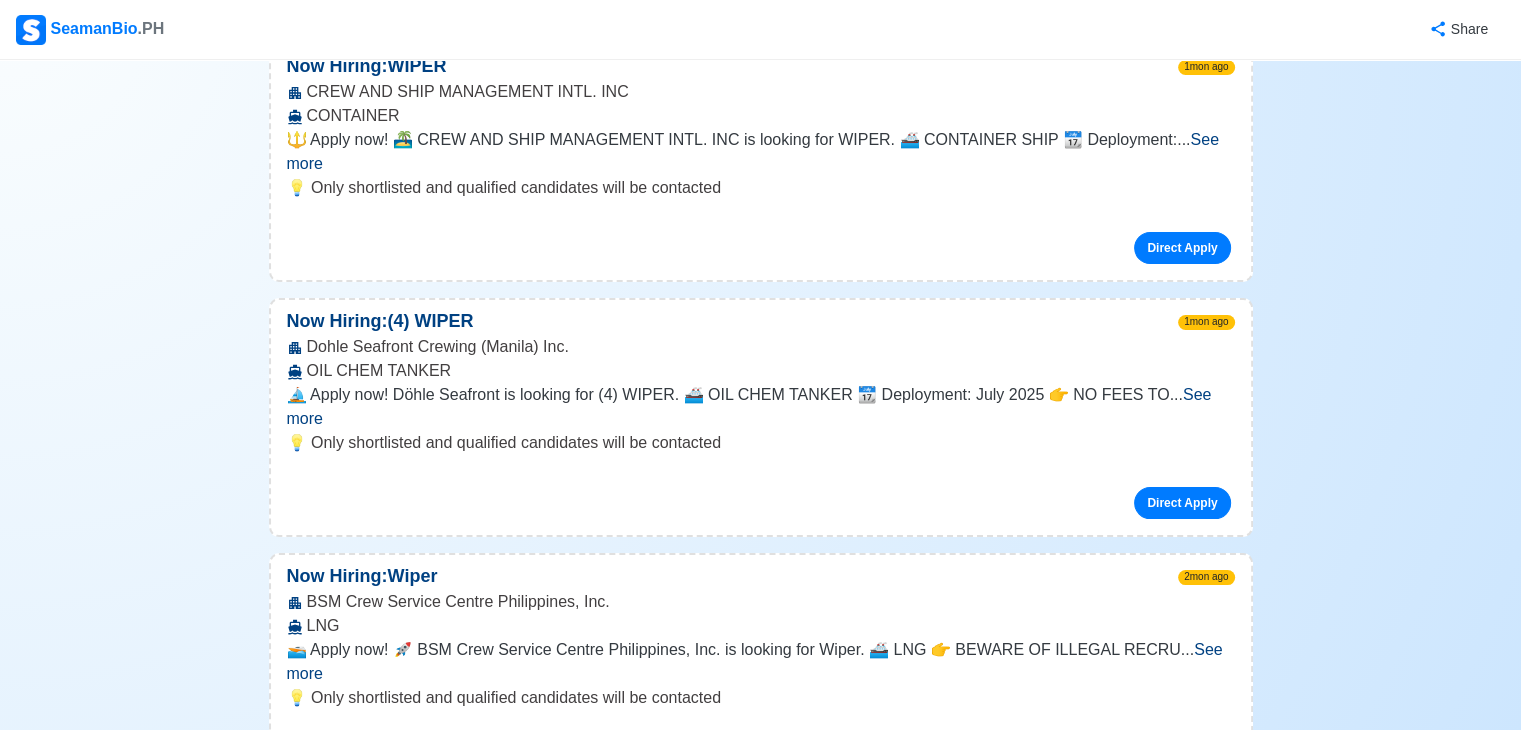 scroll, scrollTop: 4300, scrollLeft: 0, axis: vertical 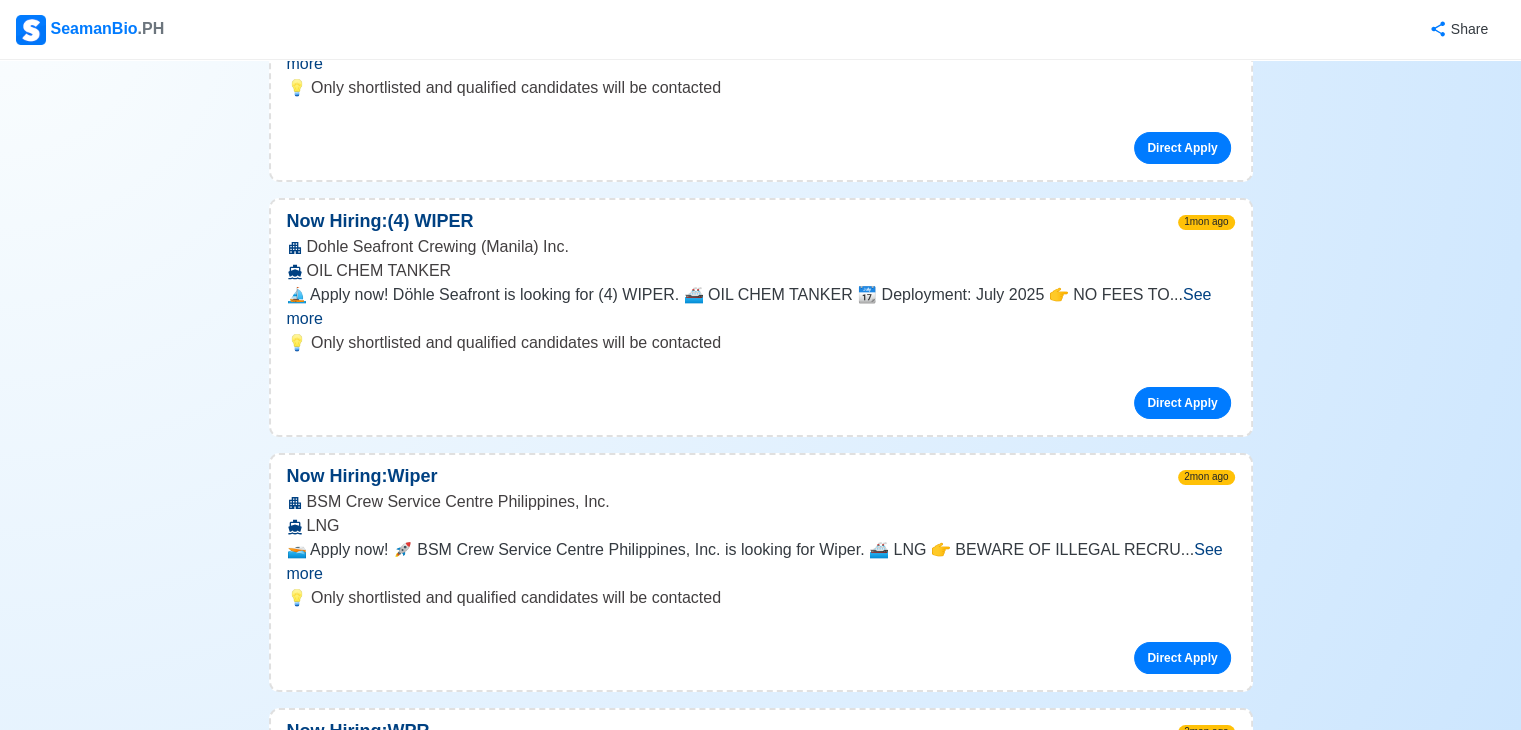 drag, startPoint x: 304, startPoint y: 419, endPoint x: 597, endPoint y: 433, distance: 293.3343 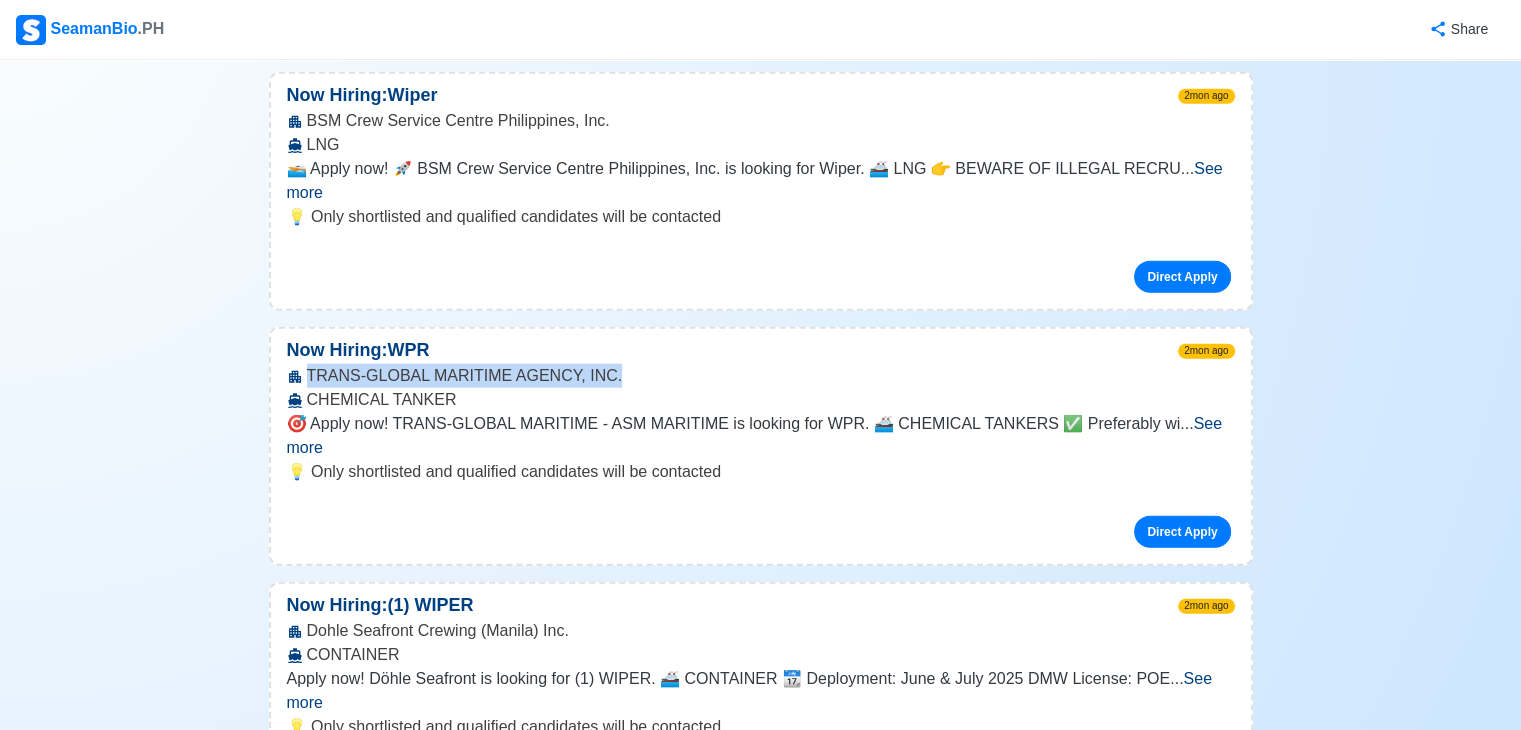 scroll, scrollTop: 4700, scrollLeft: 0, axis: vertical 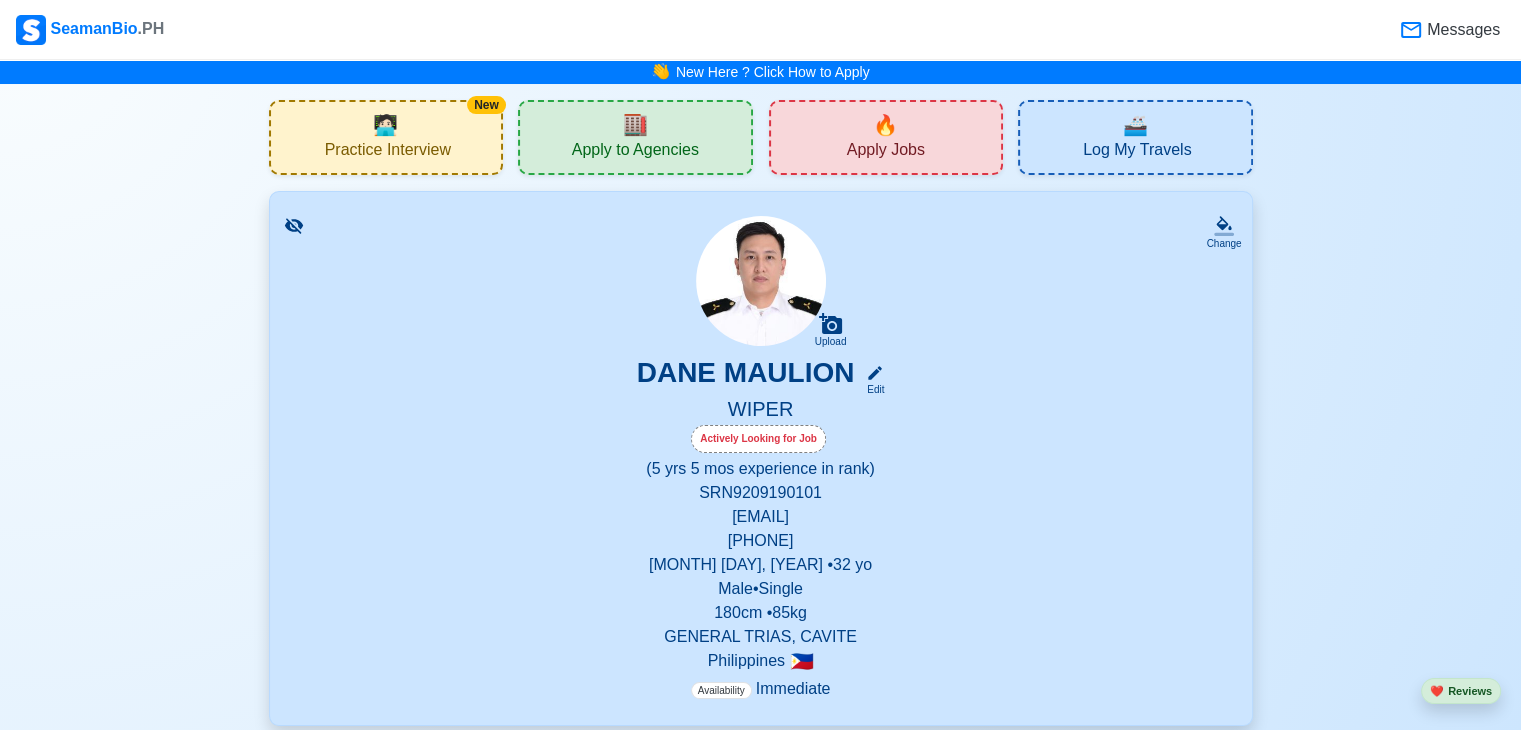 click on "Apply to Agencies" at bounding box center [635, 152] 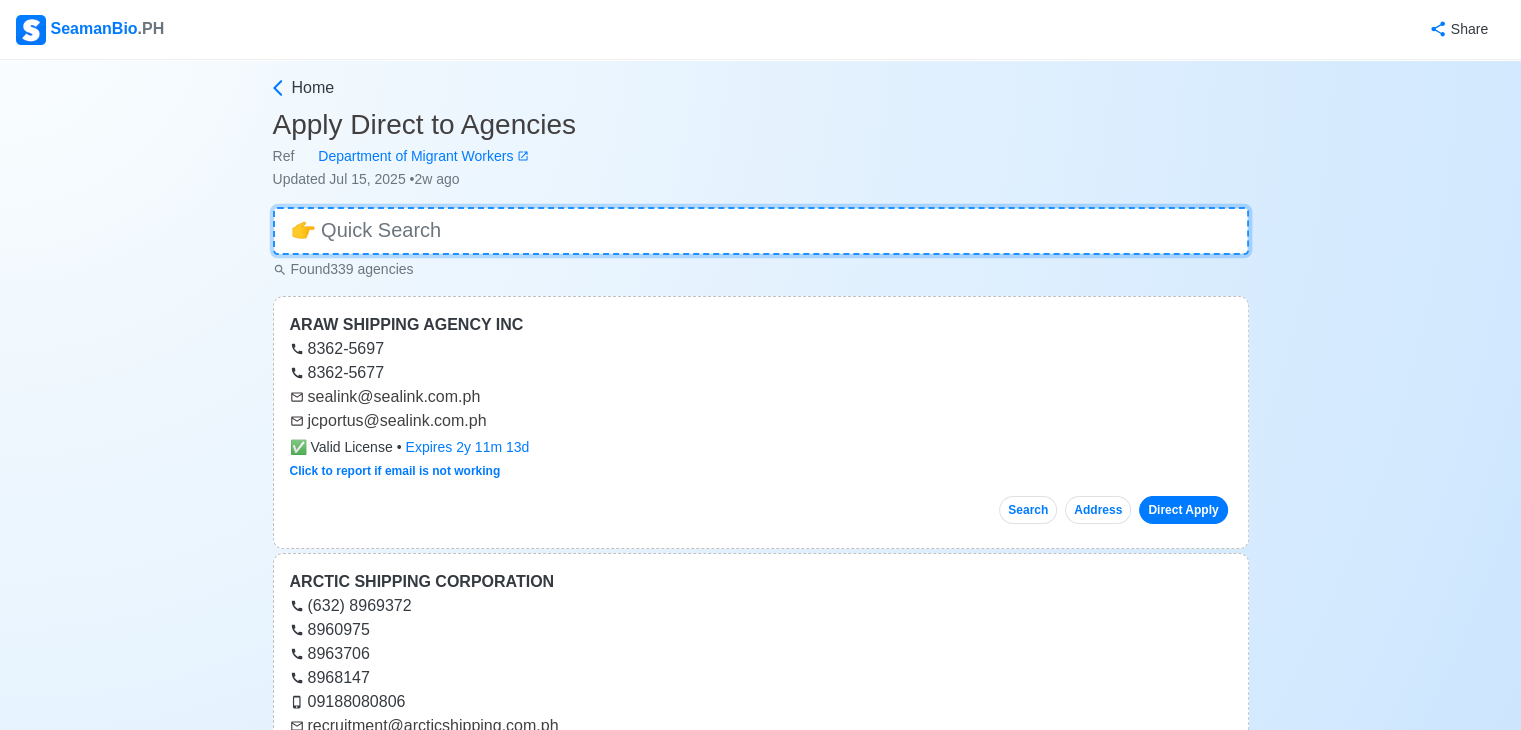 click at bounding box center [761, 231] 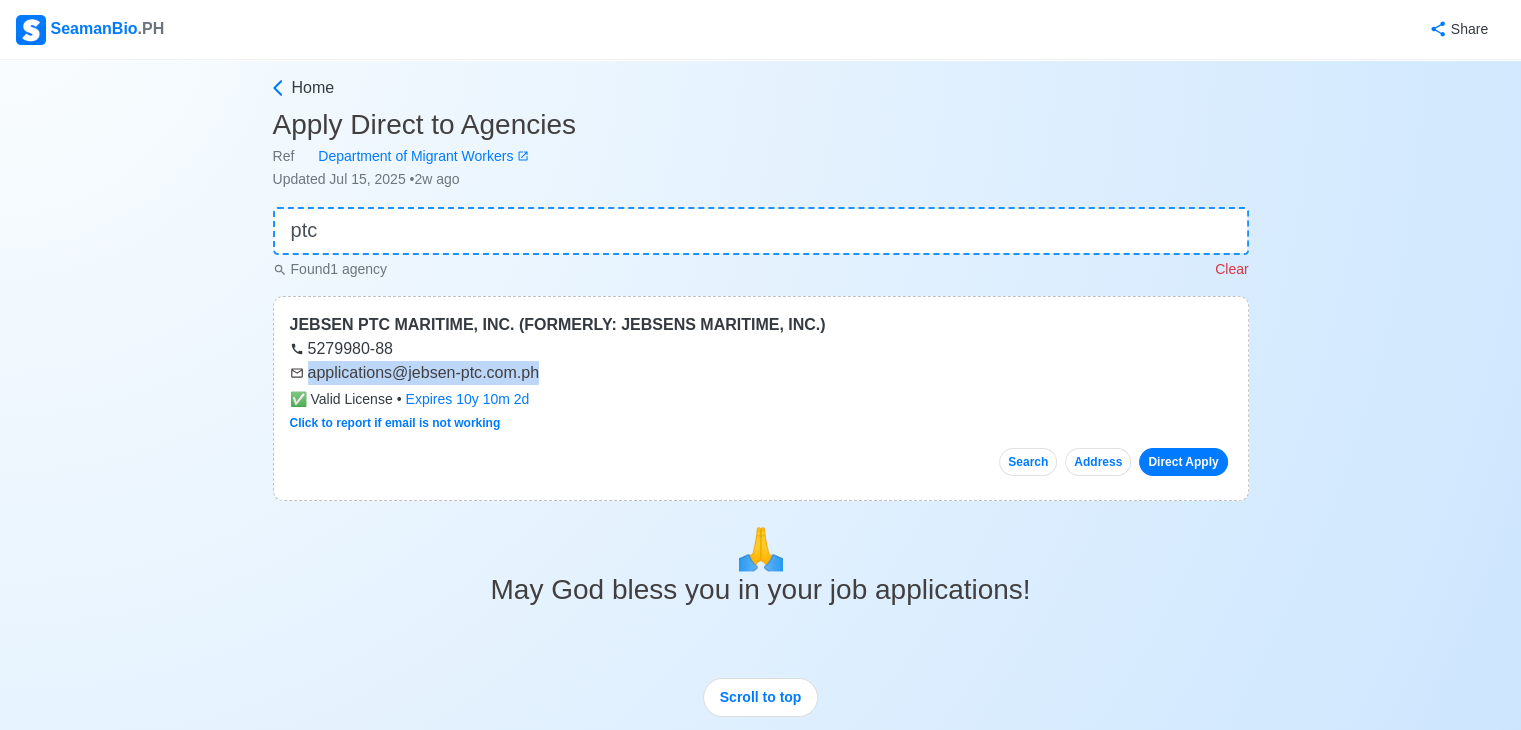 drag, startPoint x: 543, startPoint y: 365, endPoint x: 306, endPoint y: 380, distance: 237.47421 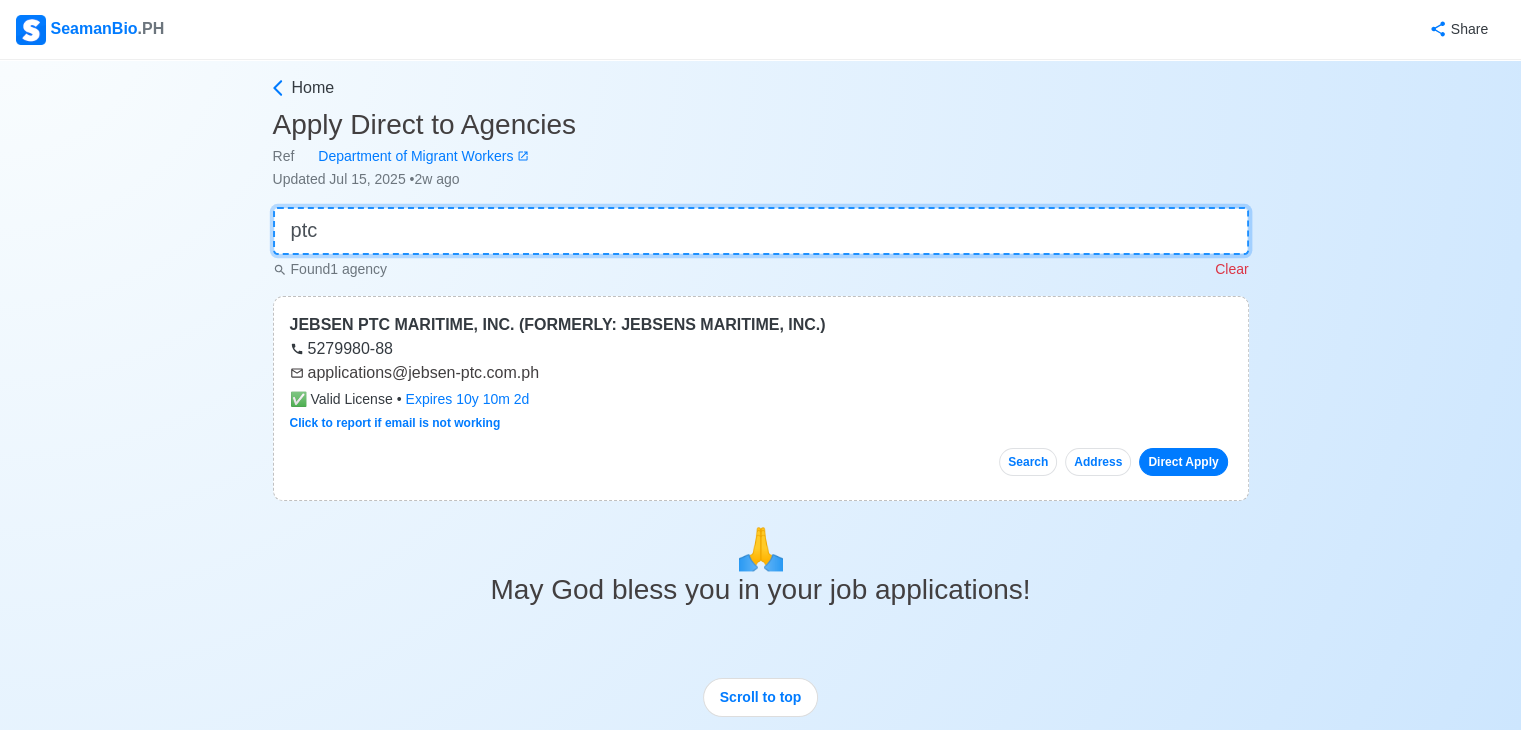 drag, startPoint x: 371, startPoint y: 236, endPoint x: 55, endPoint y: 221, distance: 316.3558 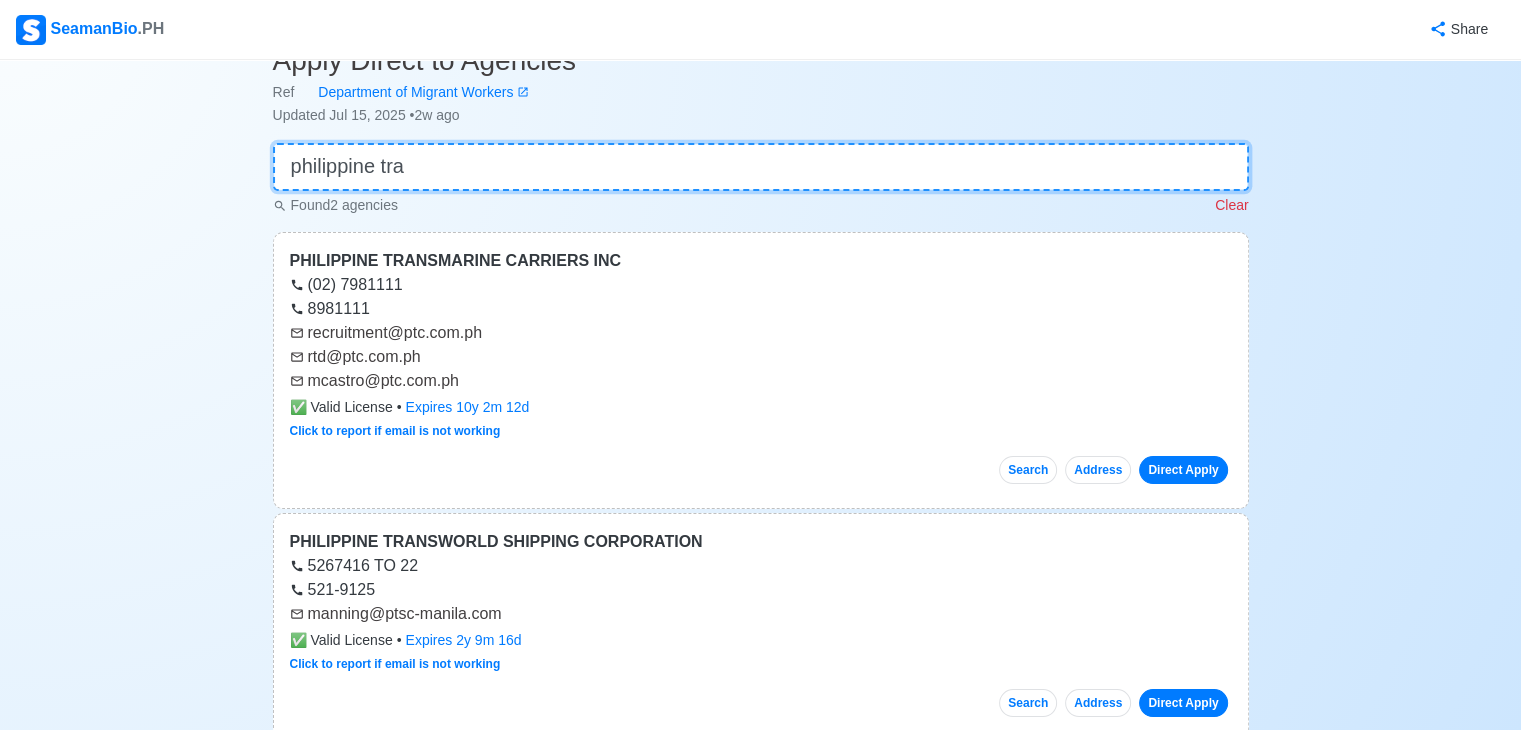 scroll, scrollTop: 100, scrollLeft: 0, axis: vertical 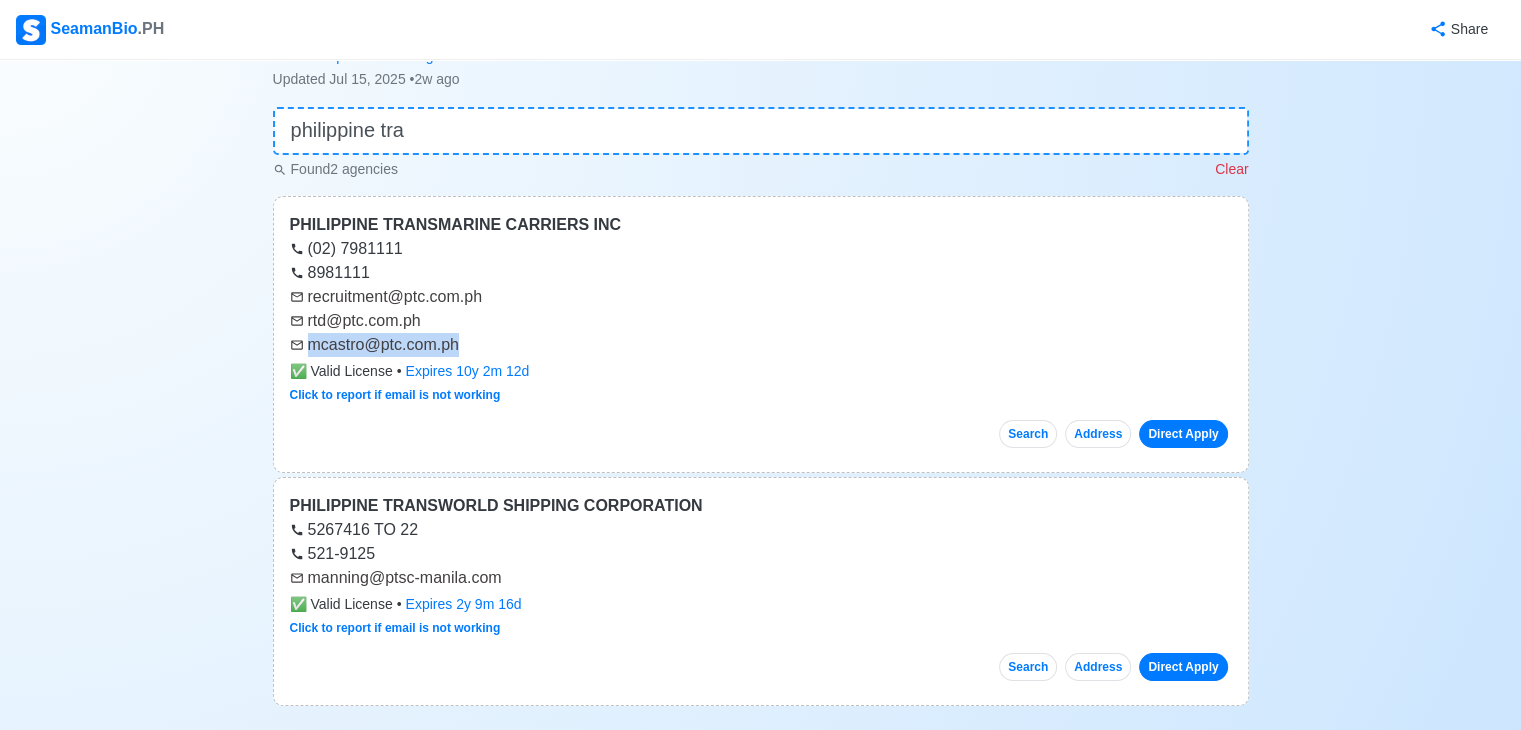 drag, startPoint x: 473, startPoint y: 342, endPoint x: 311, endPoint y: 346, distance: 162.04938 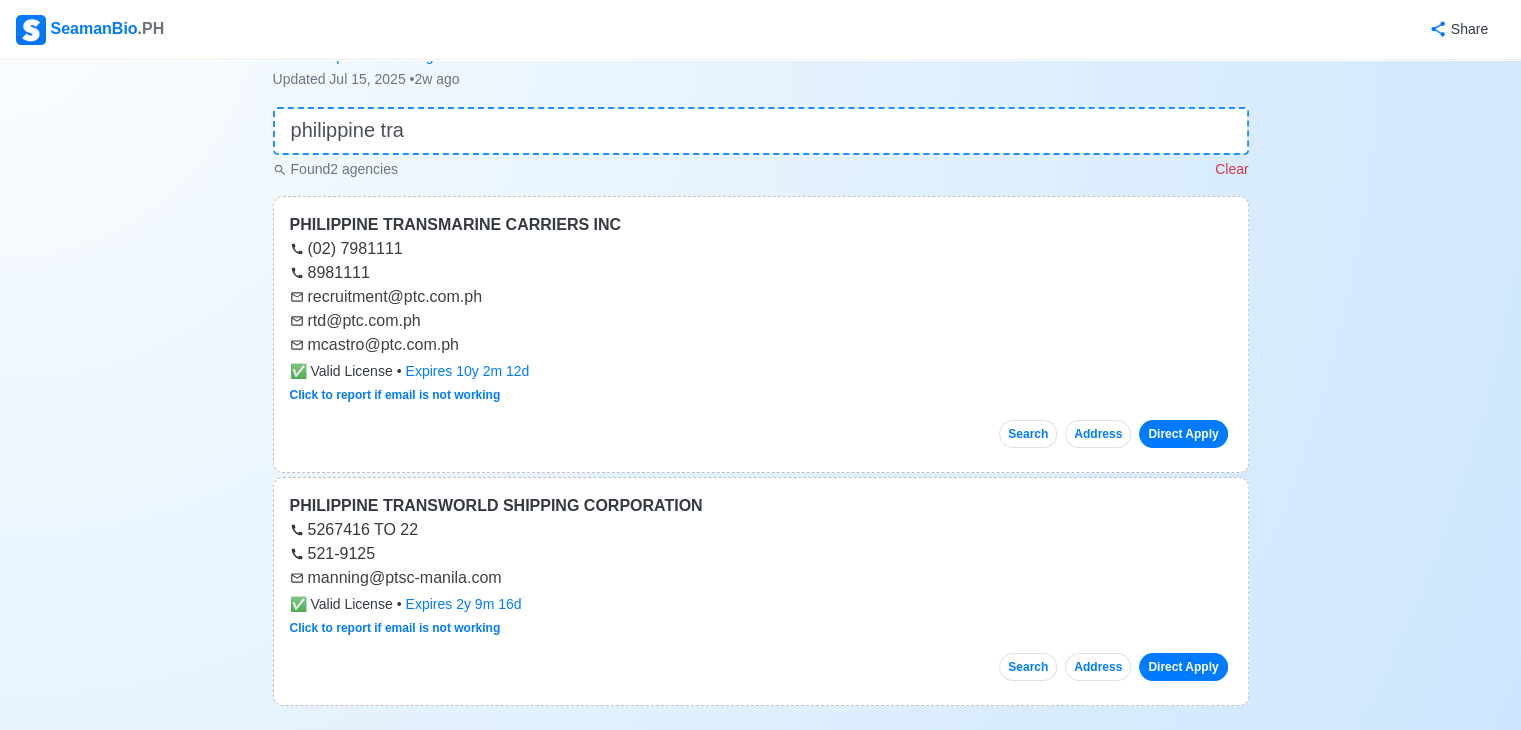 click on "rtd@ptc.com.ph" at bounding box center [761, 321] 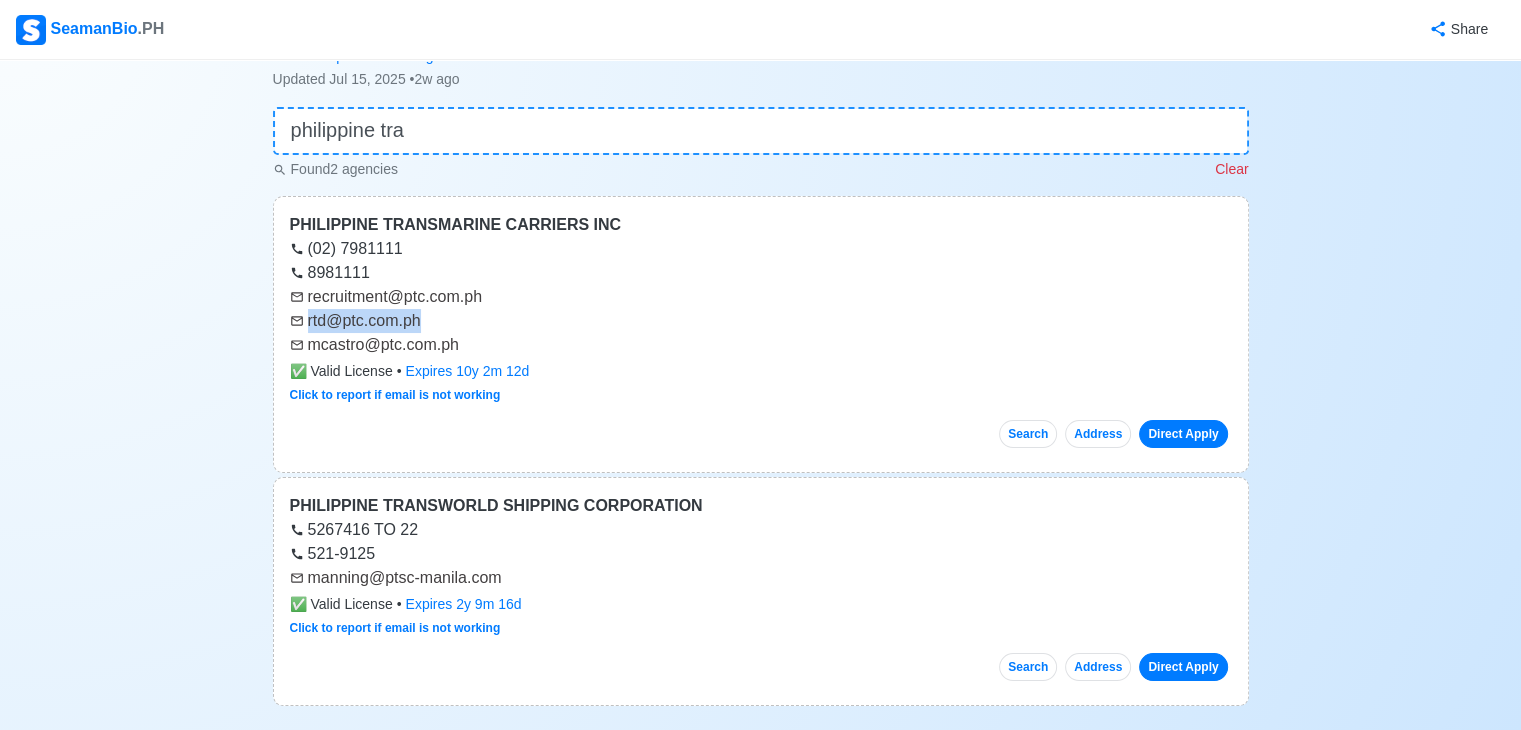 drag, startPoint x: 455, startPoint y: 318, endPoint x: 300, endPoint y: 314, distance: 155.0516 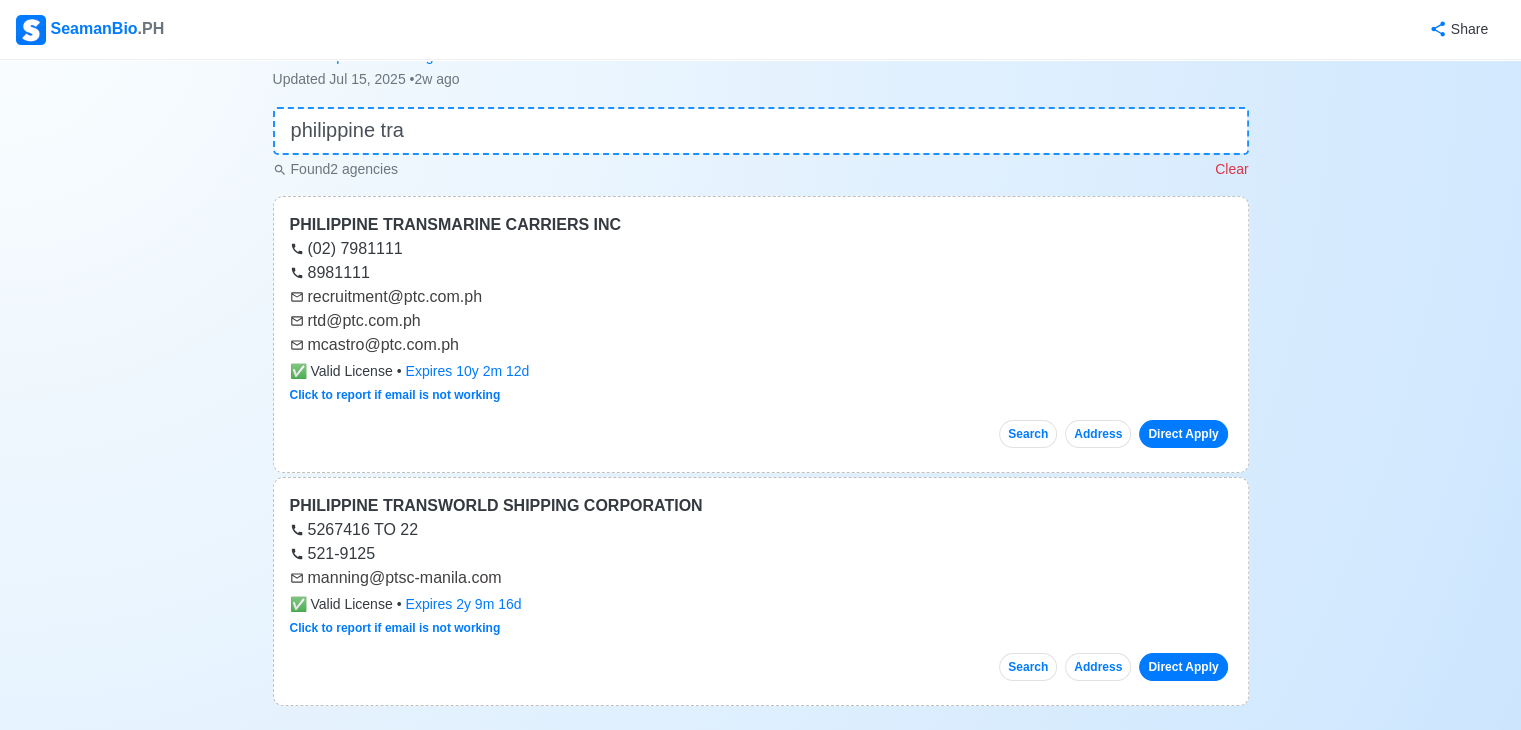 click on "recruitment@ptc.com.ph" at bounding box center [761, 297] 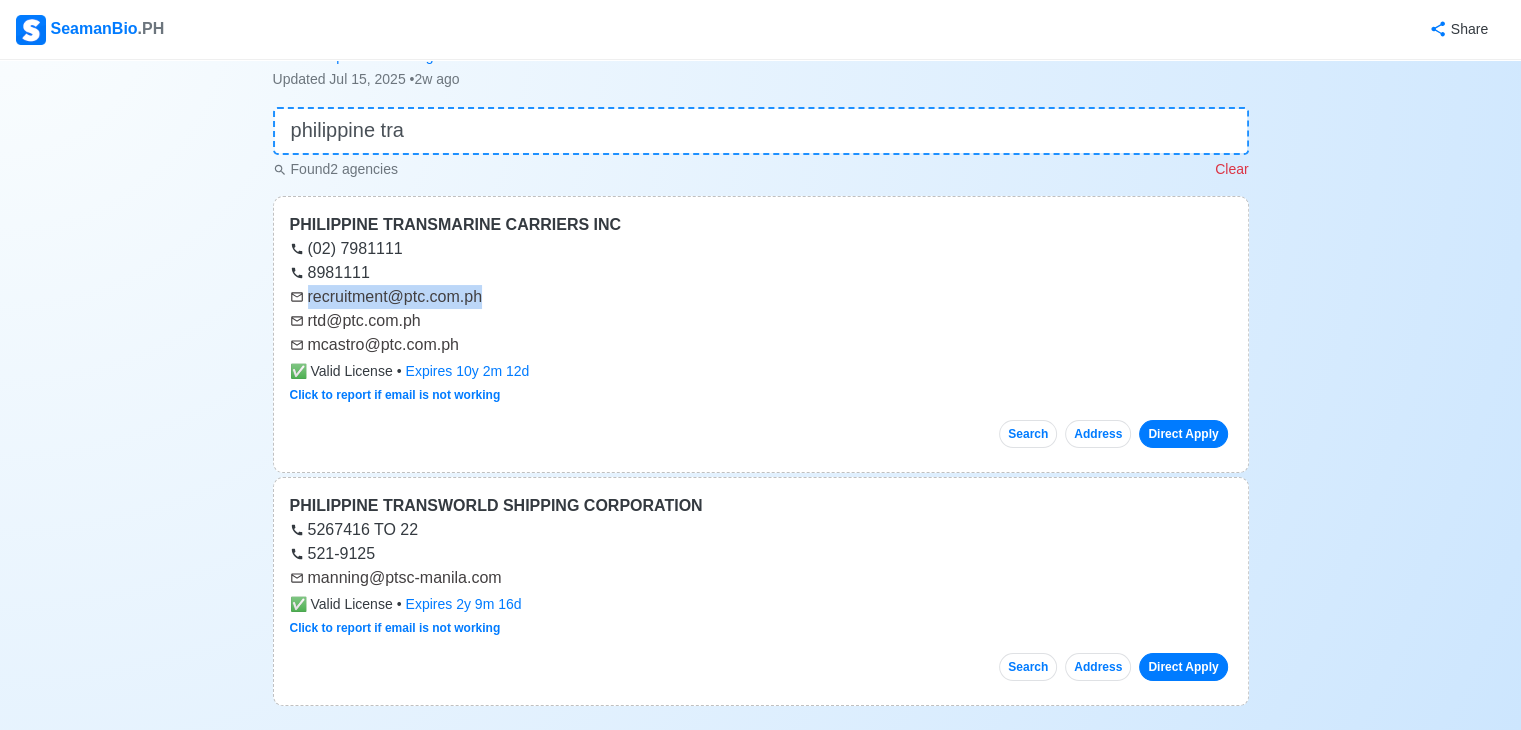 drag, startPoint x: 499, startPoint y: 295, endPoint x: 307, endPoint y: 290, distance: 192.0651 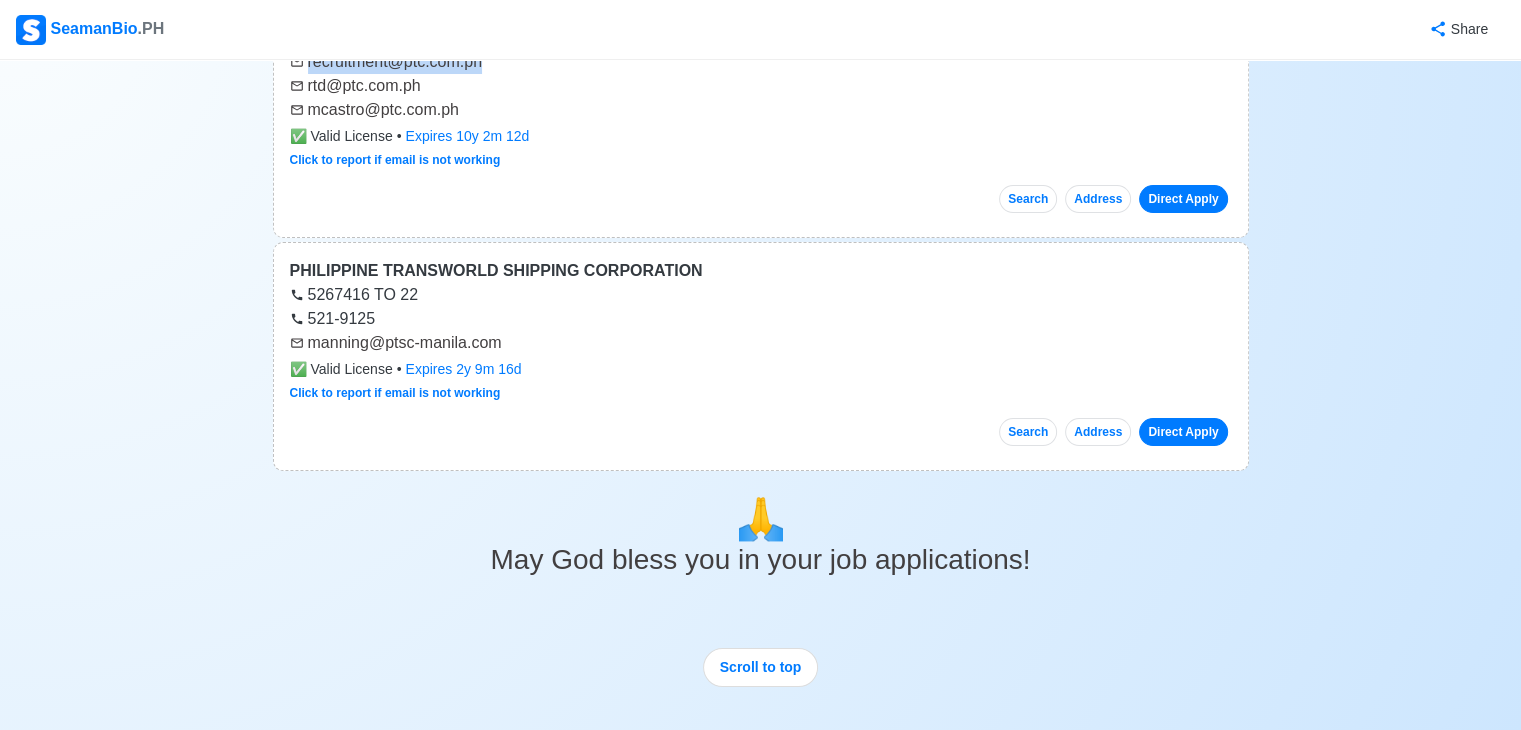 scroll, scrollTop: 300, scrollLeft: 0, axis: vertical 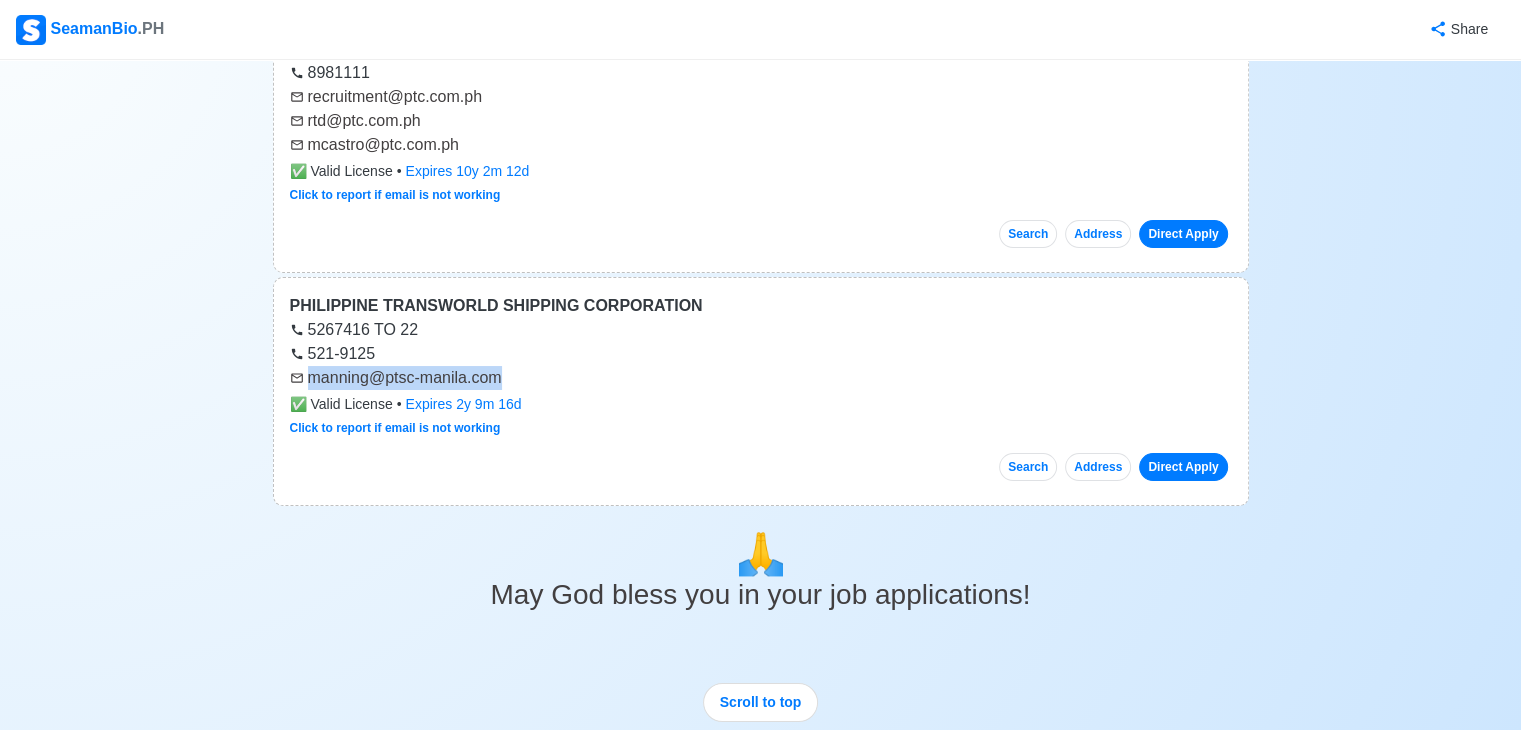 drag, startPoint x: 522, startPoint y: 375, endPoint x: 309, endPoint y: 387, distance: 213.33775 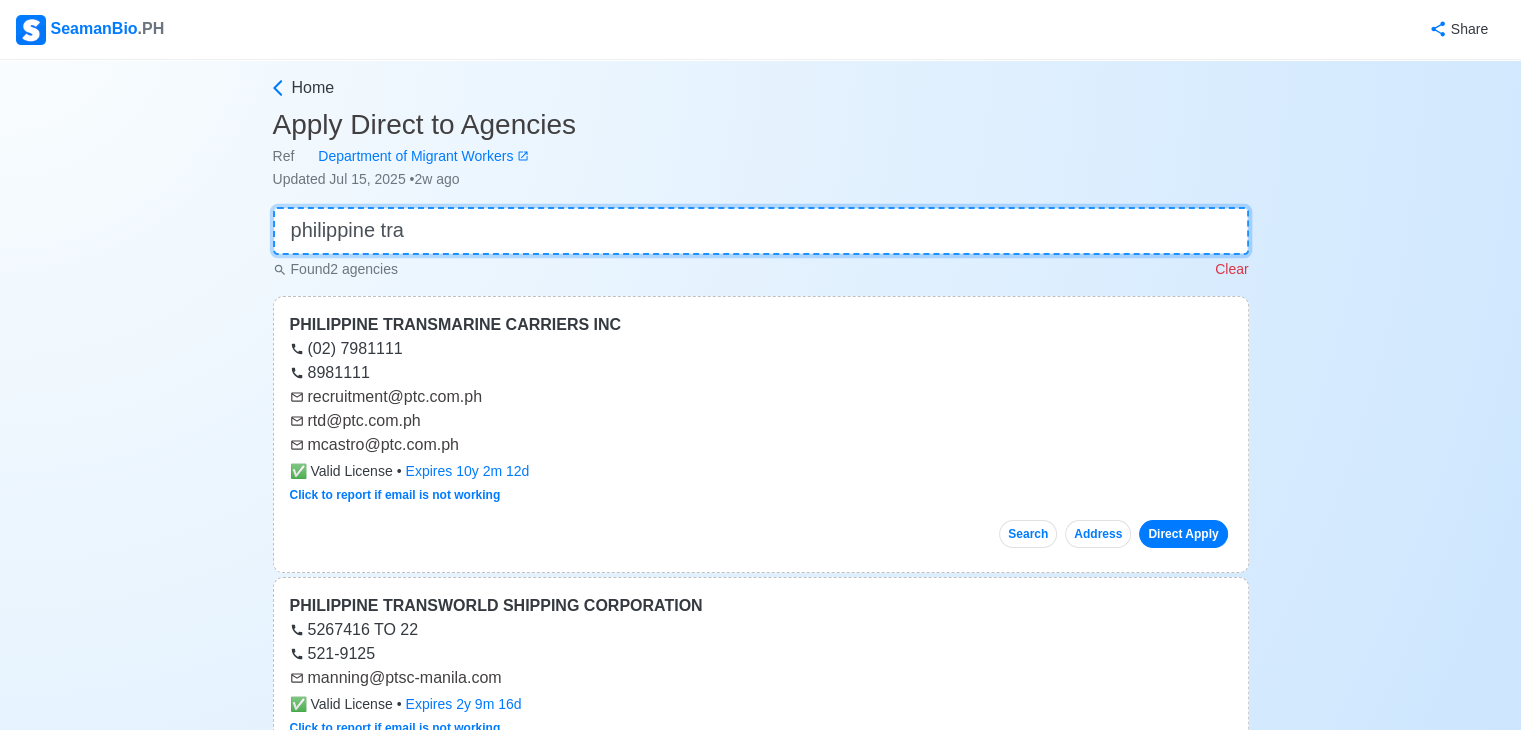 drag, startPoint x: 246, startPoint y: 223, endPoint x: 158, endPoint y: 228, distance: 88.14193 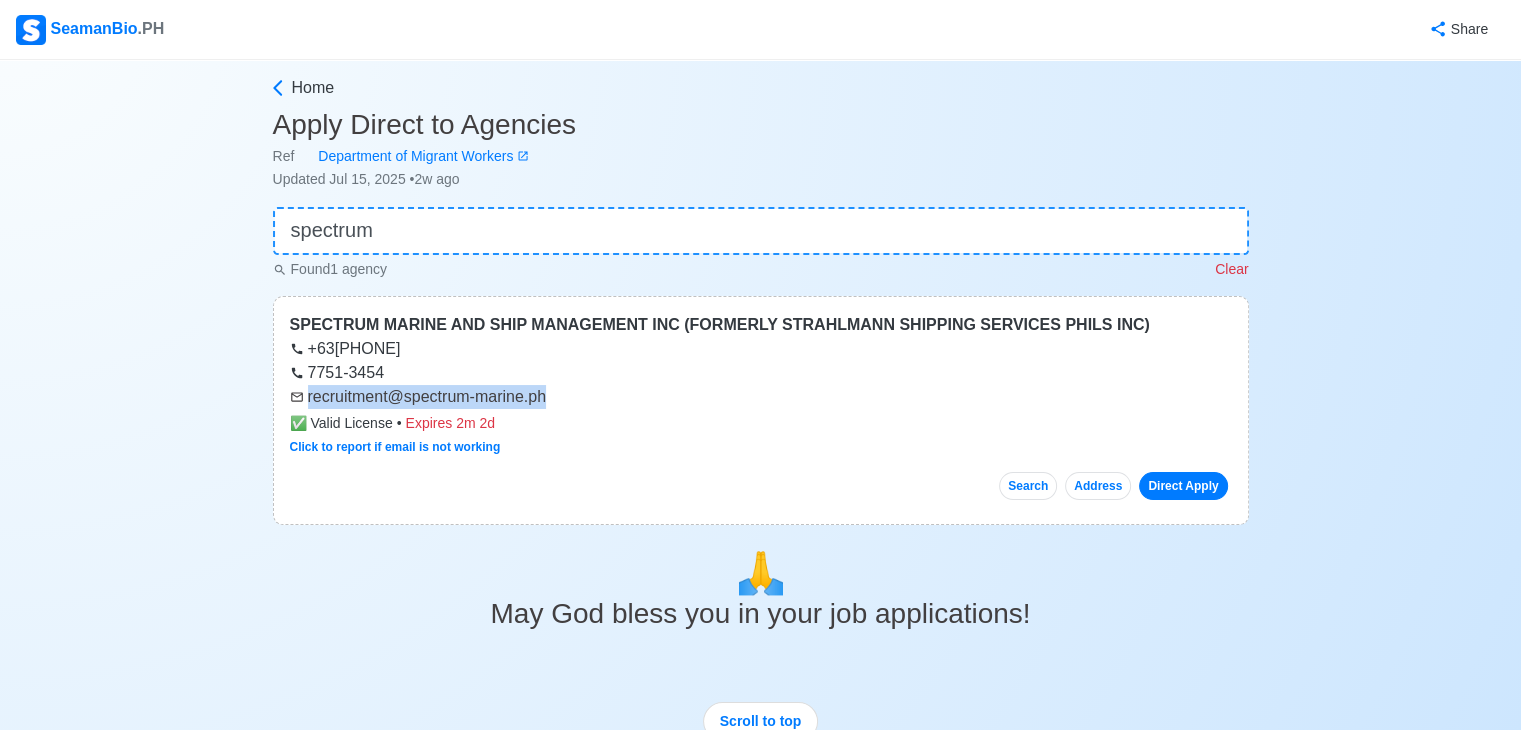 drag, startPoint x: 557, startPoint y: 392, endPoint x: 308, endPoint y: 396, distance: 249.03212 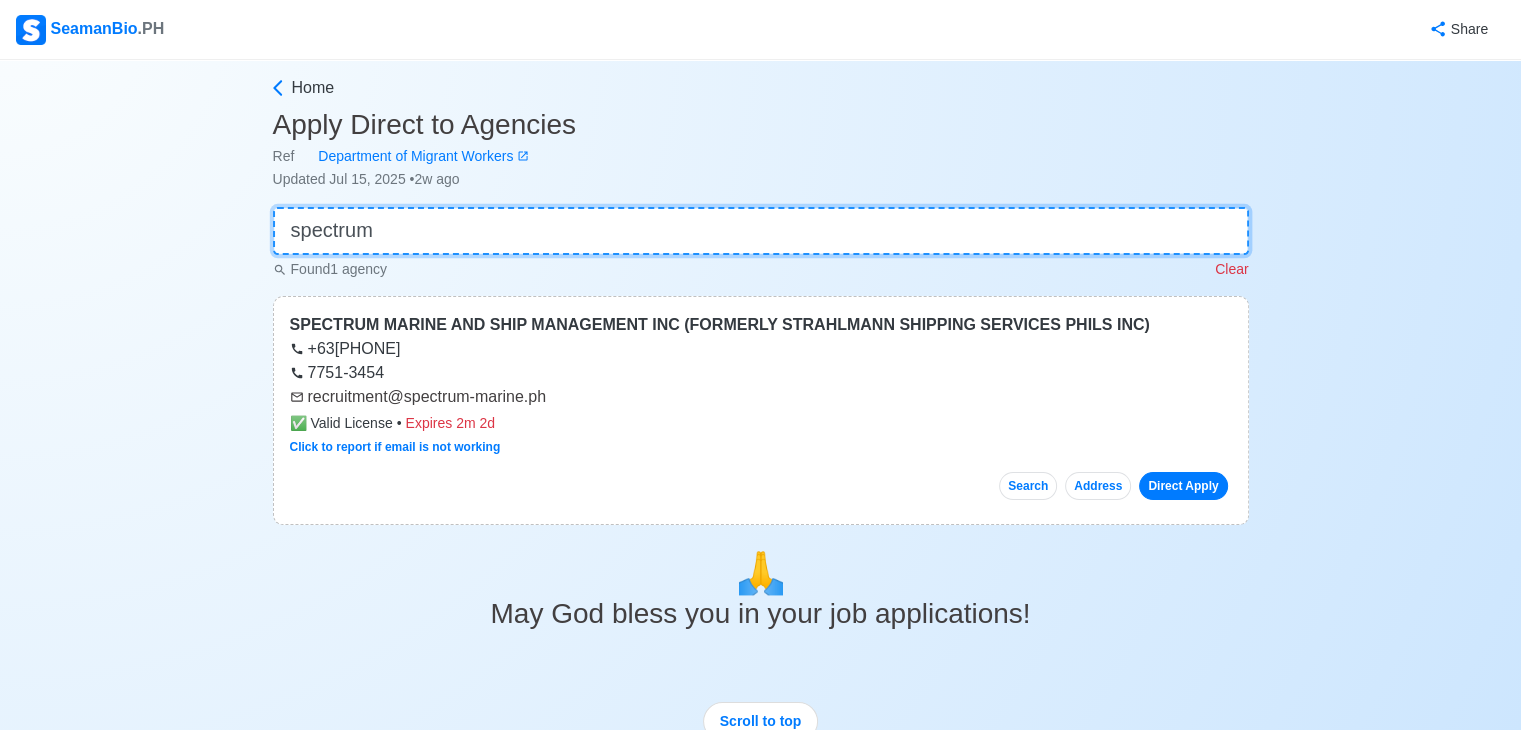 drag, startPoint x: 368, startPoint y: 239, endPoint x: 54, endPoint y: 197, distance: 316.79648 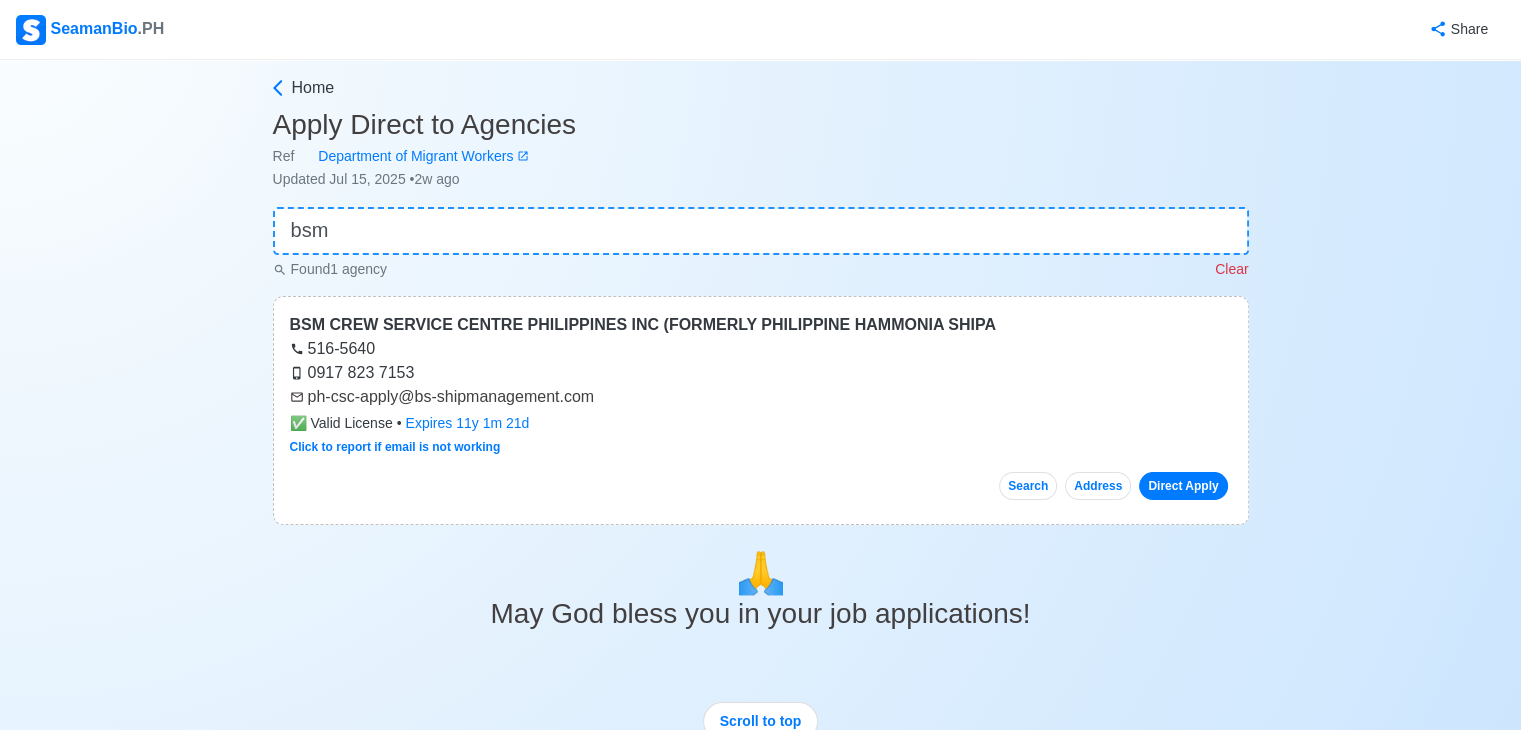 drag, startPoint x: 575, startPoint y: 401, endPoint x: 609, endPoint y: 389, distance: 36.05551 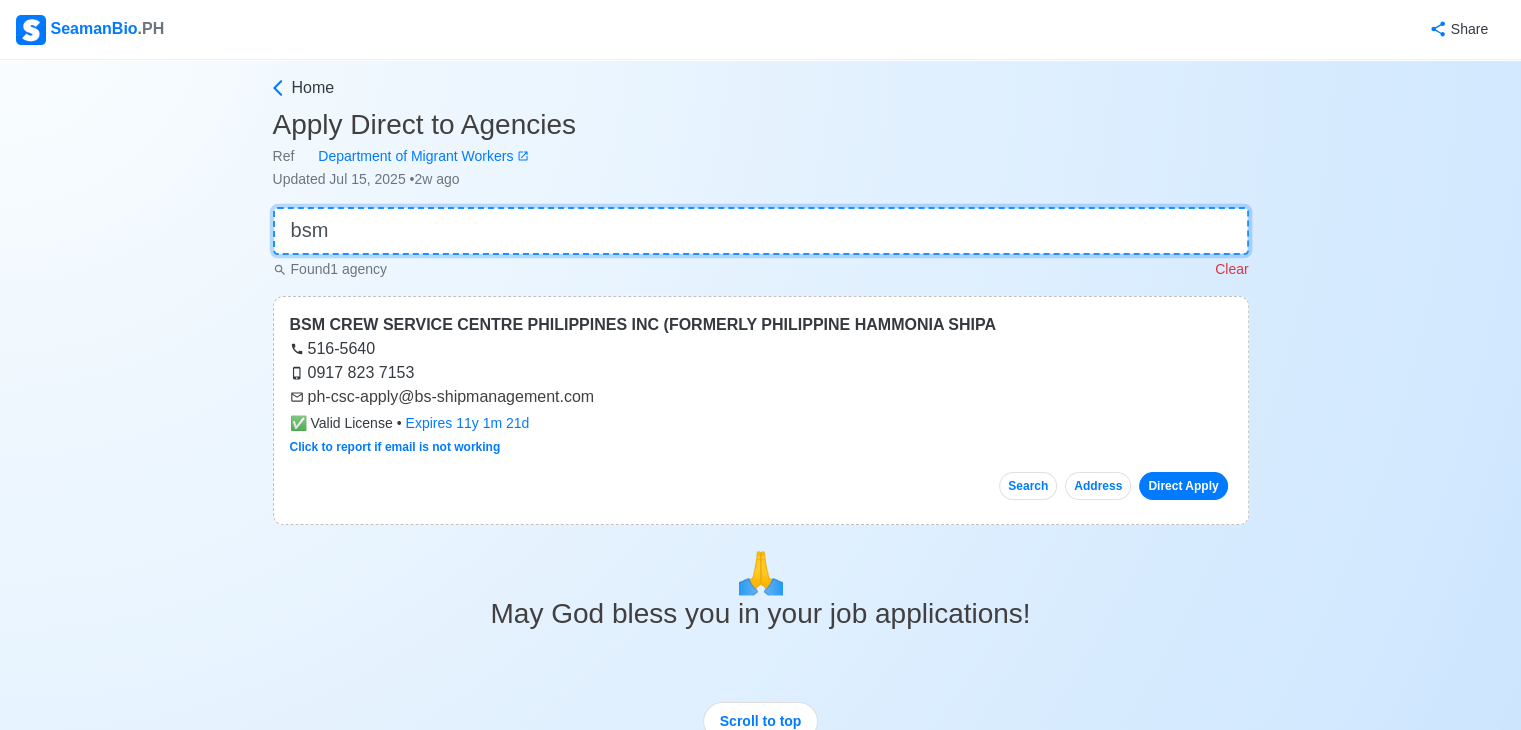 click on "Home Apply Direct to Agencies Ref Department of Migrant Workers Updated   Jul 15, 2025   •  2w ago bsm Found  1   agency Clear BSM CREW SERVICE CENTRE PHILIPPINES INC (FORMERLY PHILIPPINE HAMMONIA SHIPA 516-5640 0917 823 7153 ph-csc-apply@bs-shipmanagement.com ✅   Valid License •   Expires   11y 1m 21d Click to report if email is not working Search Address Direct Apply 🙏 May God bless you in your job applications! Scroll to top Back to Home ©  2025   SeamanBio.PH  Alpha v 0.9.422  All Rights Reserved |  Privacy Policy Need help? Comments? Suggestions? Please feel free to   contact me   👈" at bounding box center (760, 560) 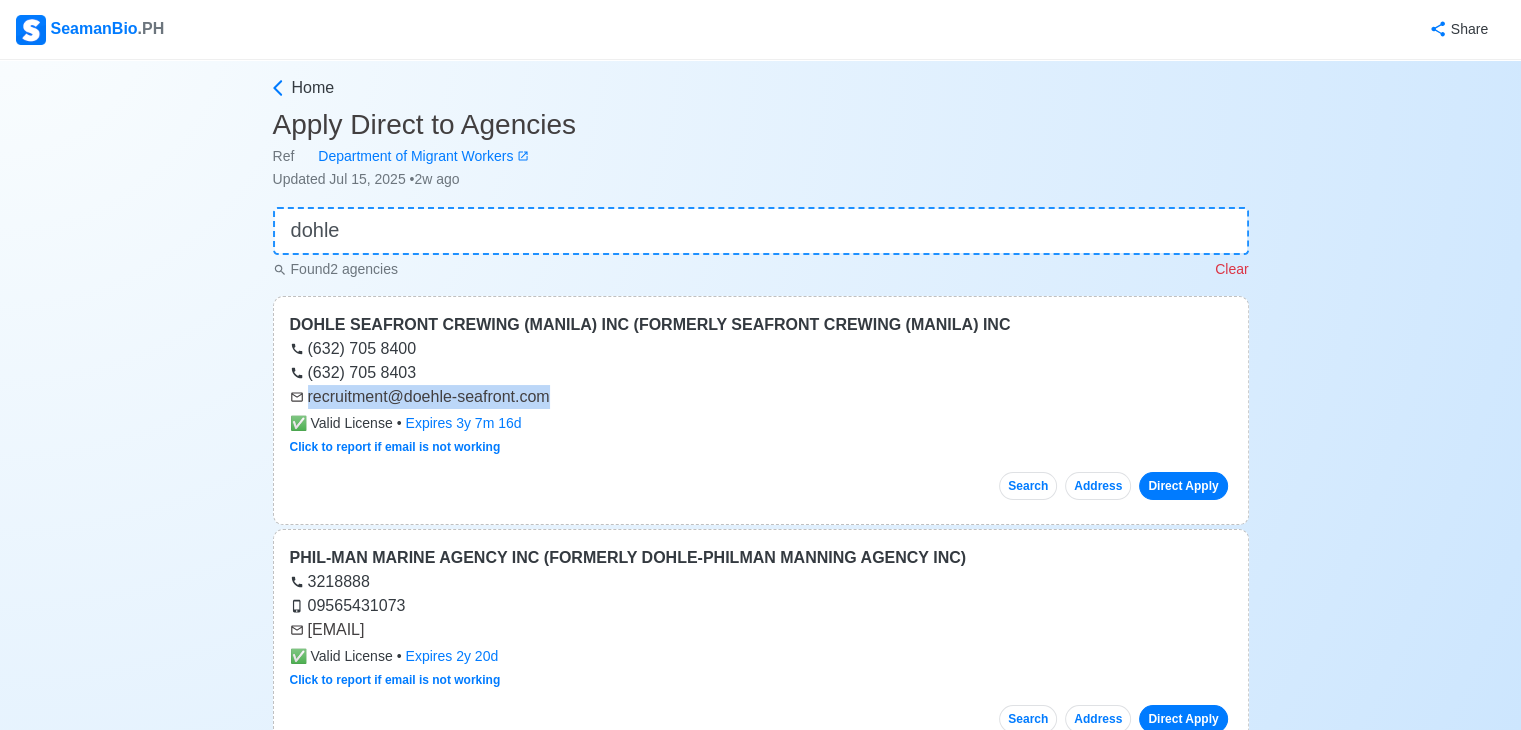 drag, startPoint x: 516, startPoint y: 405, endPoint x: 309, endPoint y: 404, distance: 207.00241 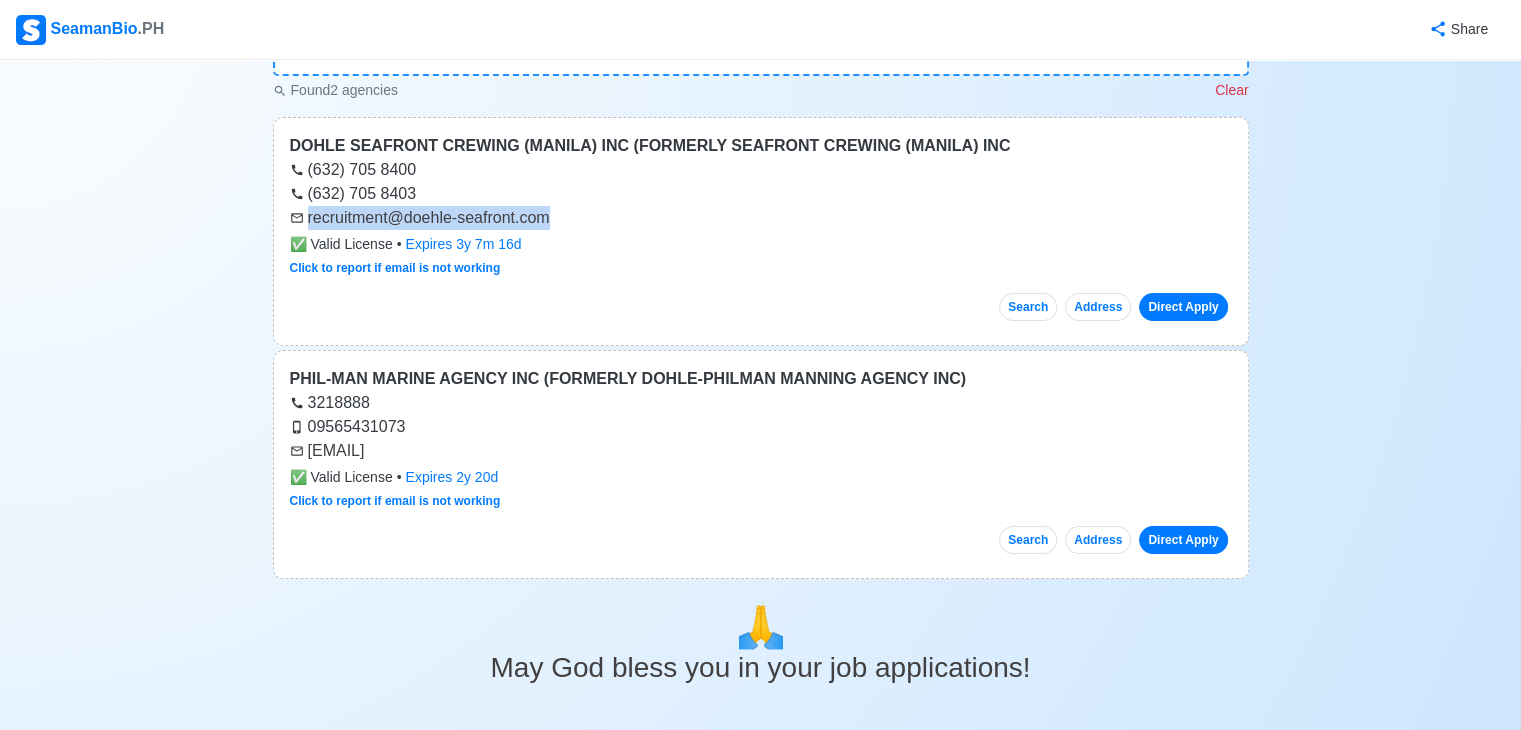 scroll, scrollTop: 200, scrollLeft: 0, axis: vertical 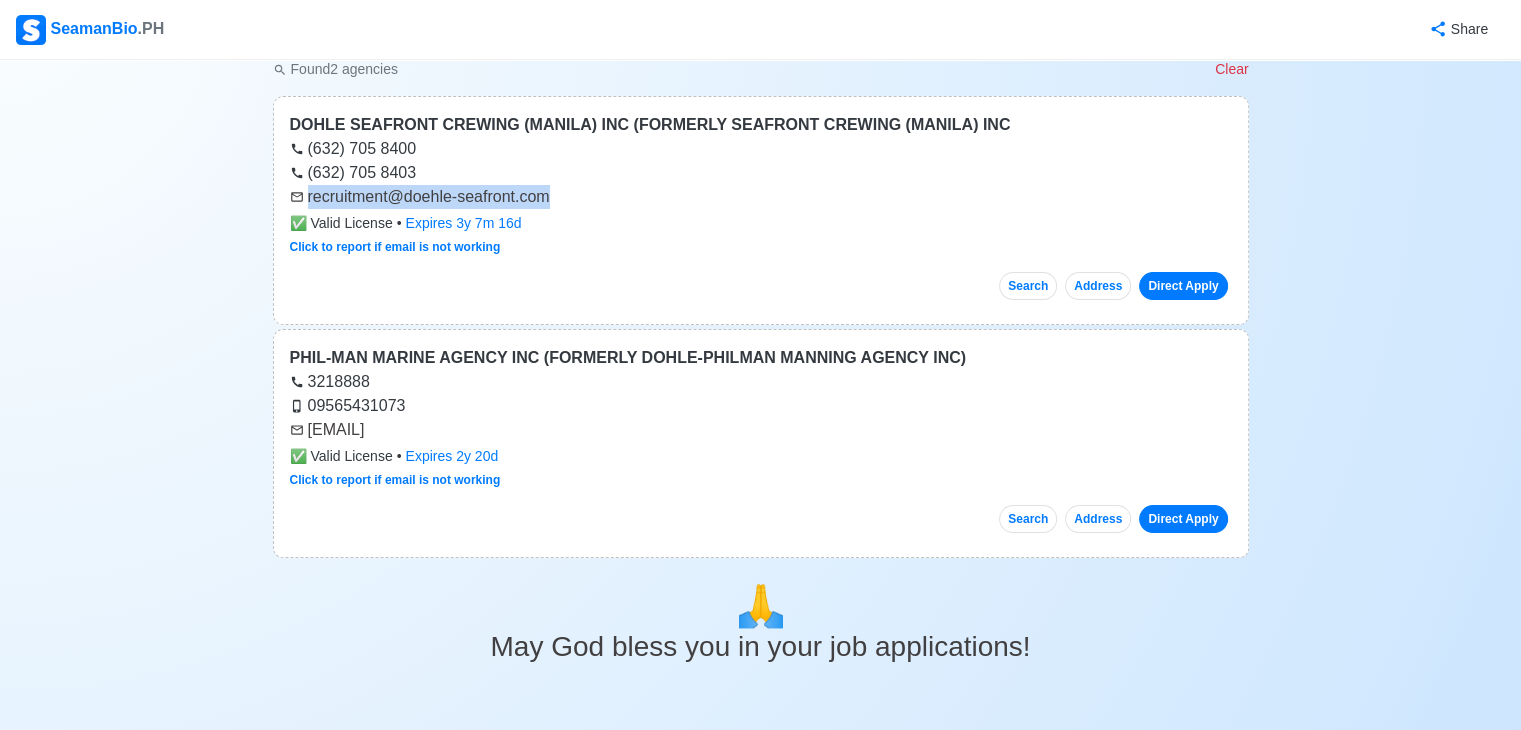 drag, startPoint x: 525, startPoint y: 433, endPoint x: 308, endPoint y: 437, distance: 217.03687 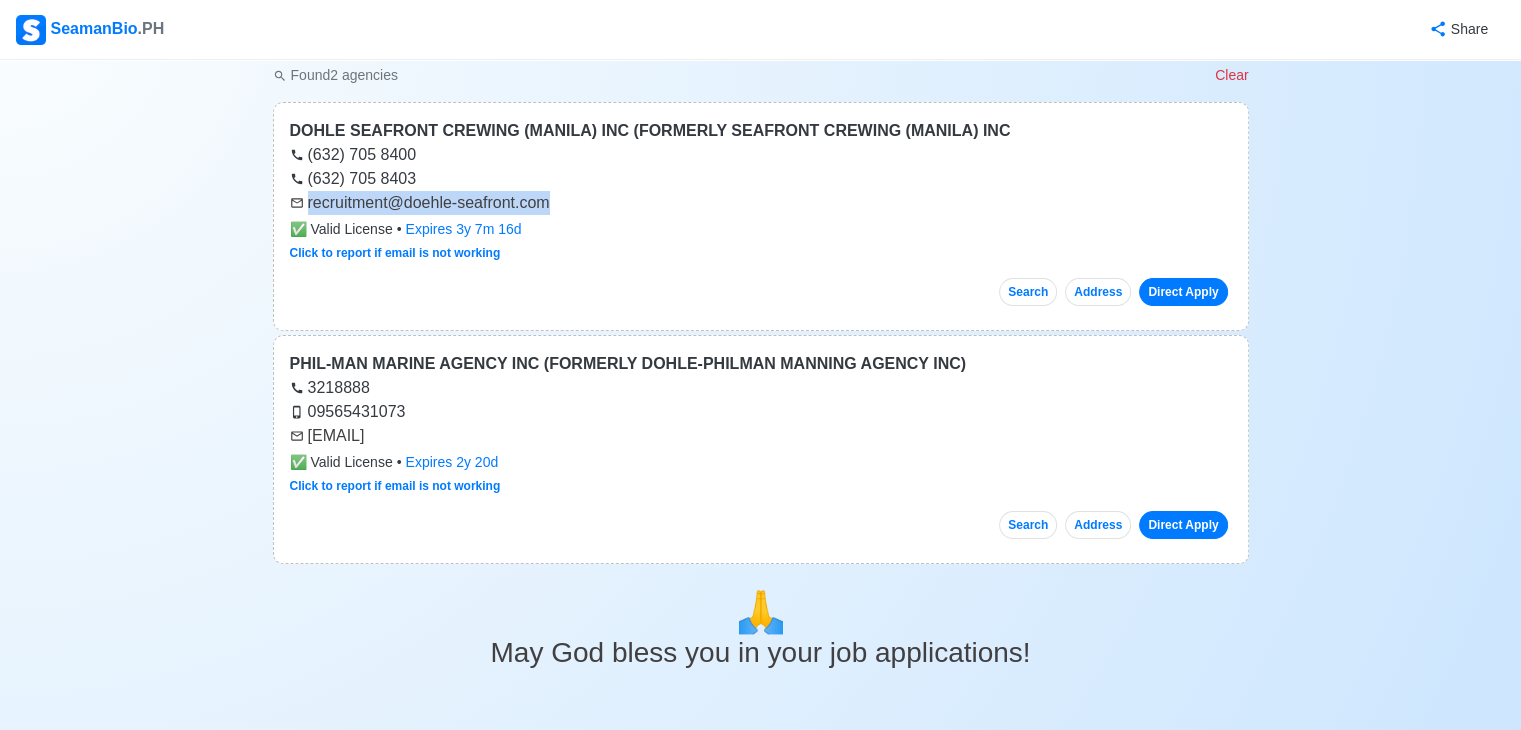 scroll, scrollTop: 0, scrollLeft: 0, axis: both 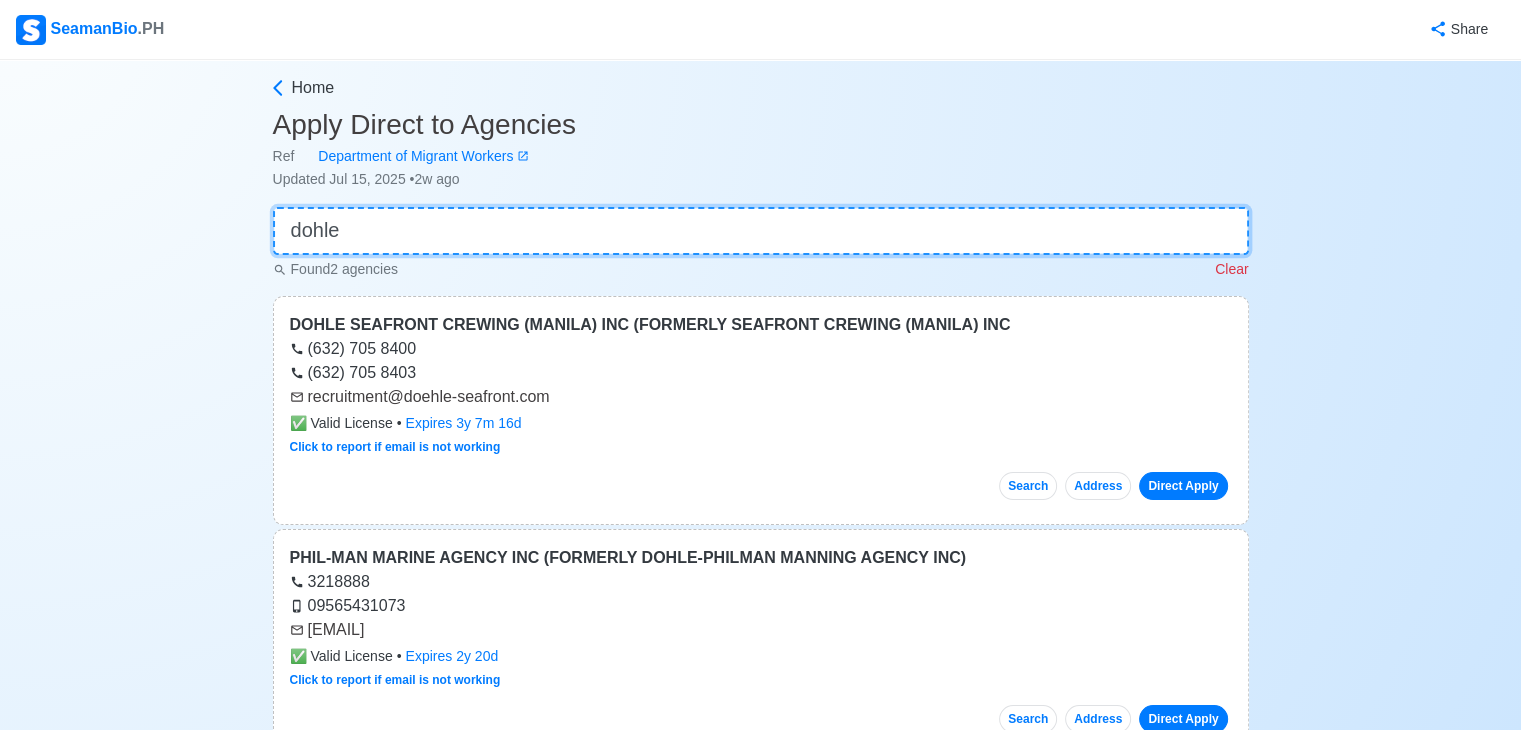 drag, startPoint x: 449, startPoint y: 233, endPoint x: 0, endPoint y: 173, distance: 452.99118 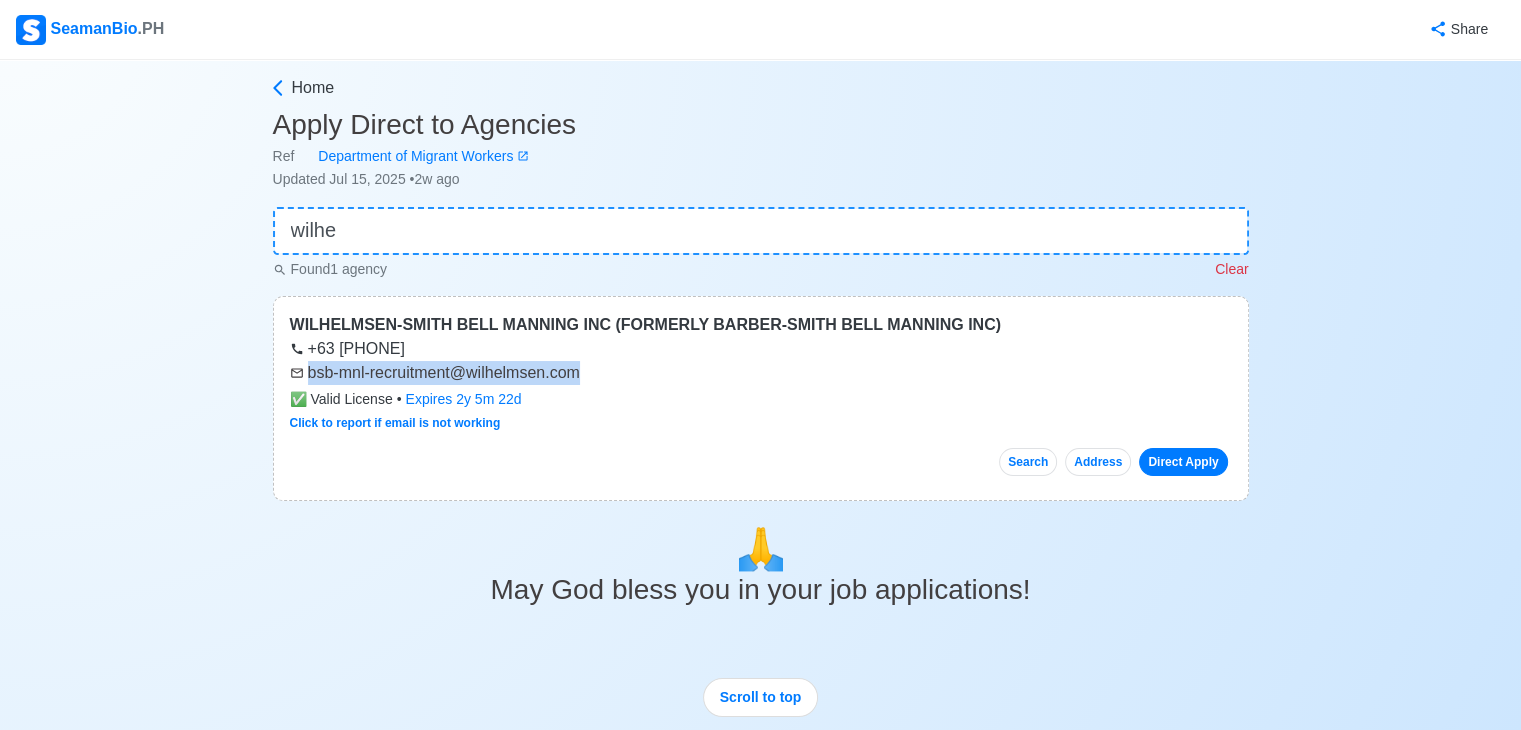 drag, startPoint x: 600, startPoint y: 372, endPoint x: 304, endPoint y: 362, distance: 296.16888 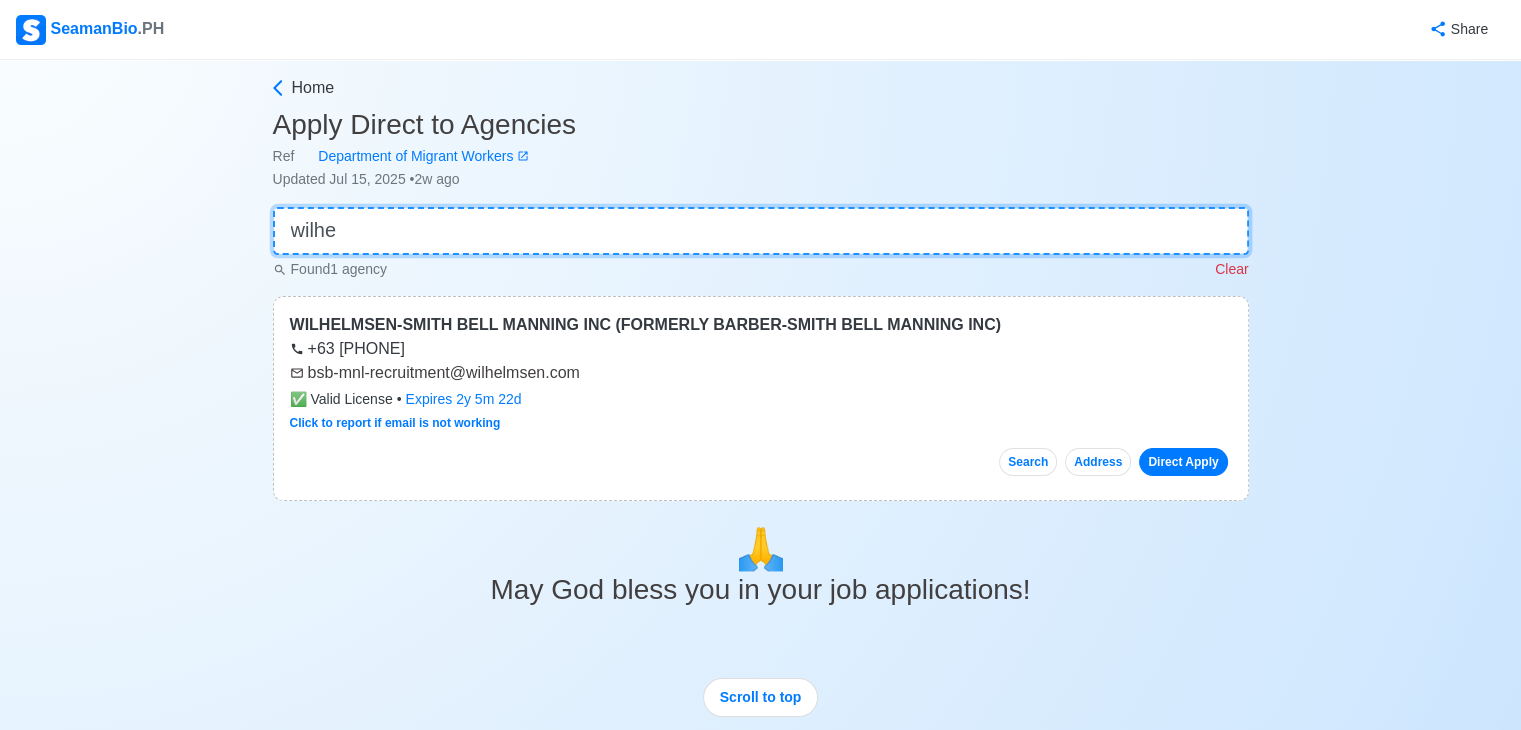 drag, startPoint x: 411, startPoint y: 228, endPoint x: 132, endPoint y: 230, distance: 279.00717 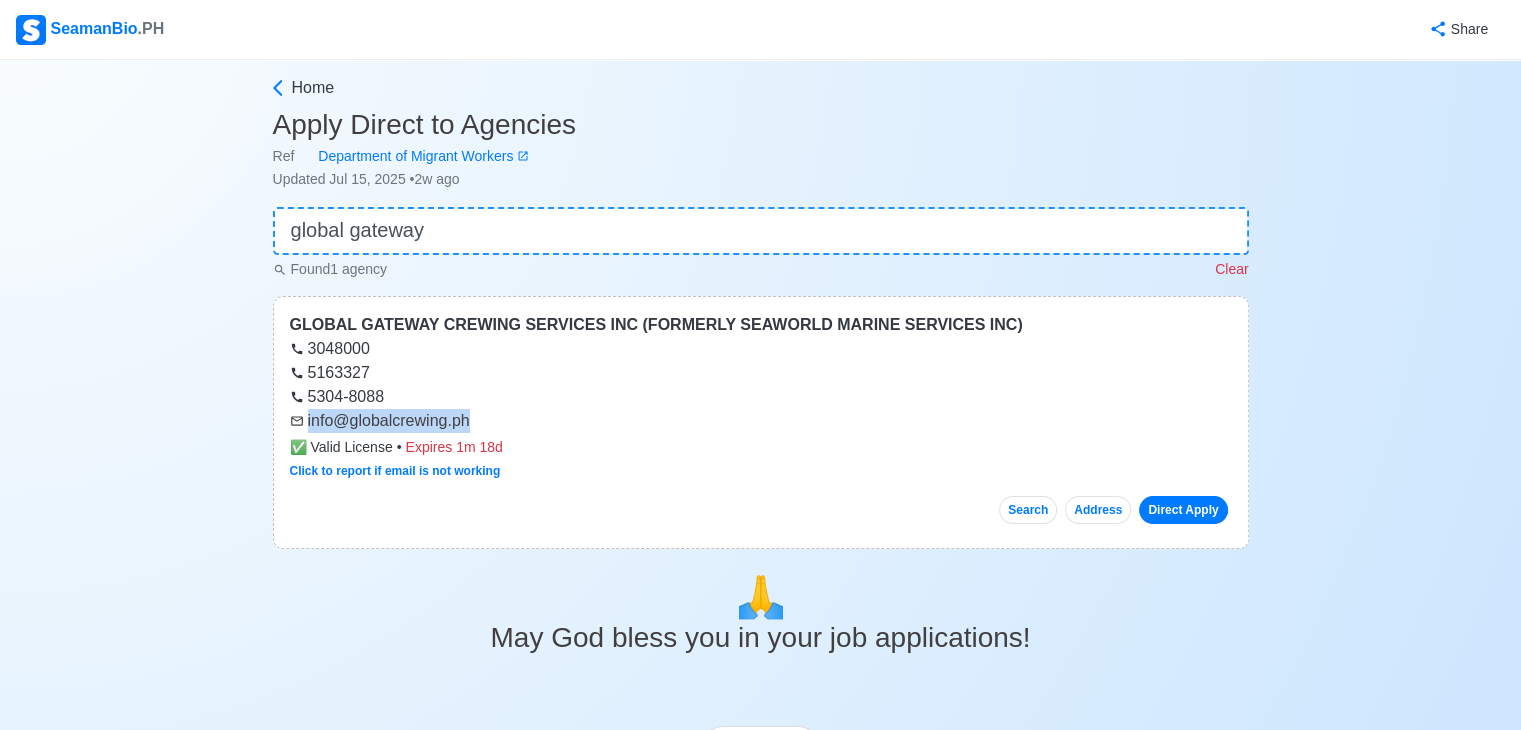 drag, startPoint x: 486, startPoint y: 421, endPoint x: 308, endPoint y: 418, distance: 178.02528 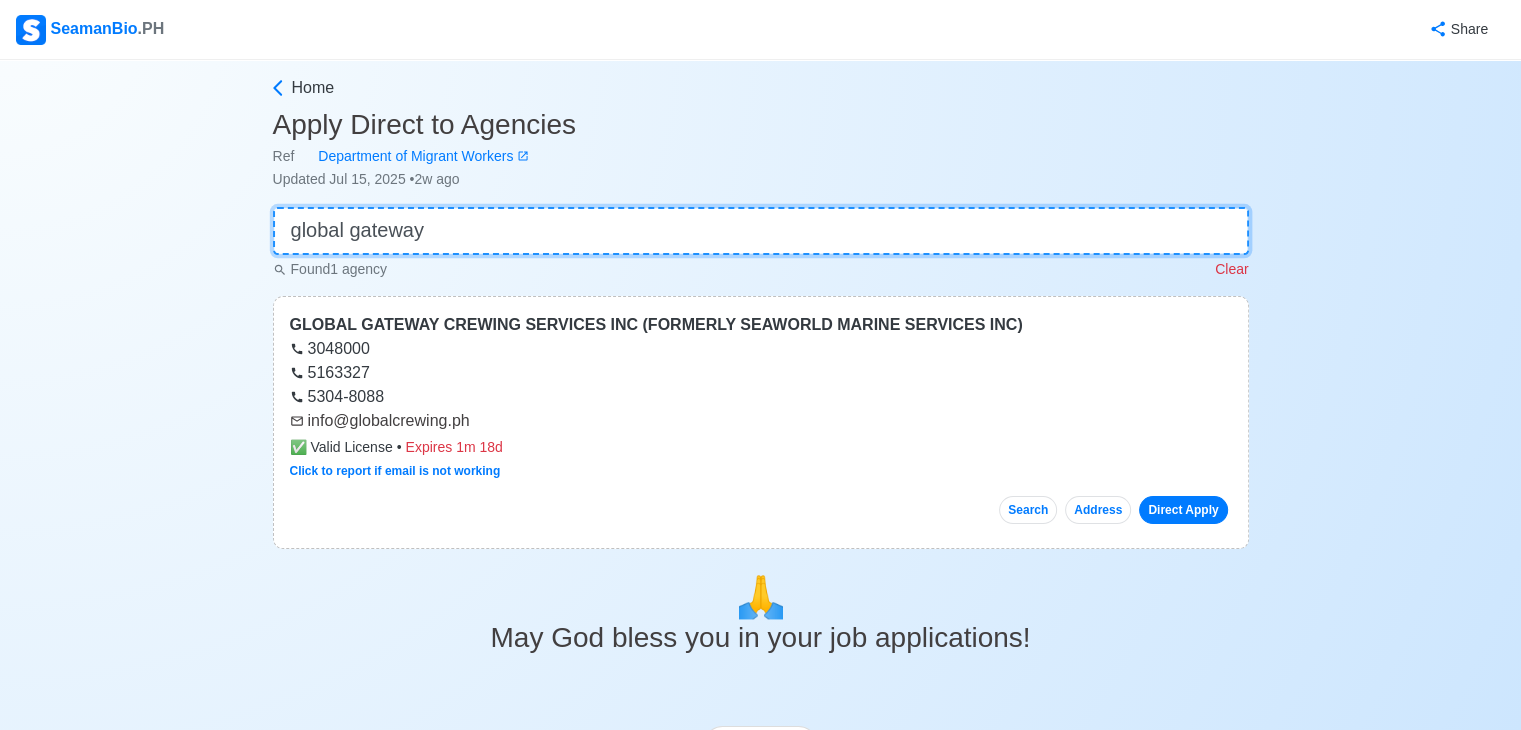 drag, startPoint x: 462, startPoint y: 225, endPoint x: 77, endPoint y: 205, distance: 385.51913 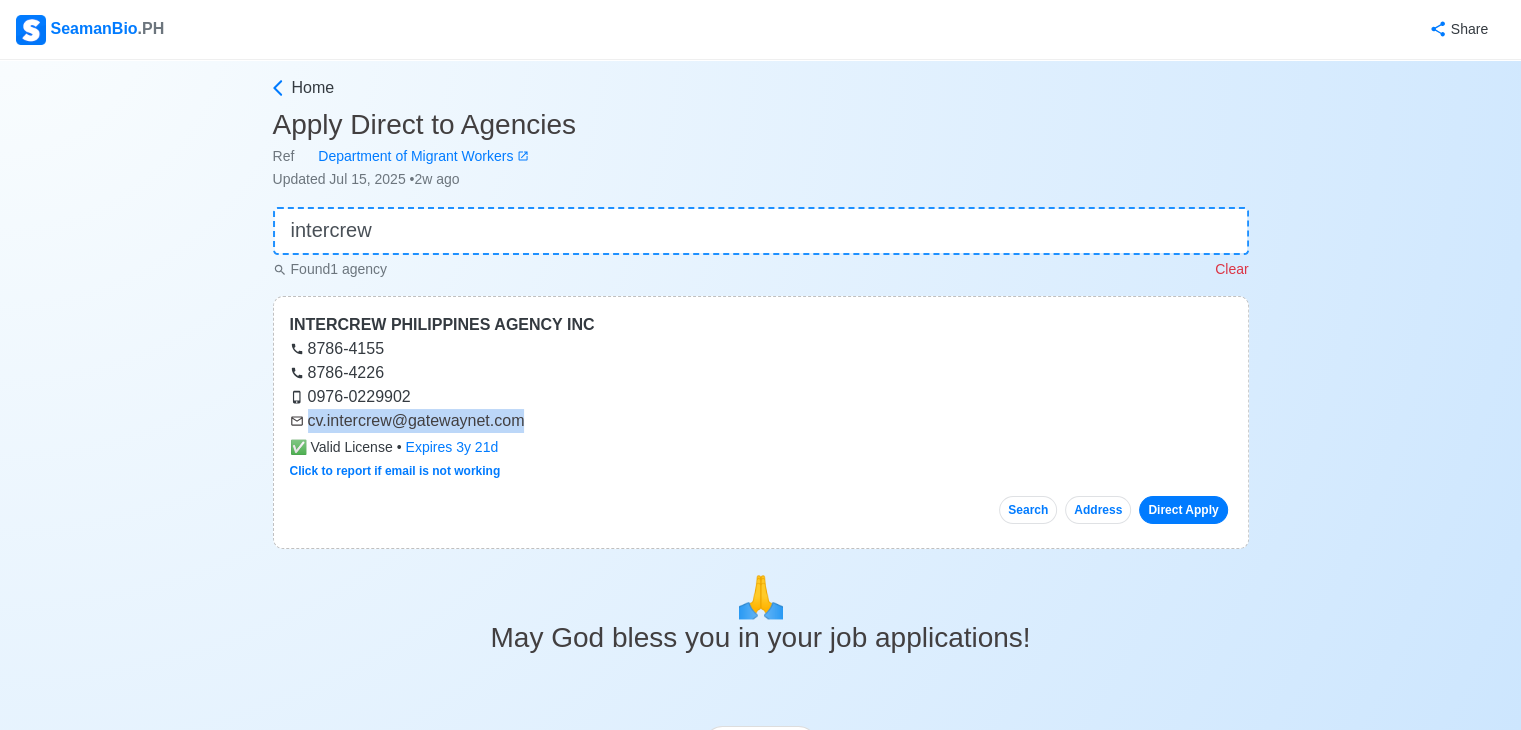 drag, startPoint x: 534, startPoint y: 424, endPoint x: 304, endPoint y: 425, distance: 230.00217 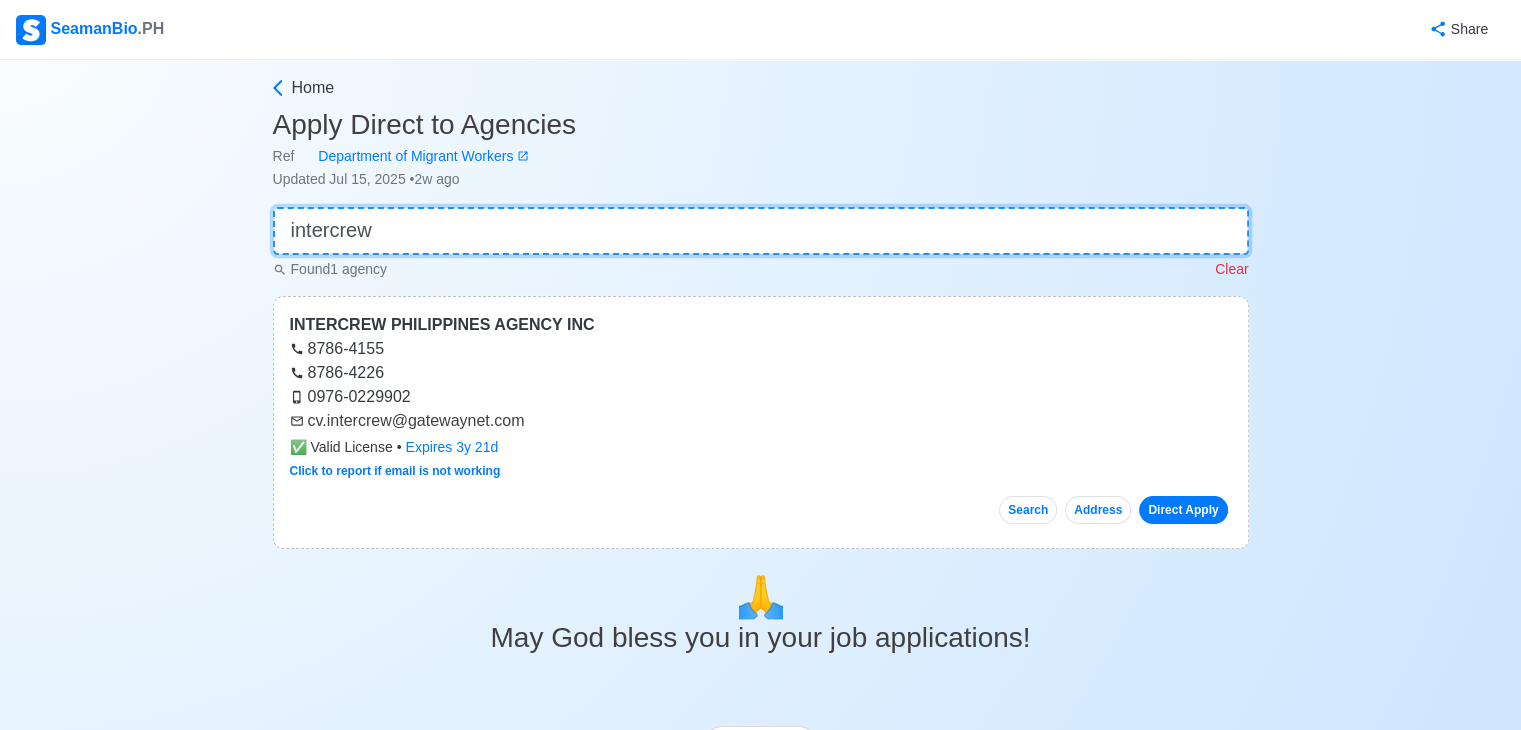 drag, startPoint x: 420, startPoint y: 231, endPoint x: 169, endPoint y: 237, distance: 251.0717 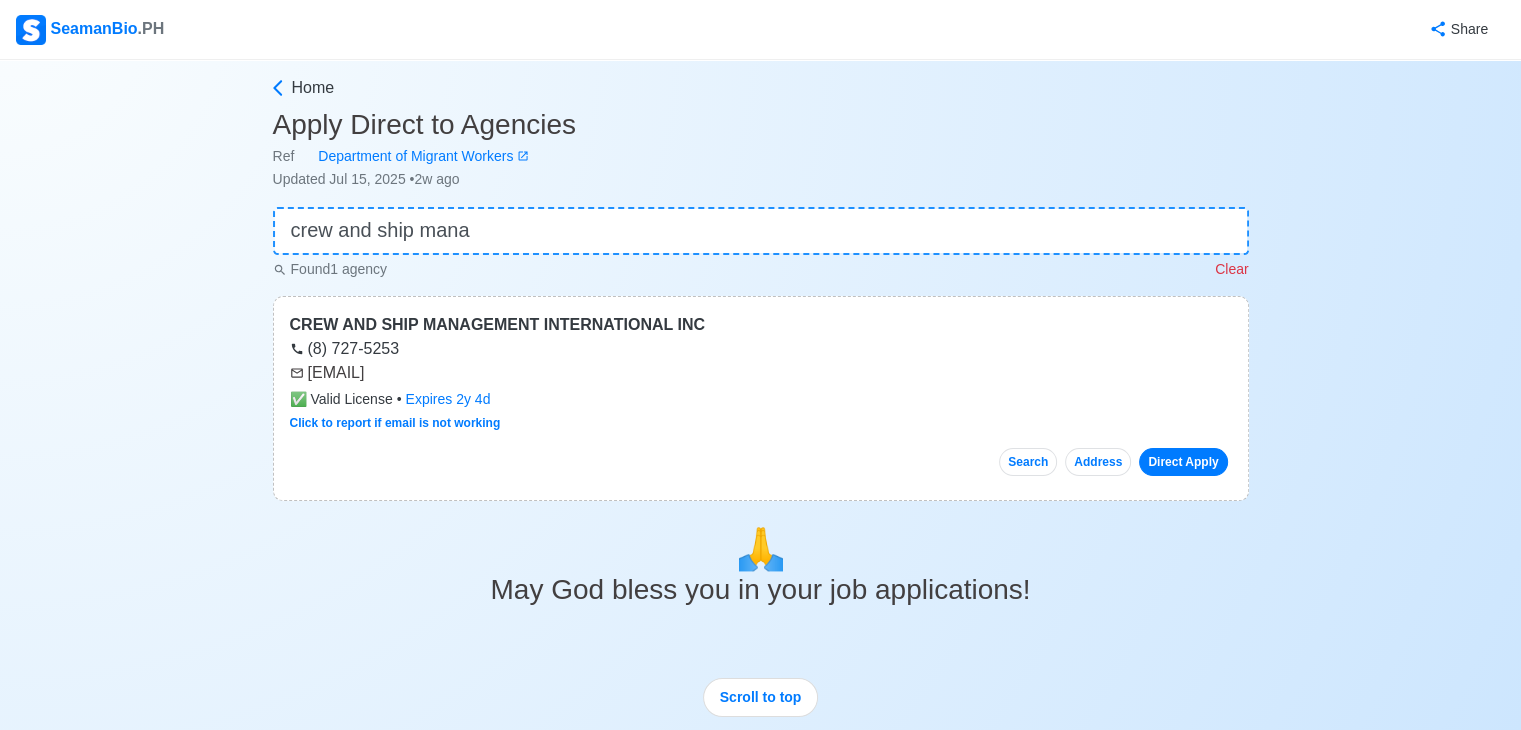 drag, startPoint x: 451, startPoint y: 377, endPoint x: 301, endPoint y: 372, distance: 150.08331 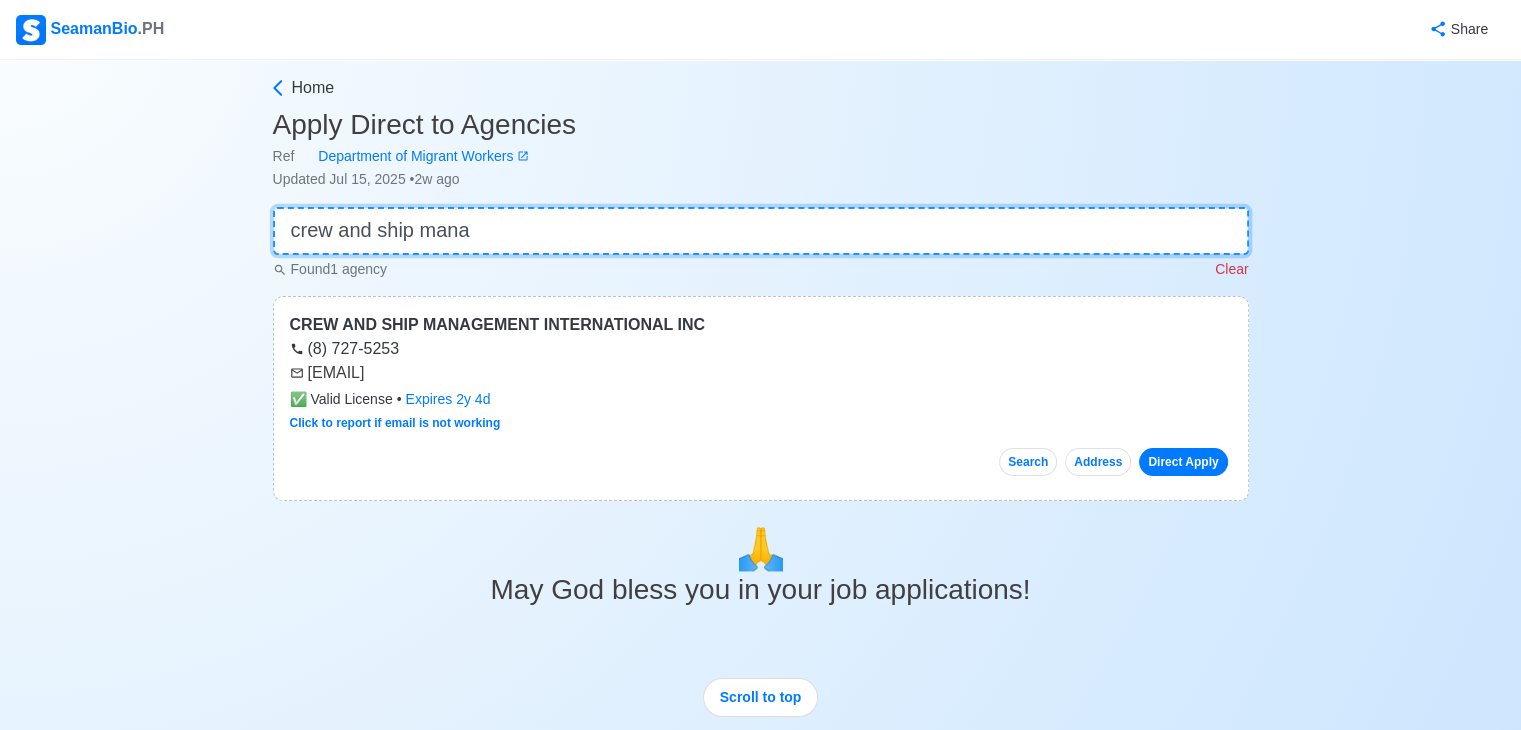drag, startPoint x: 512, startPoint y: 239, endPoint x: 161, endPoint y: 241, distance: 351.0057 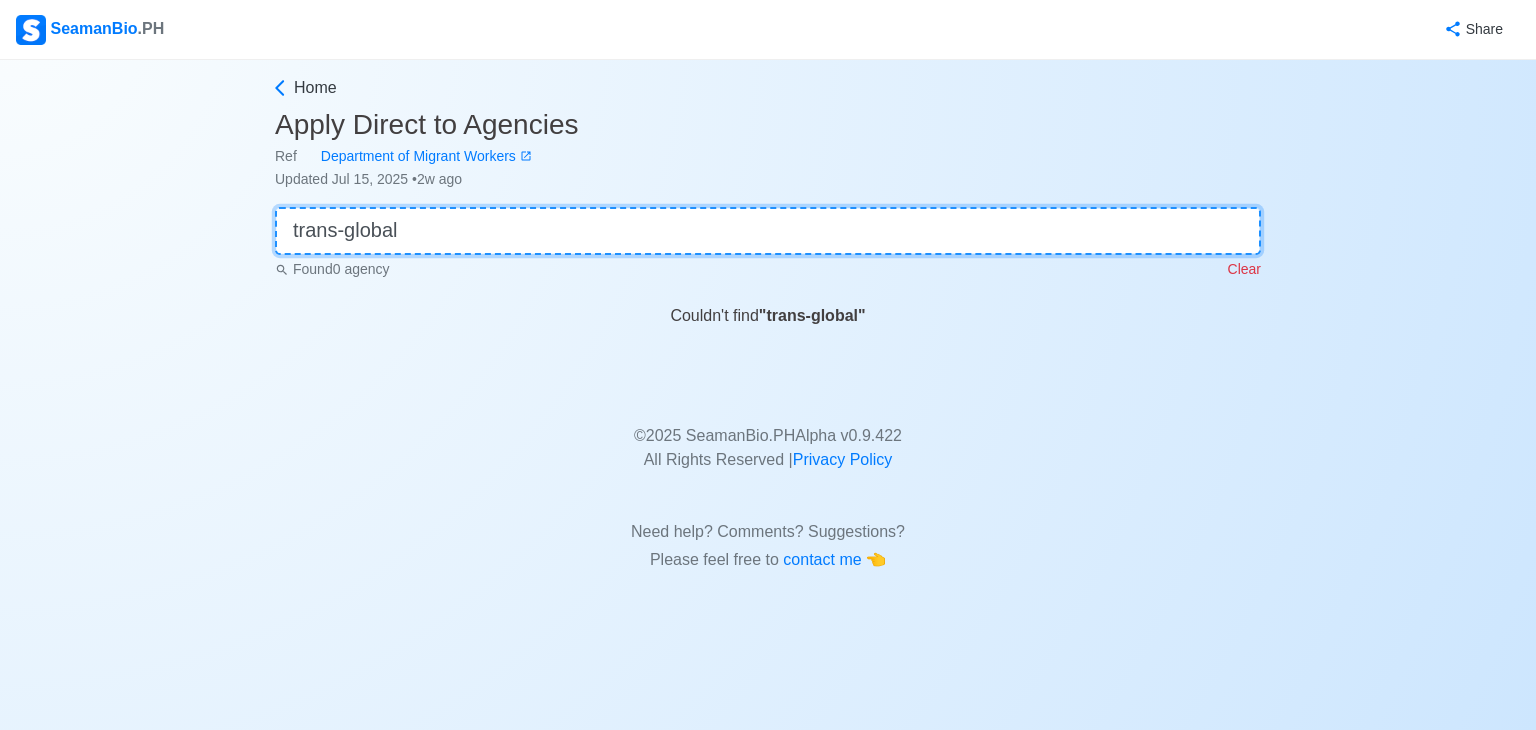 click on "trans-global" at bounding box center (768, 231) 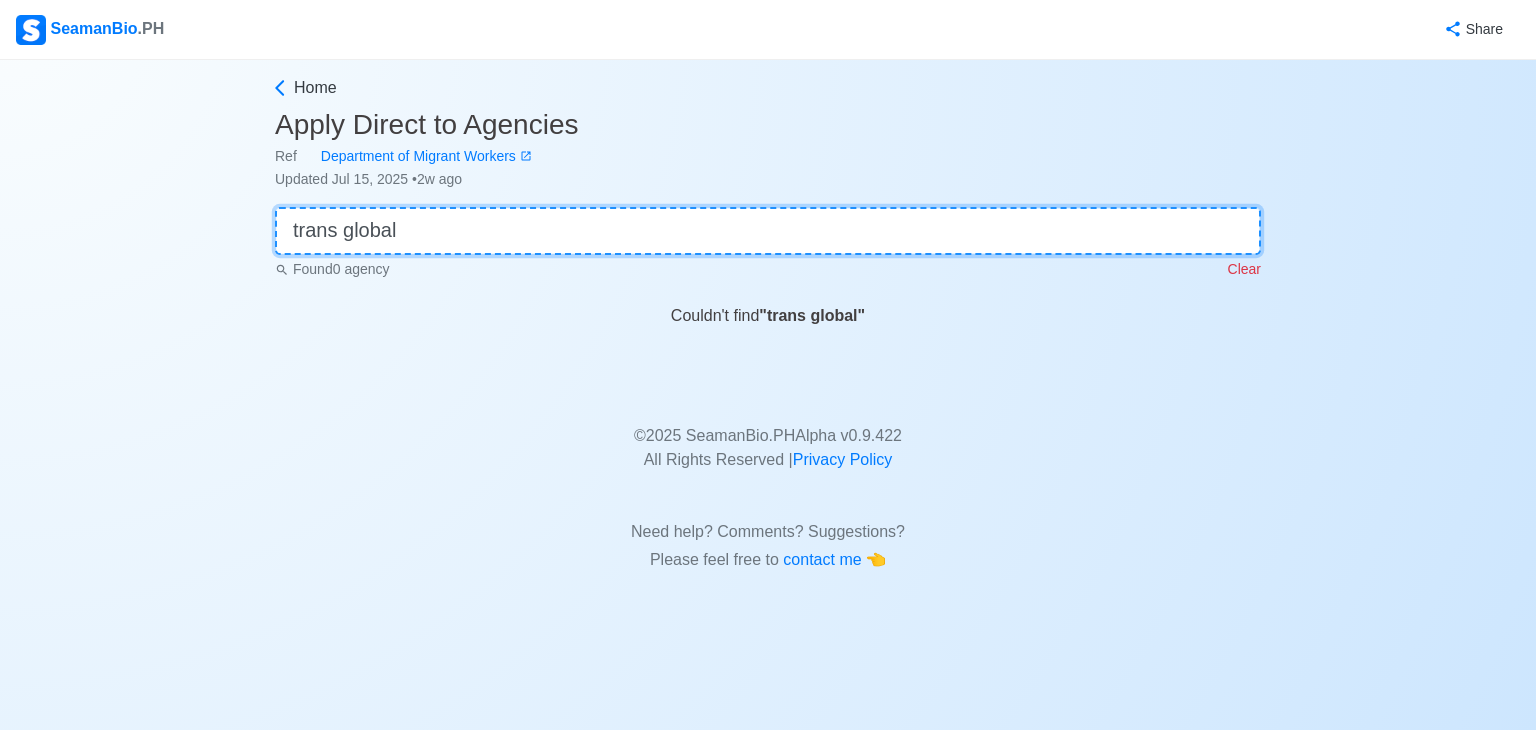 drag, startPoint x: 452, startPoint y: 232, endPoint x: 210, endPoint y: 225, distance: 242.10121 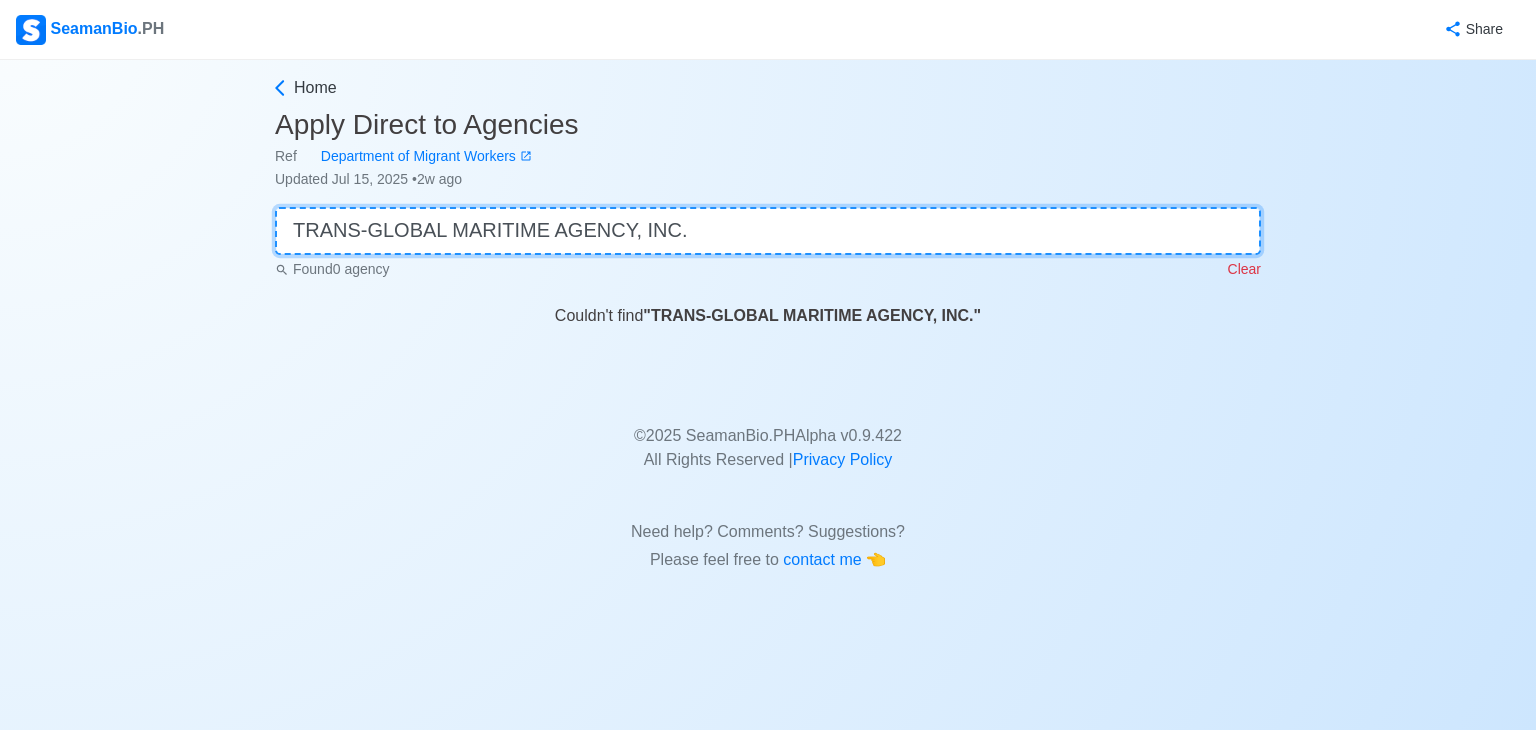 drag, startPoint x: 708, startPoint y: 231, endPoint x: 432, endPoint y: 273, distance: 279.17737 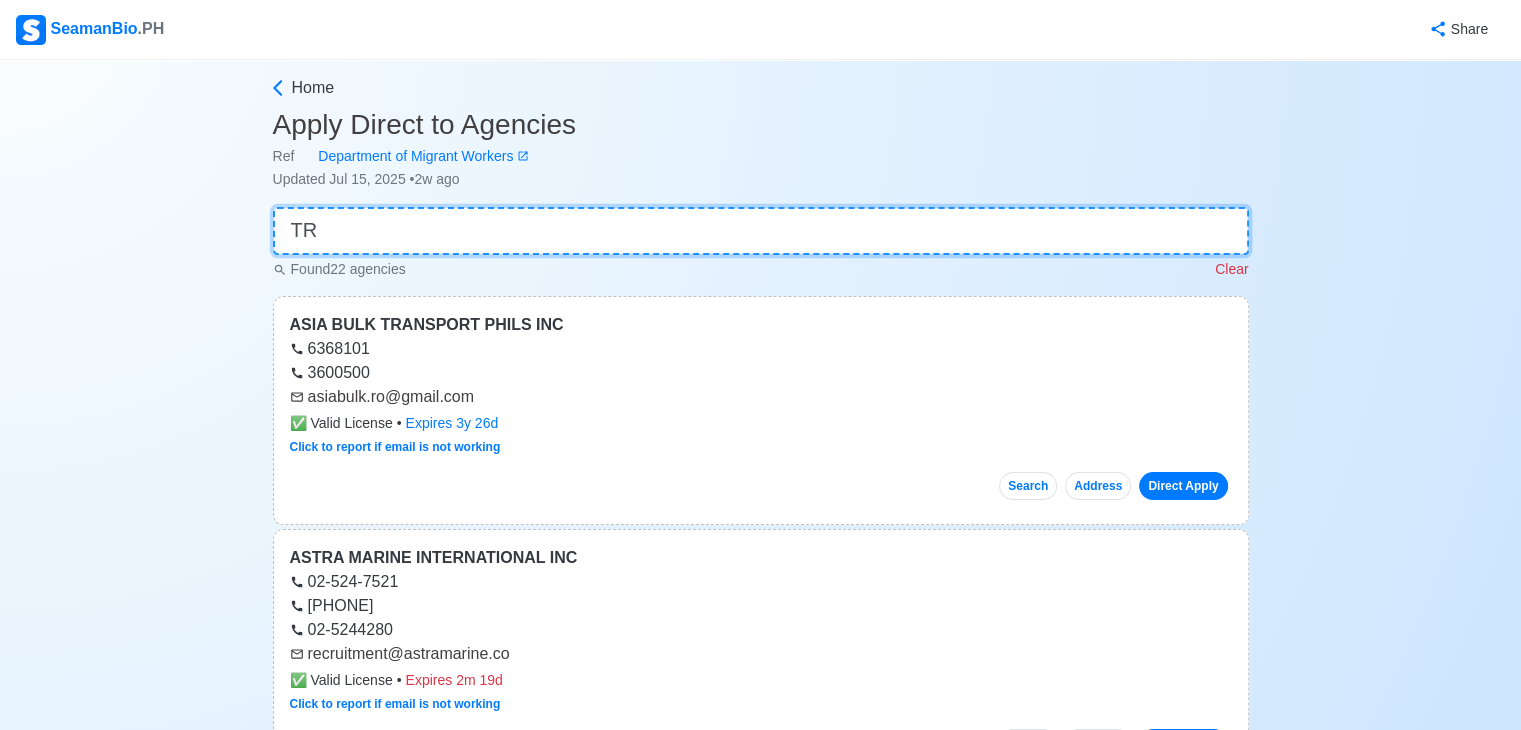 type on "T" 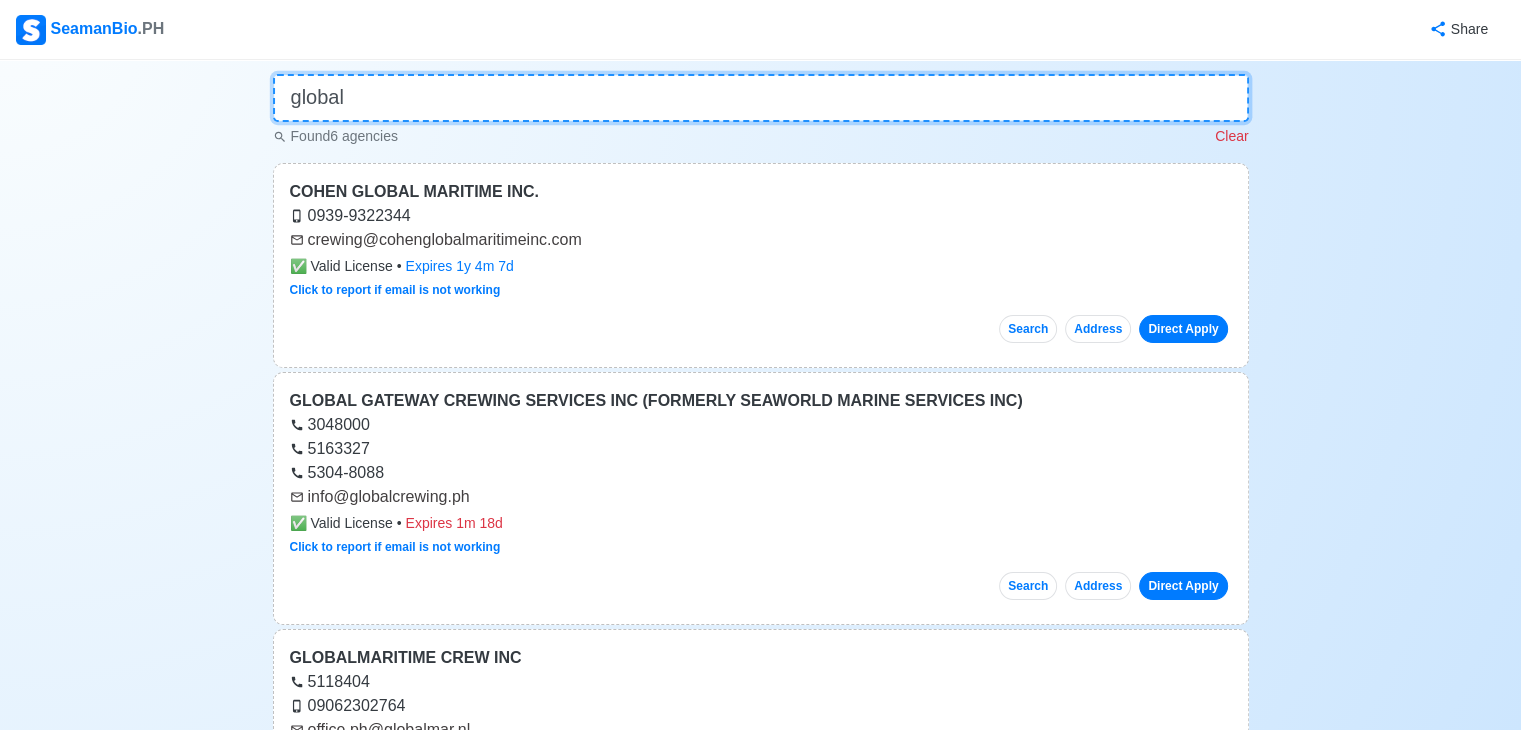 scroll, scrollTop: 0, scrollLeft: 0, axis: both 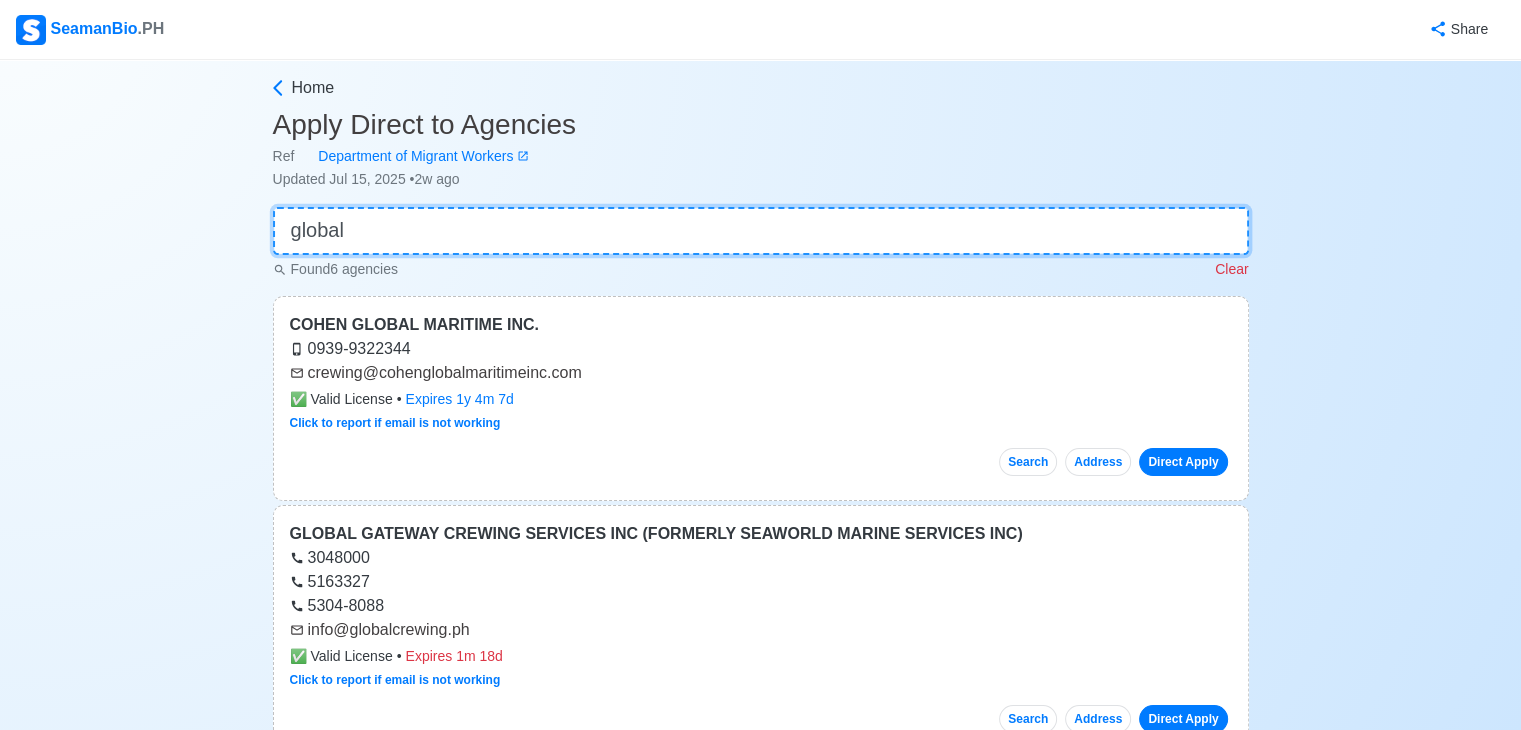 drag, startPoint x: 521, startPoint y: 219, endPoint x: 195, endPoint y: 206, distance: 326.2591 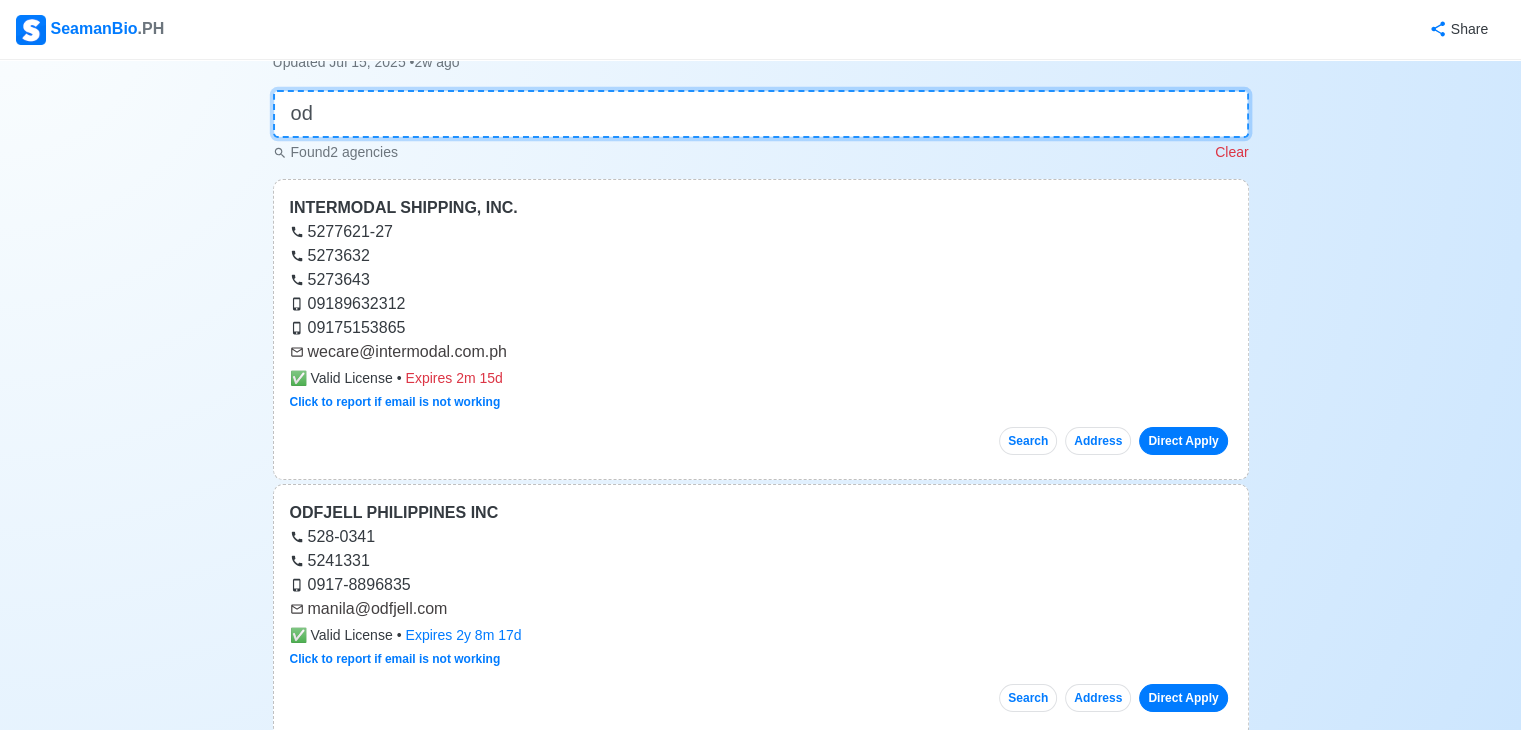 scroll, scrollTop: 300, scrollLeft: 0, axis: vertical 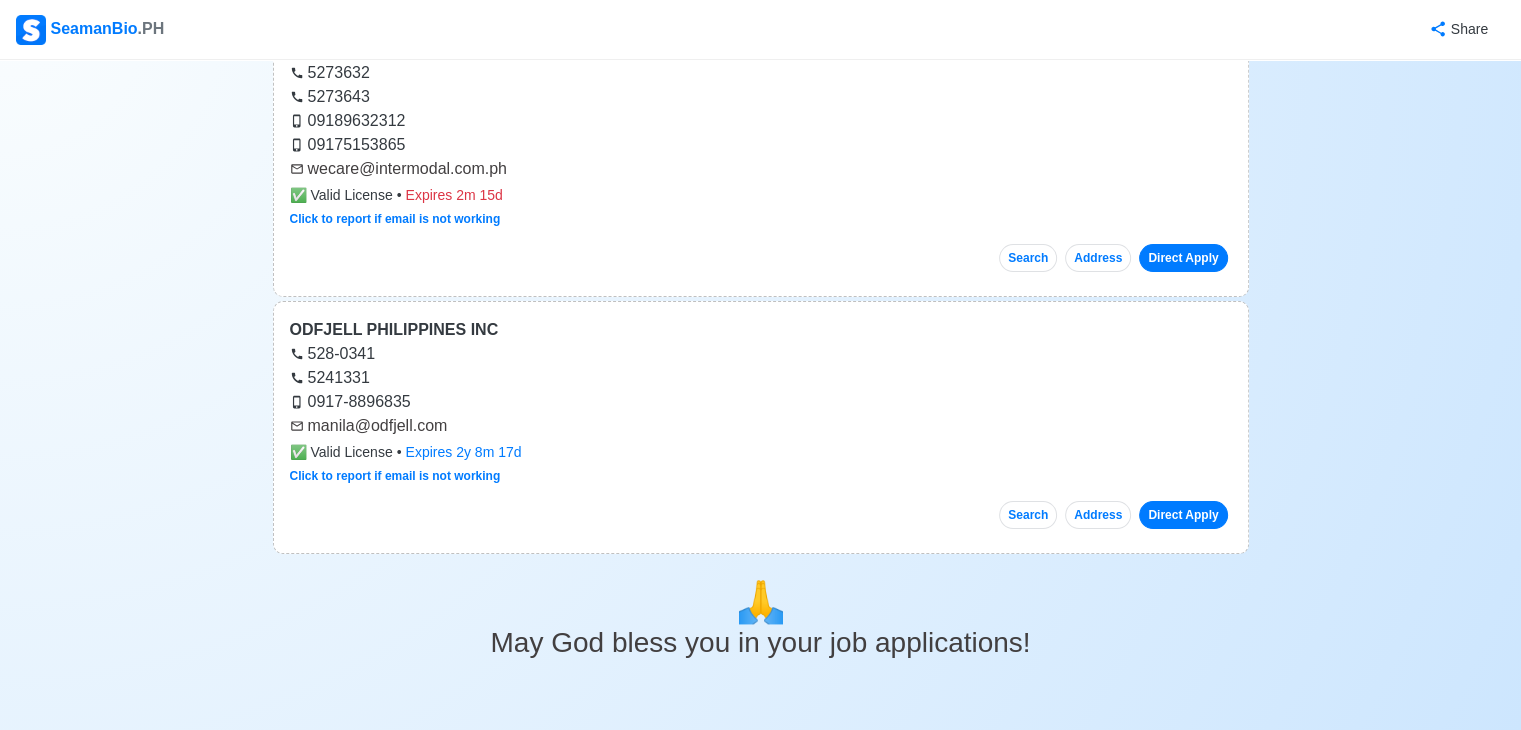 type on "od" 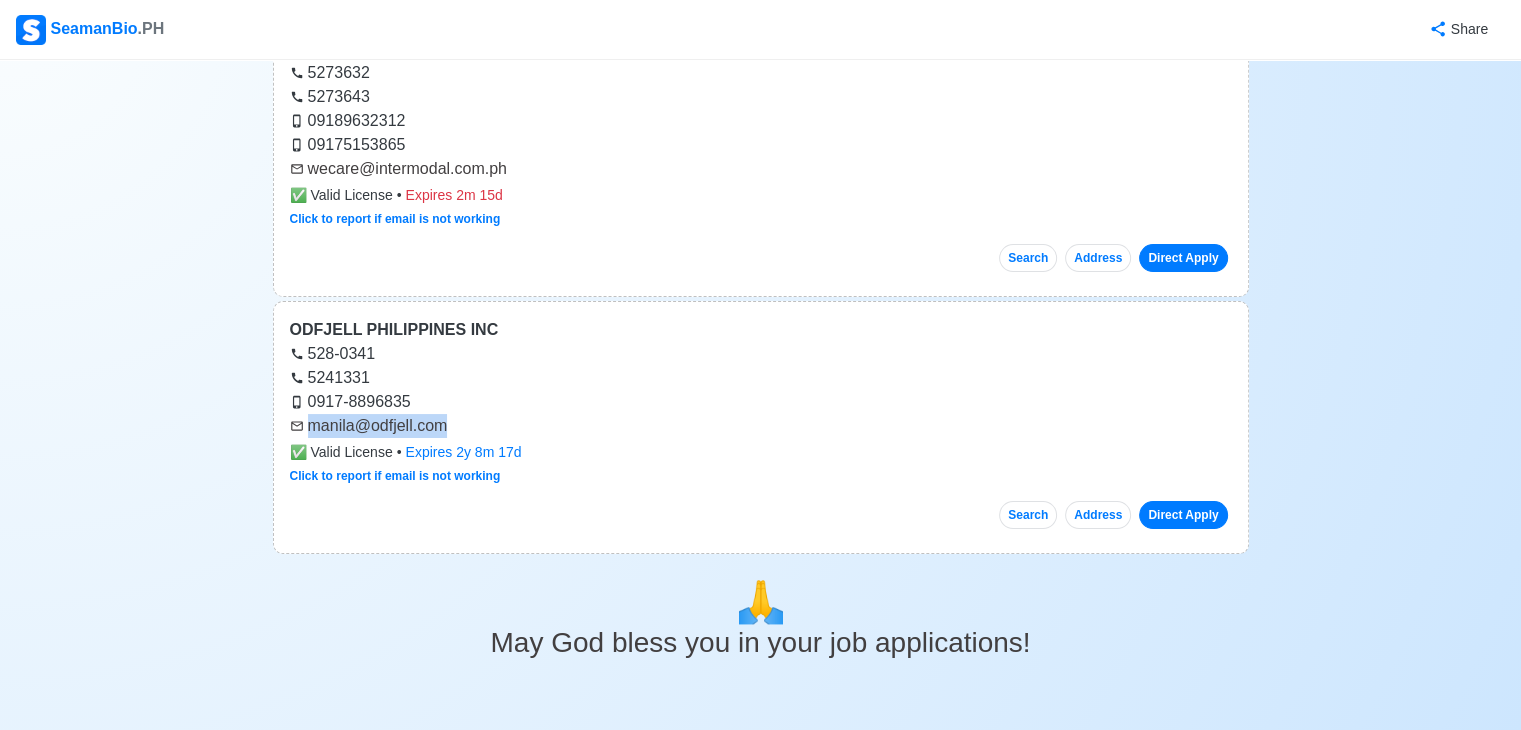 drag, startPoint x: 462, startPoint y: 426, endPoint x: 310, endPoint y: 427, distance: 152.0033 